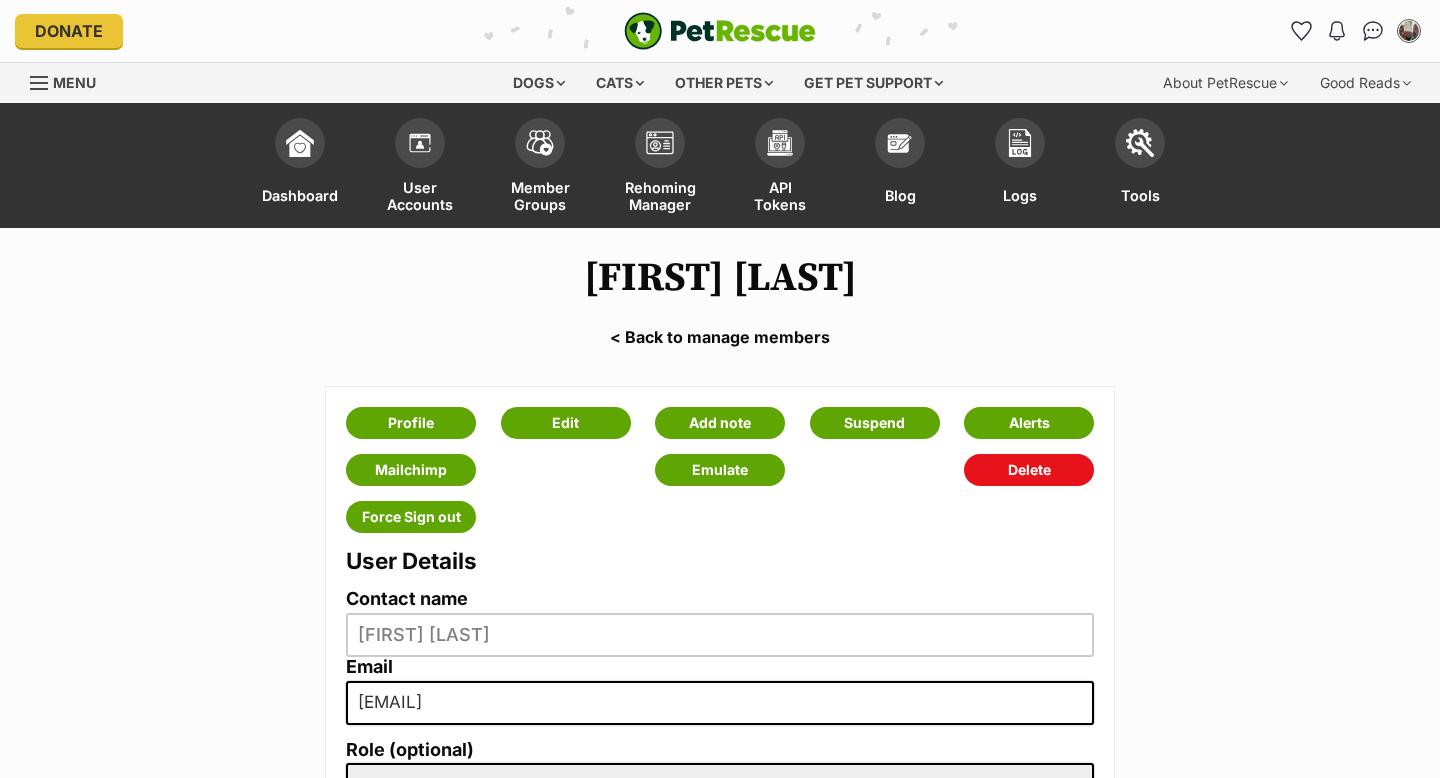 scroll, scrollTop: 40, scrollLeft: 0, axis: vertical 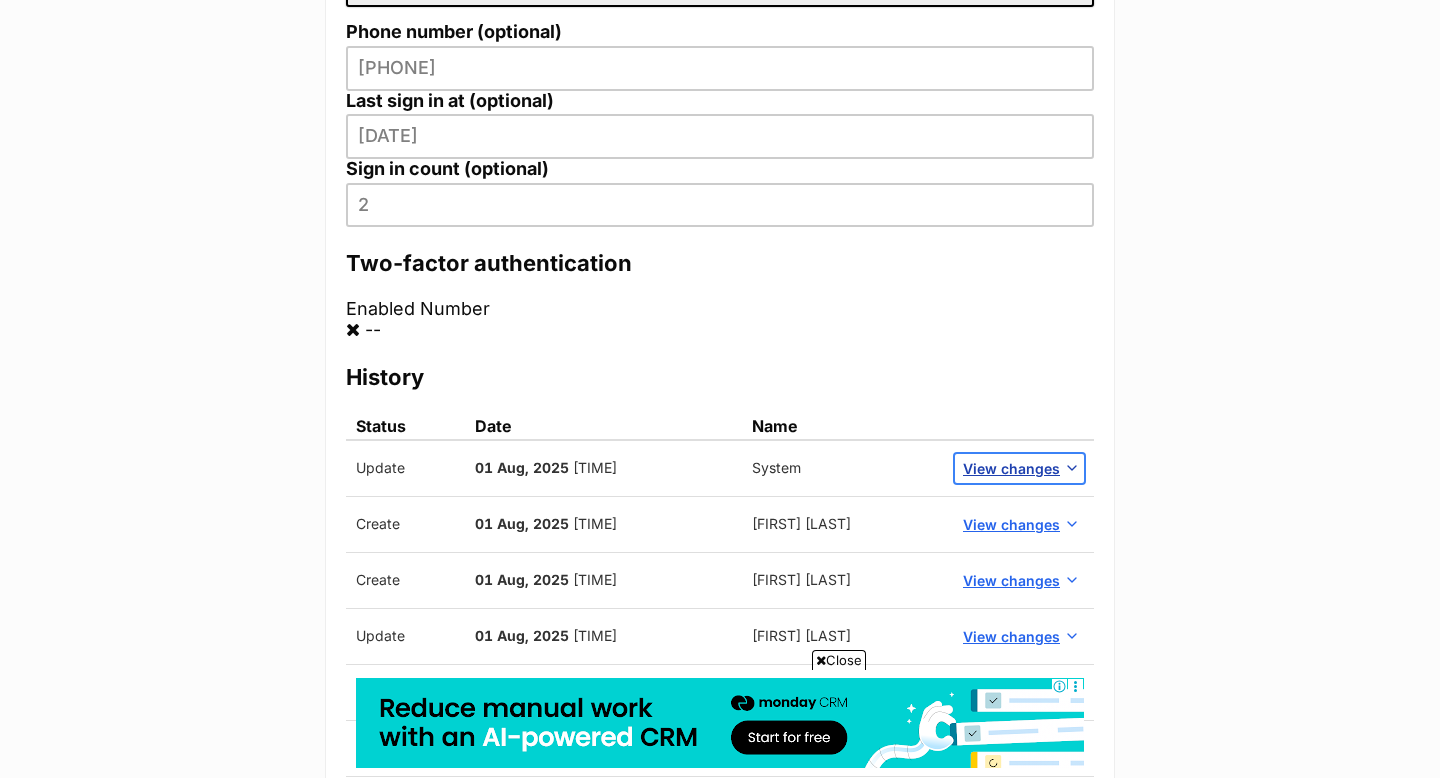 click on "View changes" at bounding box center [1011, 468] 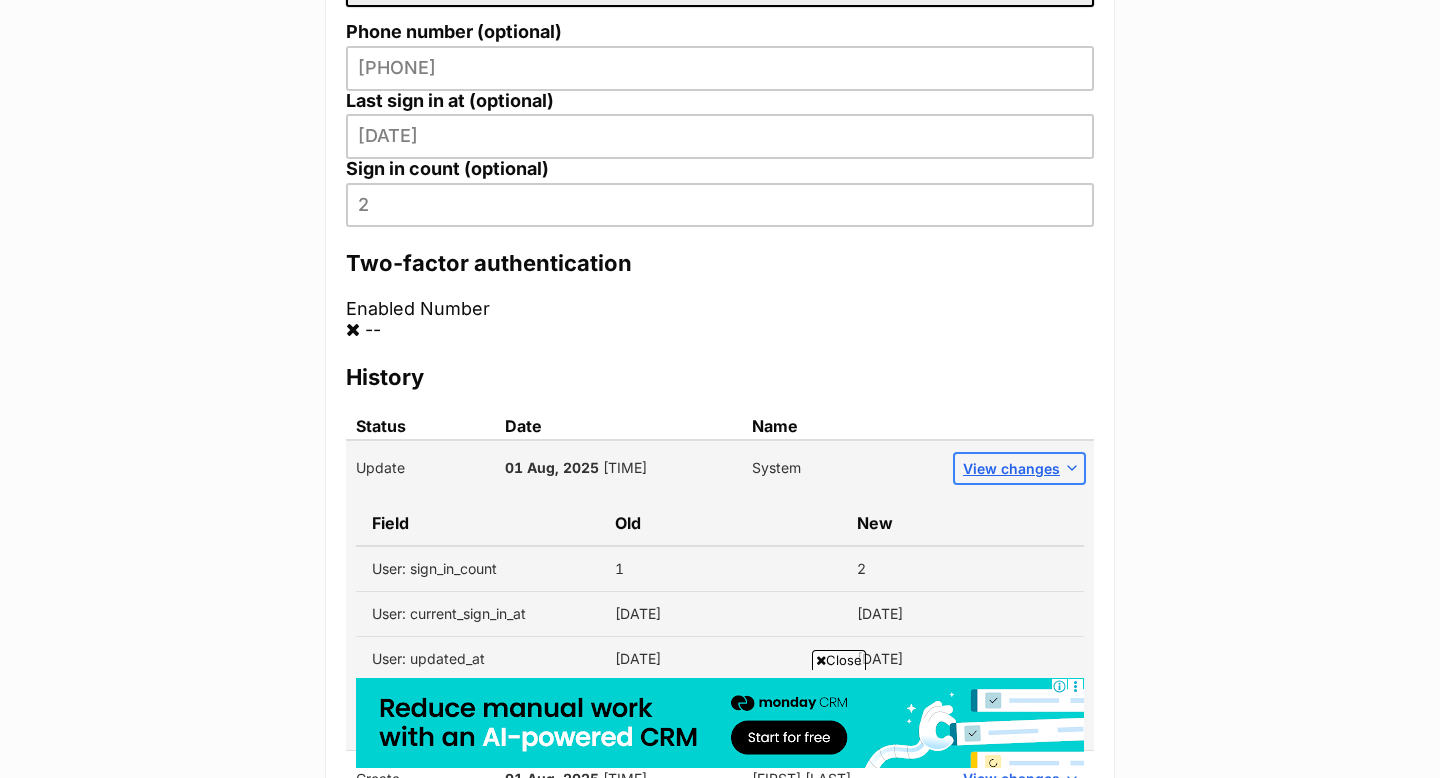 type 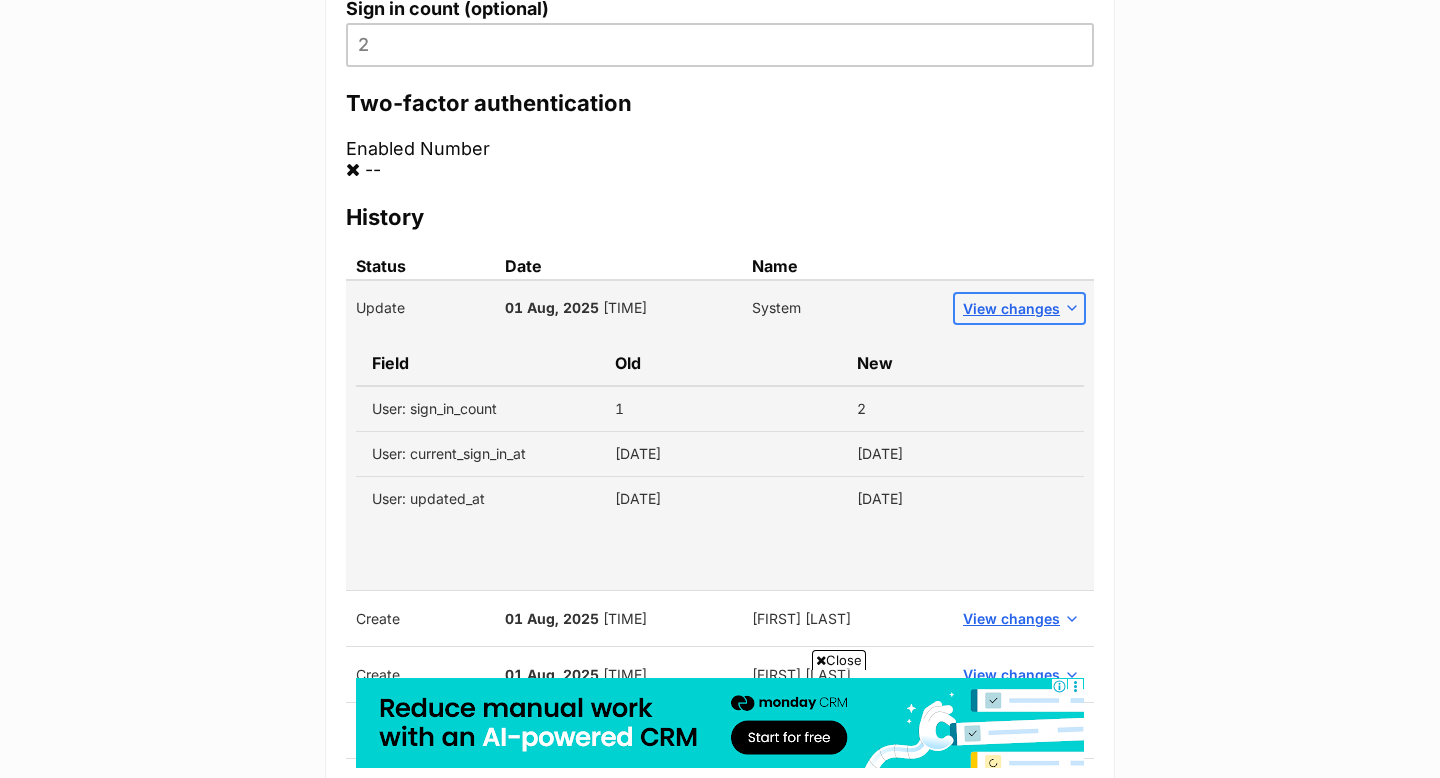 scroll, scrollTop: 1000, scrollLeft: 0, axis: vertical 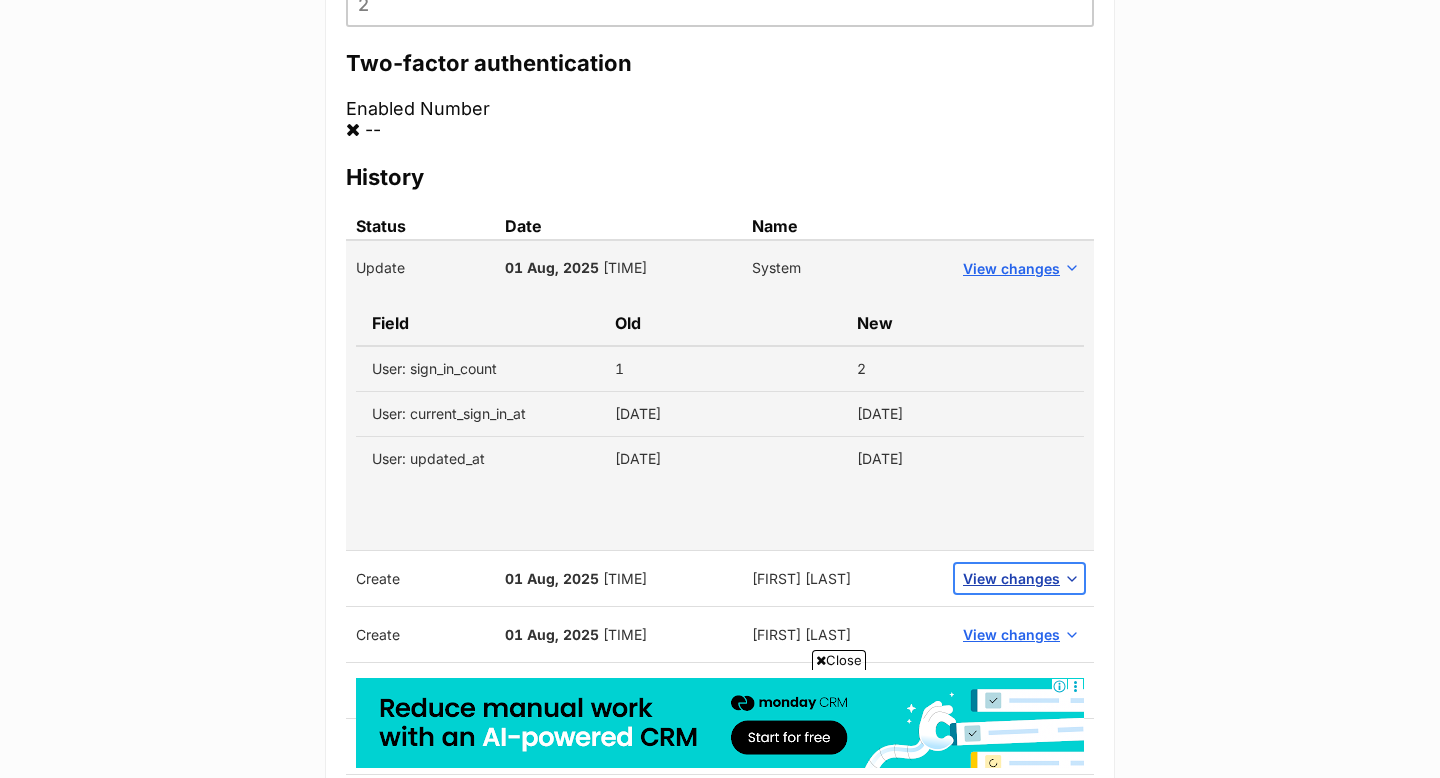 click on "View changes" at bounding box center (1011, 578) 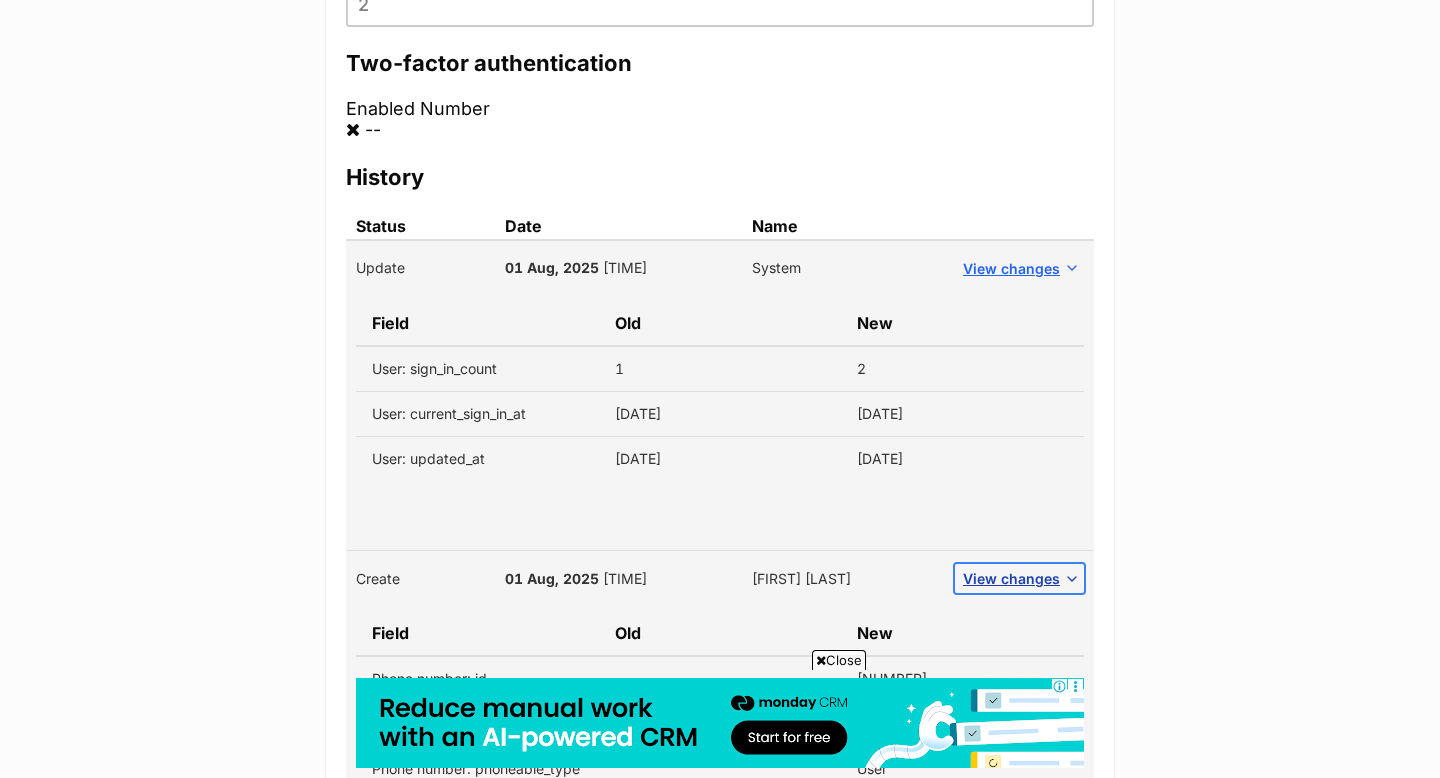 type 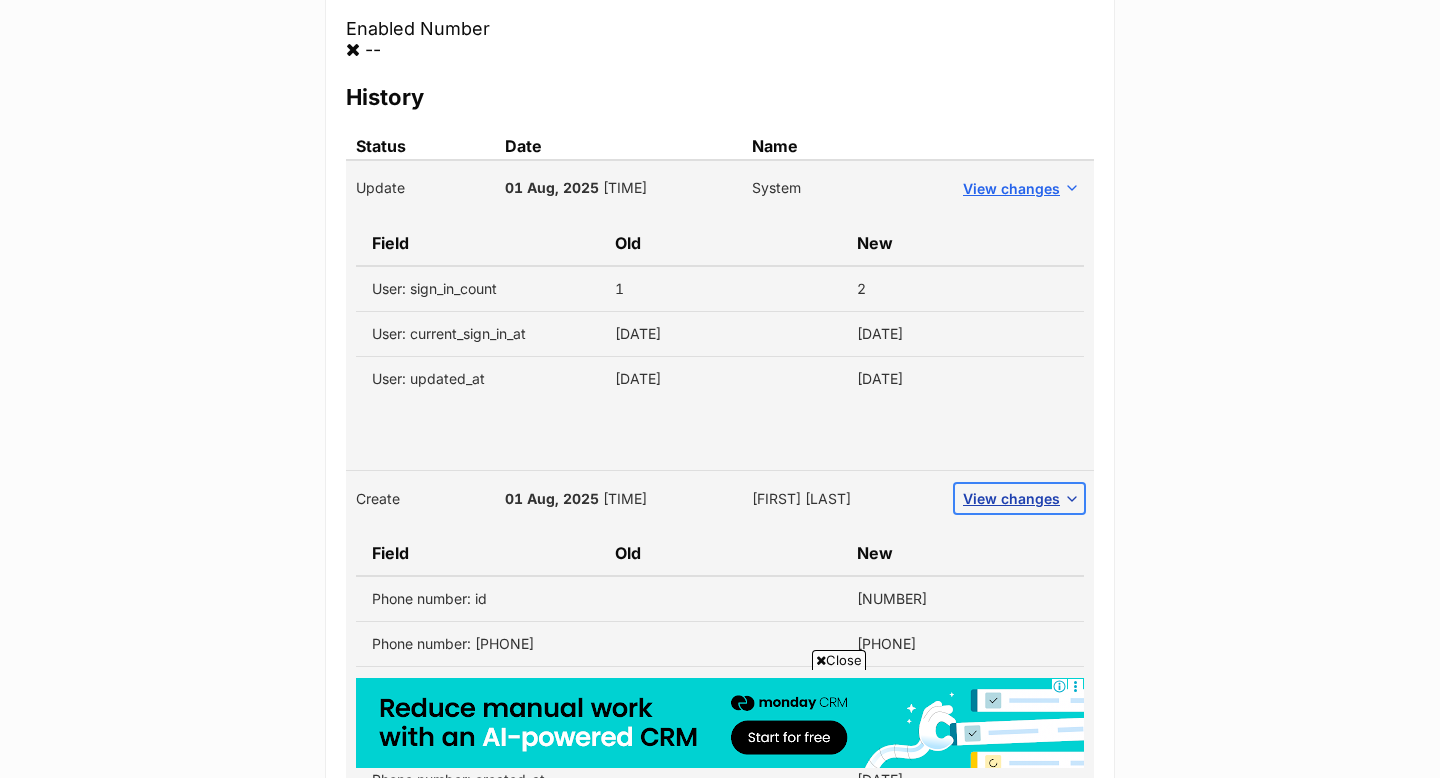 scroll, scrollTop: 1120, scrollLeft: 0, axis: vertical 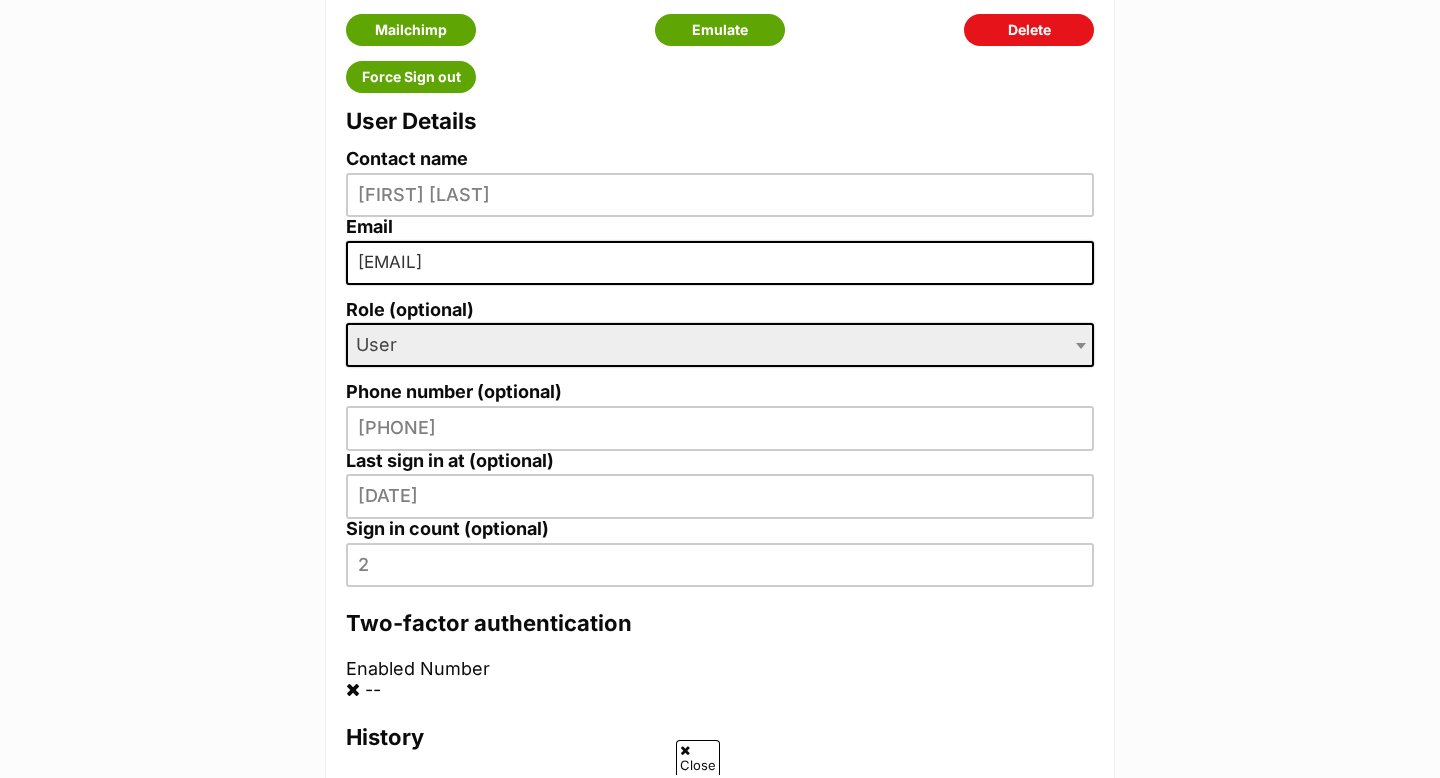 click on "Profile
Edit
Add note
Suspend
Alerts
Mailchimp
Emulate
Delete
Force Sign out
User Details Contact name Jacqueline Hodges
Email info@stillview.com.au
Role (optional)
PetRescue Admin
Minion
User User
Phone number (optional) 0481999654
Last sign in at (optional) 2025-08-01 10:08:37 +0800
Sign in count (optional) 2
Two-factor authentication
Enabled
Number
--
History
Status
Date
Name
Update
01 Aug, 2025
12:10
System
View changes
Field
Old
New
User: sign_in_count
1
2
User: current_sign_in_at
2025-08-01T10:08:37.844+08:00
2025-08-01T12:10:37.023+08:00
User: updated_at
2025-08-01T10:12:46.636+08:00
2025-08-01T12:10:37.028+08:00
Create
01 Aug, 2025
10:12
Jacqueline Hodges" at bounding box center (720, 963) 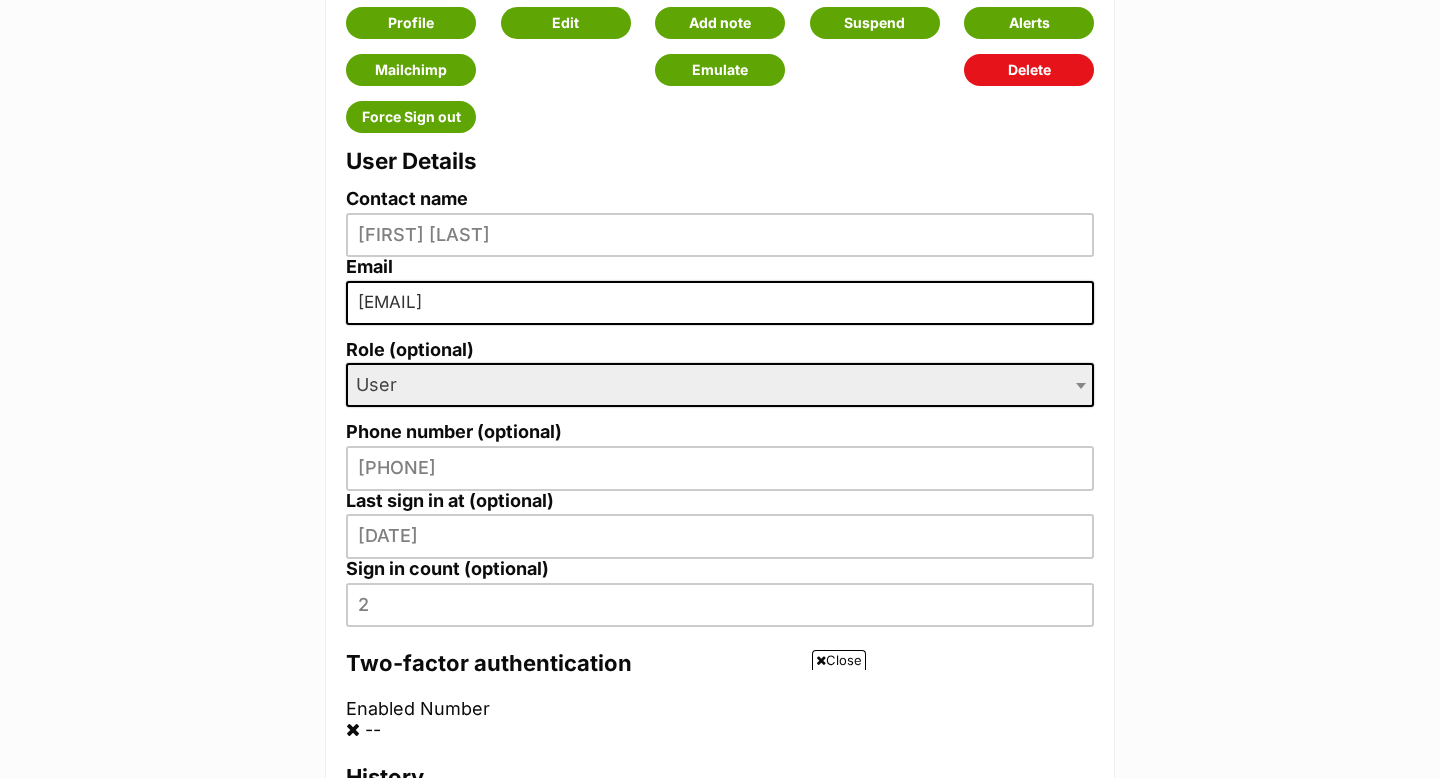 scroll, scrollTop: 0, scrollLeft: 0, axis: both 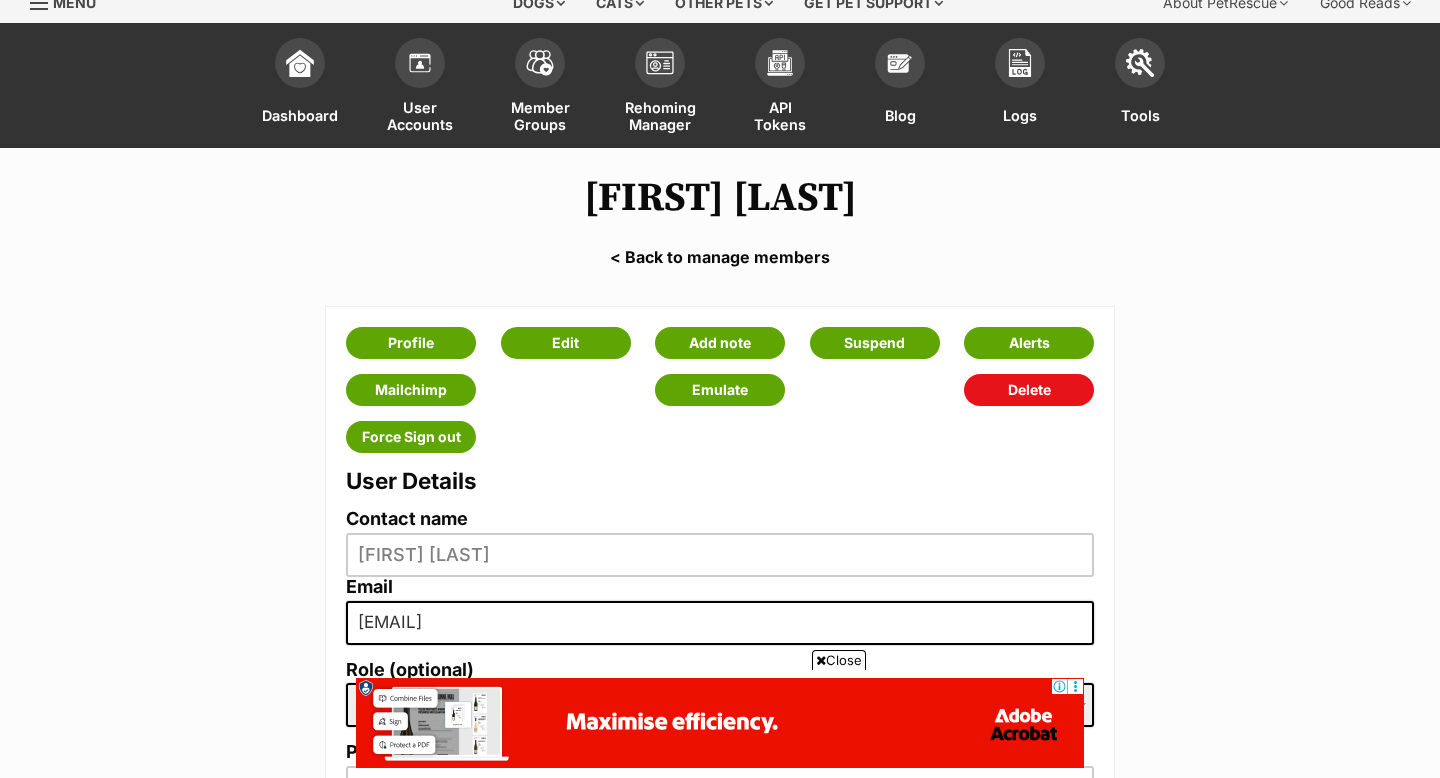 click on "Jacqueline Hodges
< Back to manage members
Profile
Edit
Add note
Suspend
Alerts
Mailchimp
Emulate
Delete
Force Sign out
User Details Contact name Jacqueline Hodges
Email info@stillview.com.au
Role (optional)
PetRescue Admin
Minion
User User
Phone number (optional) 0481999654
Last sign in at (optional) 2025-08-01 10:08:37 +0800
Sign in count (optional) 2
Two-factor authentication
Enabled
Number
--
History
Status
Date
Name
Update
01 Aug, 2025
12:10
System
View changes
Field
Old
New
User: sign_in_count
1
2
User: current_sign_in_at
2025-08-01T10:08:37.844+08:00
2025-08-01T12:10:37.023+08:00
User: updated_at
2025-08-01T10:12:46.636+08:00
2025-08-01T12:10:37.028+08:00
Create" at bounding box center (720, 1264) 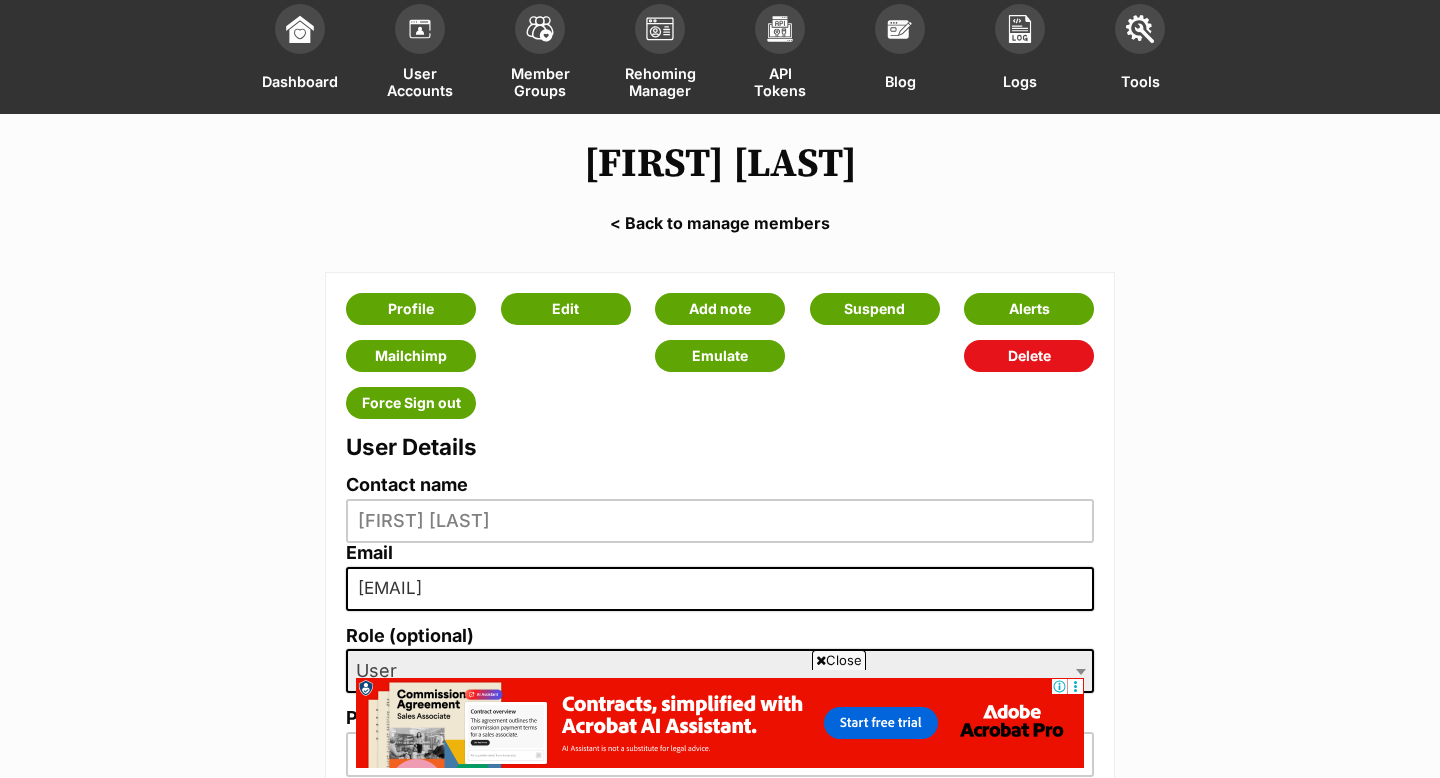 scroll, scrollTop: 40, scrollLeft: 0, axis: vertical 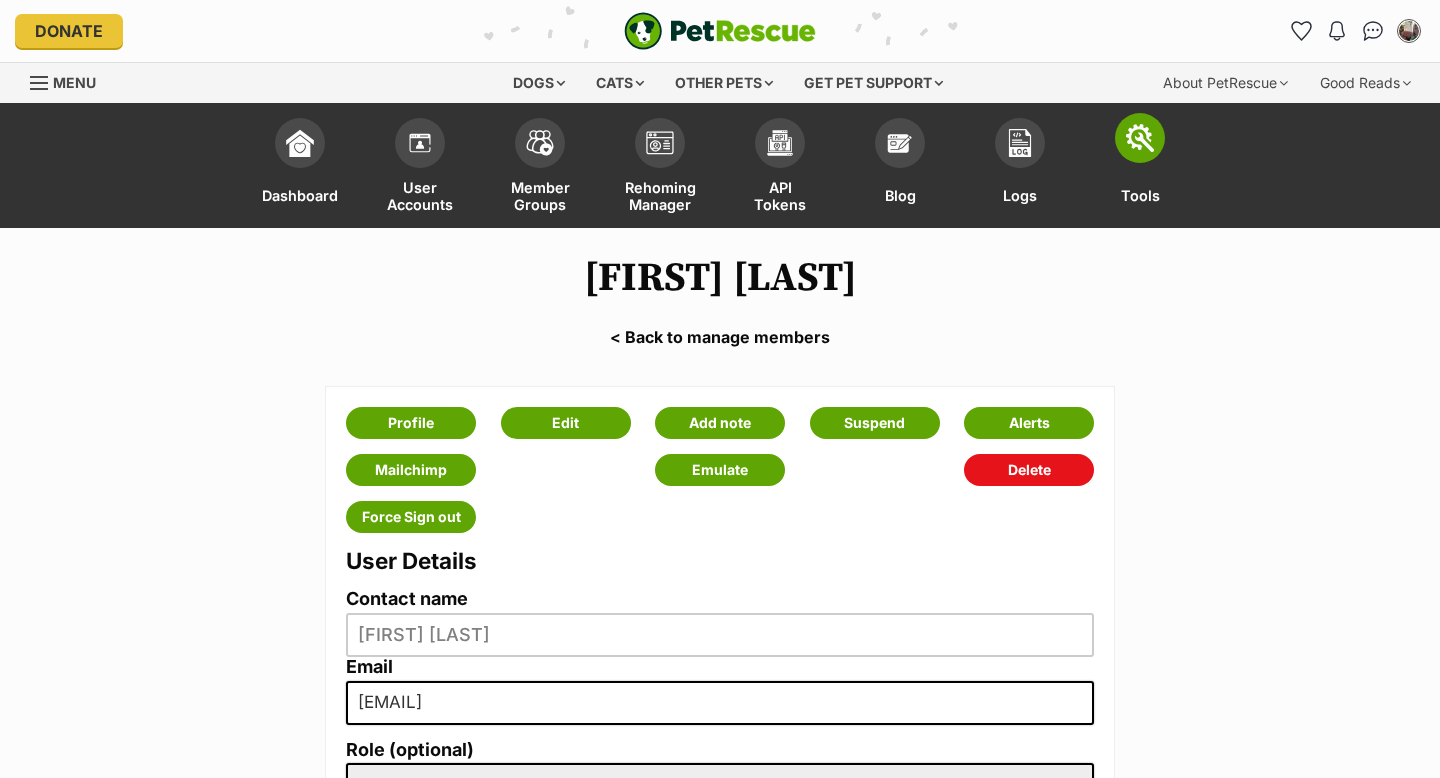 click at bounding box center (1140, 138) 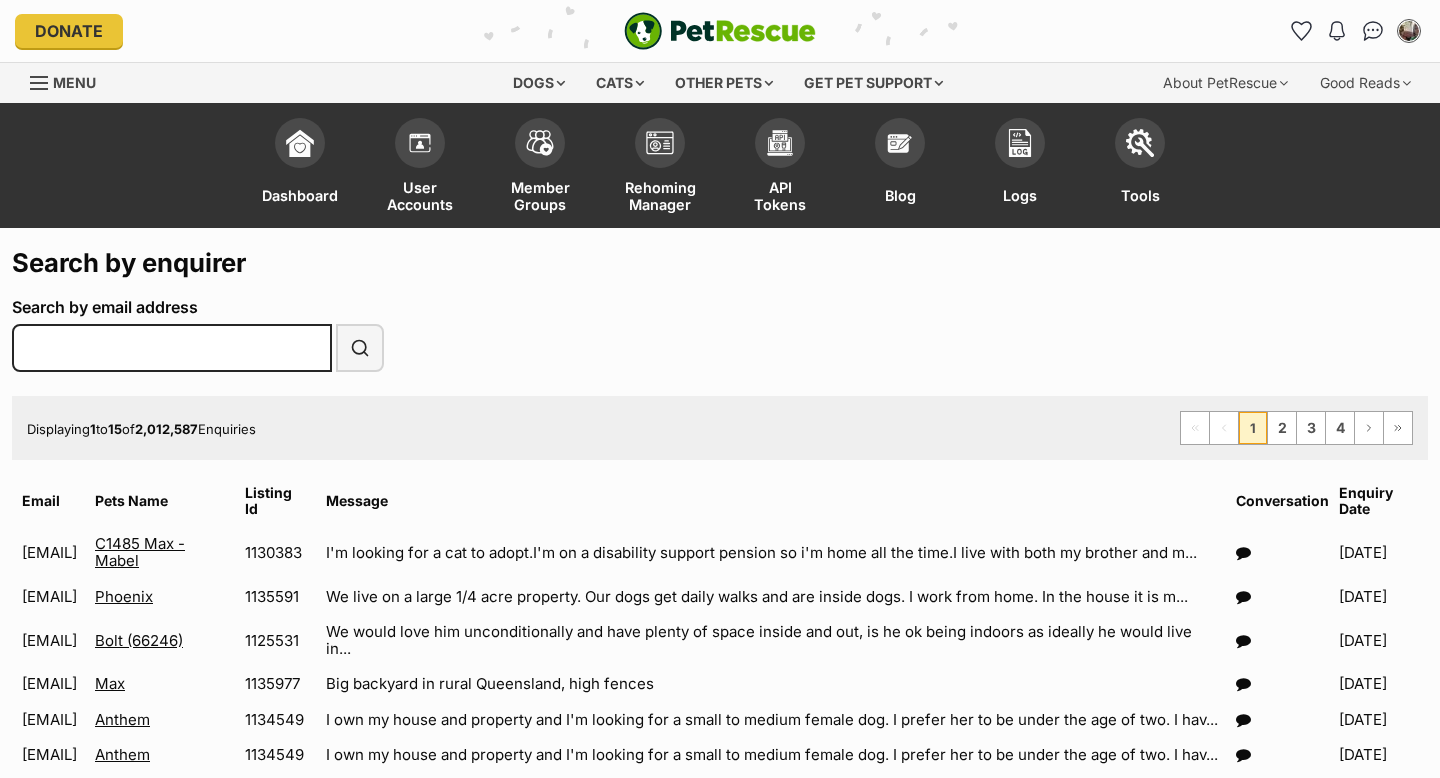 scroll, scrollTop: 0, scrollLeft: 0, axis: both 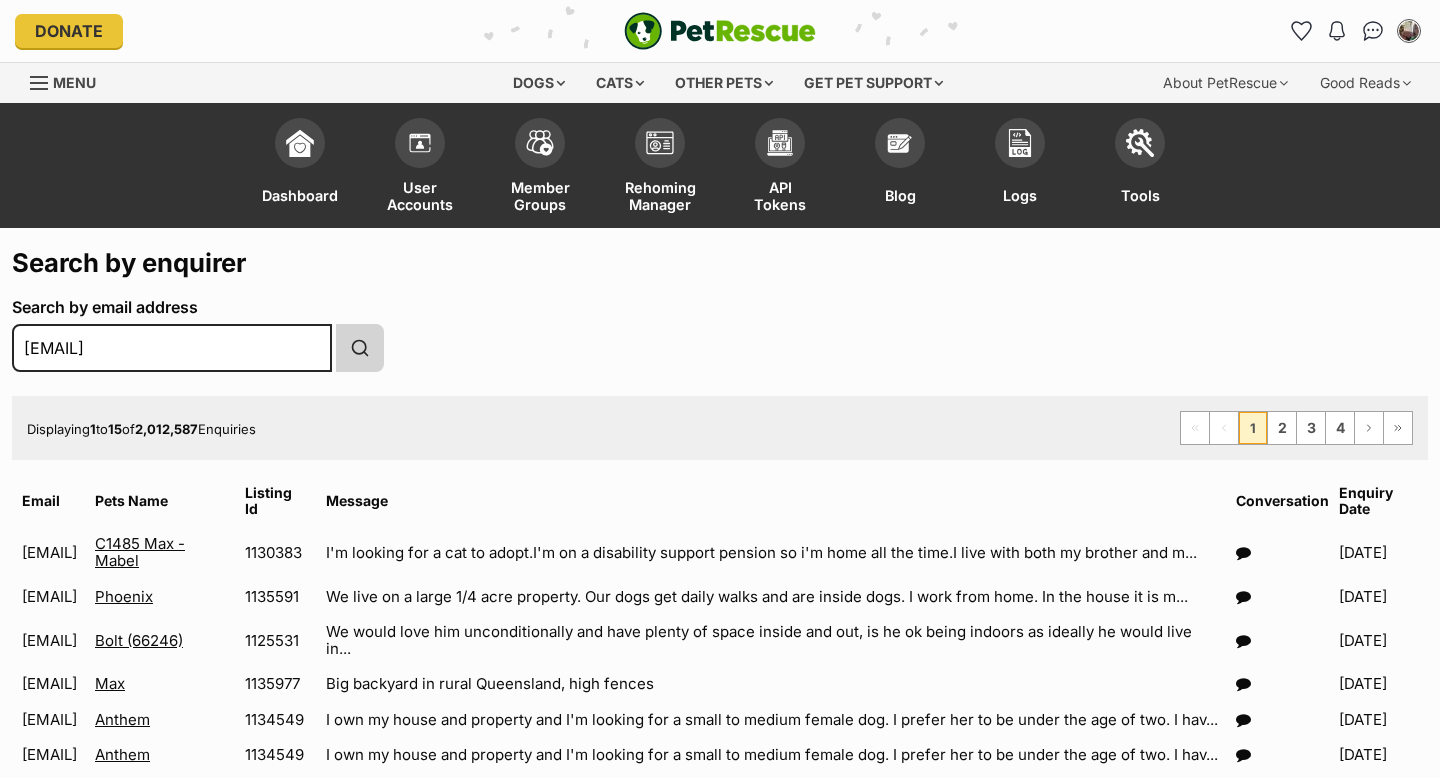 type on "[EMAIL]" 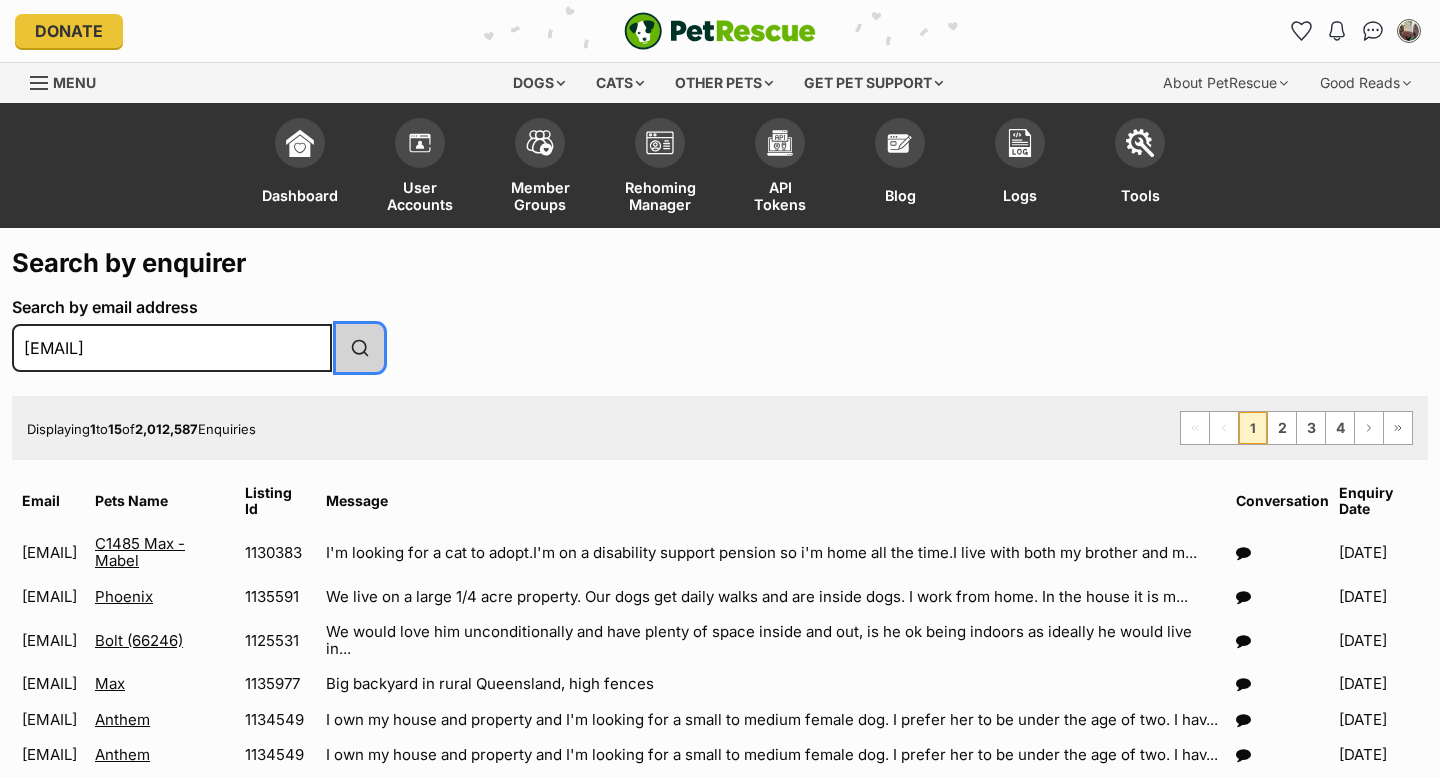 click at bounding box center [360, 348] 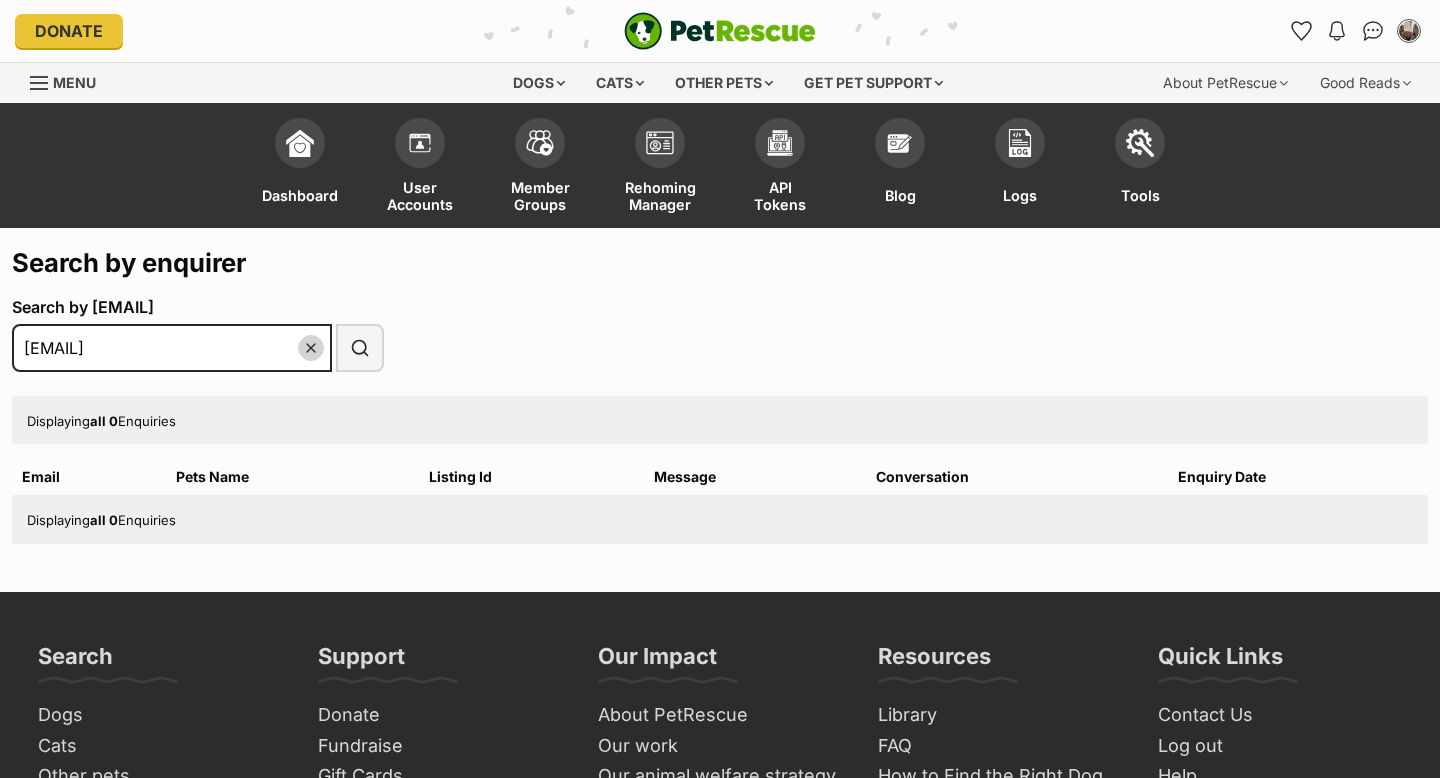 scroll, scrollTop: 0, scrollLeft: 0, axis: both 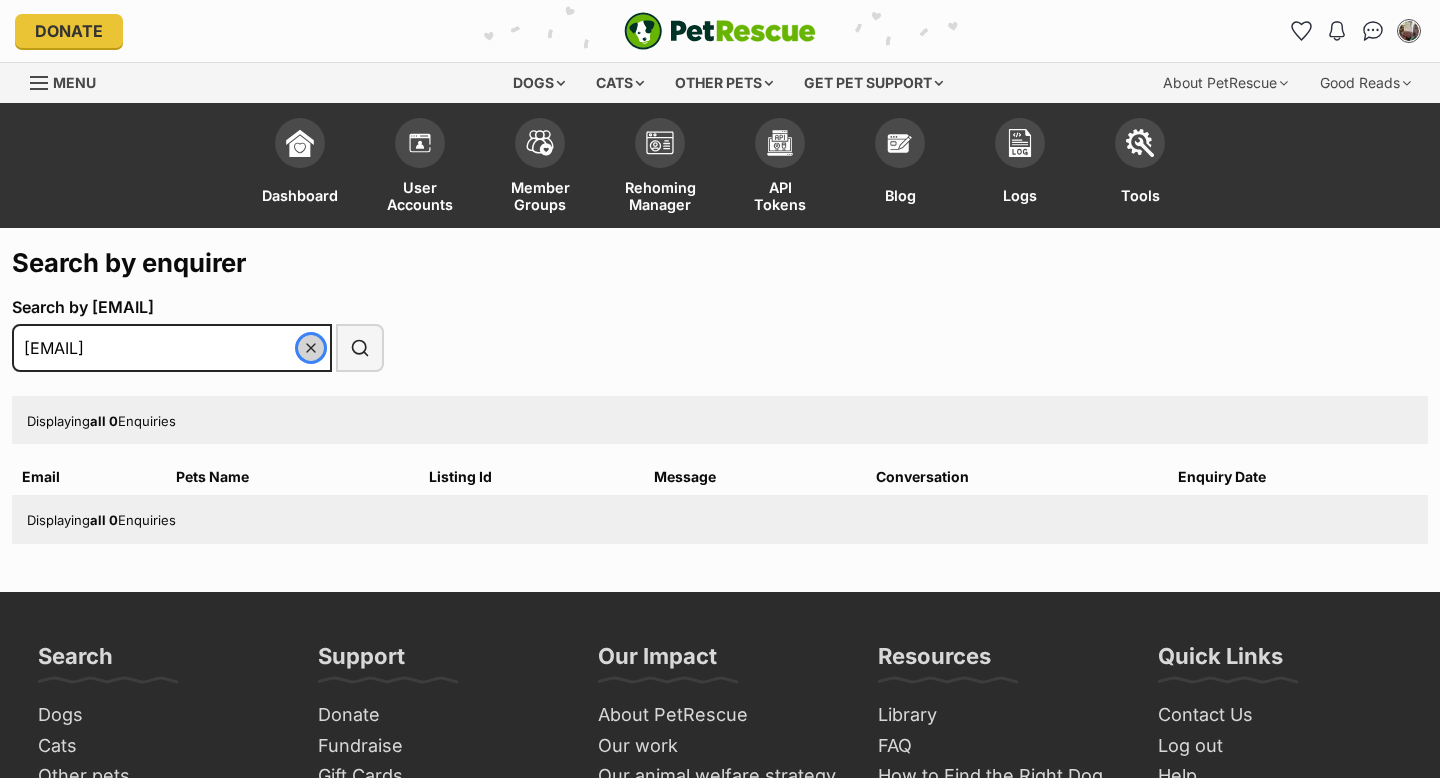 click at bounding box center (311, 348) 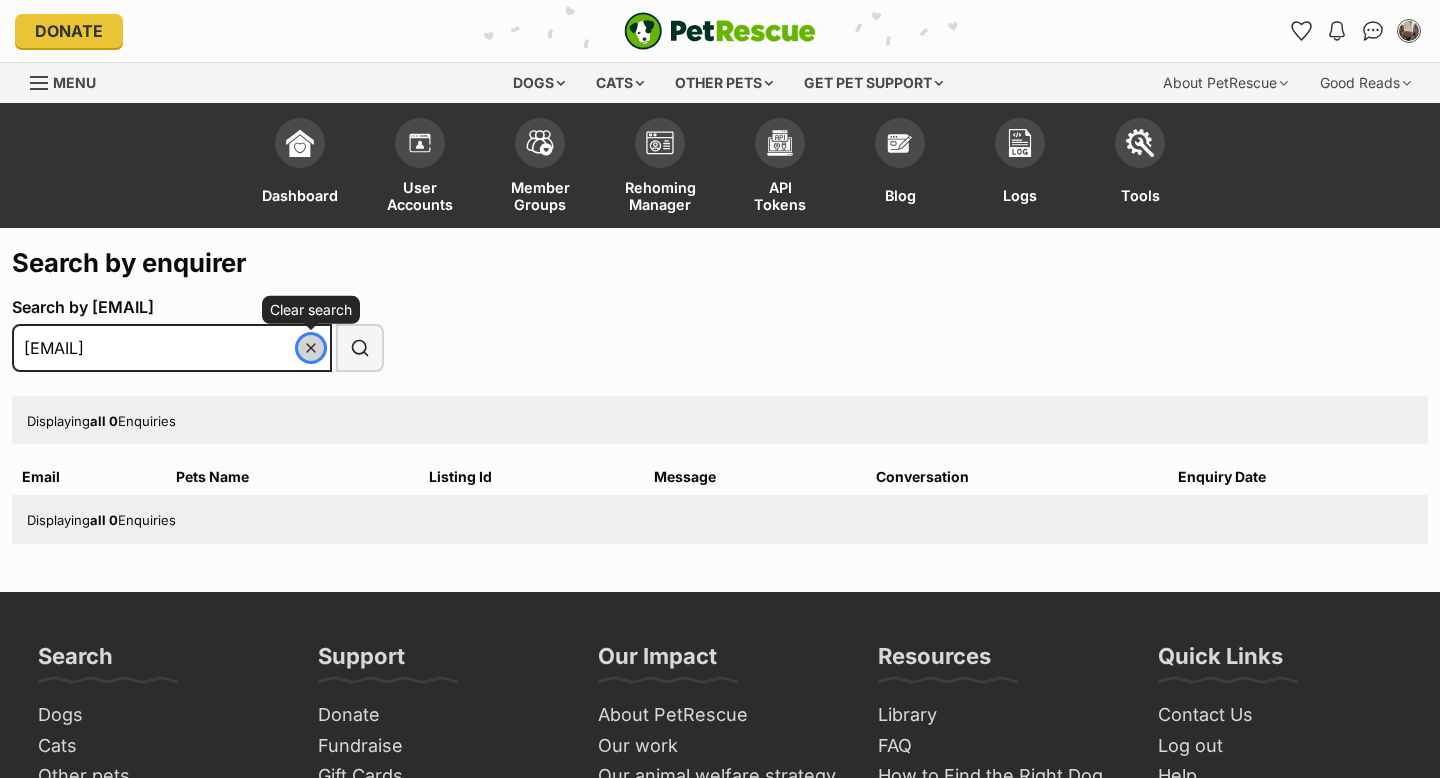scroll, scrollTop: 0, scrollLeft: 0, axis: both 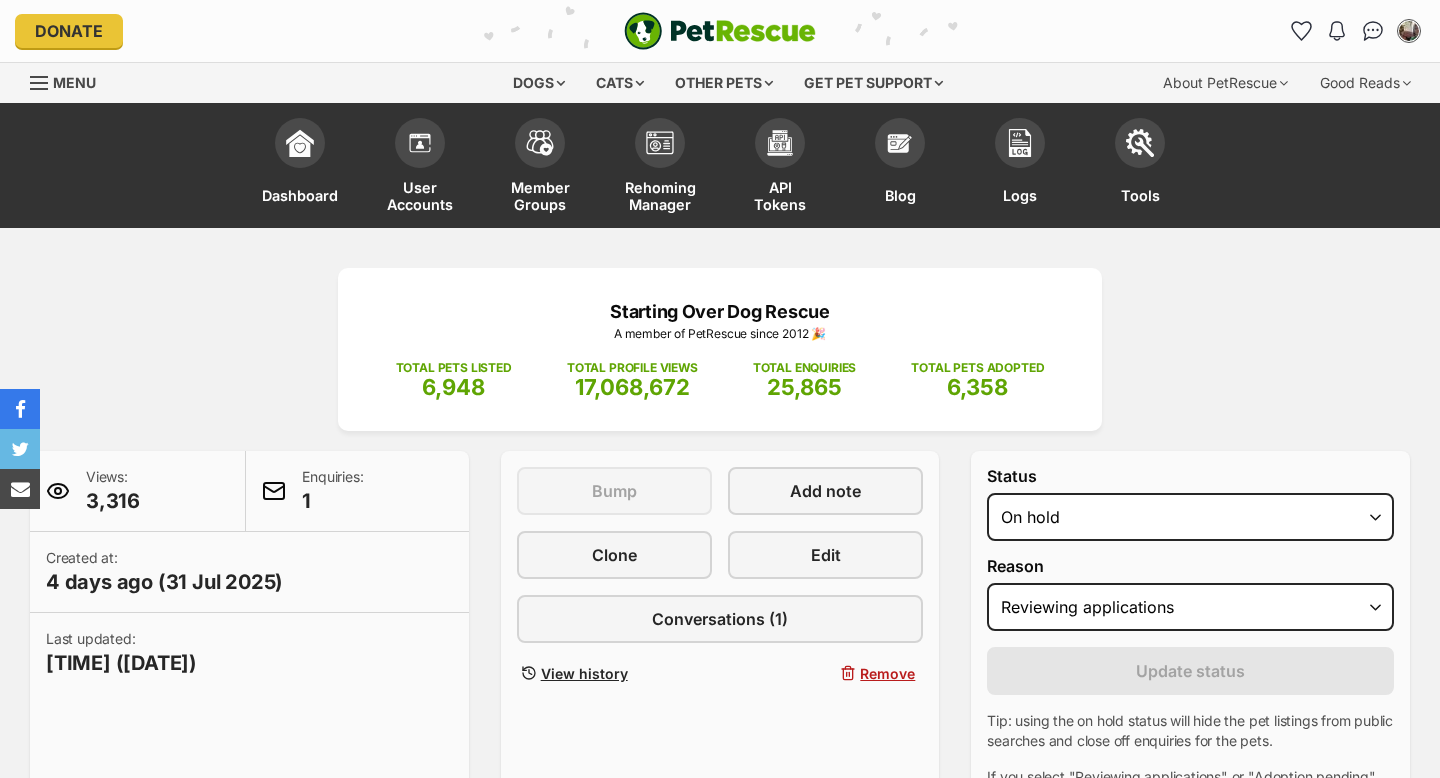 select on "reviewing_applications" 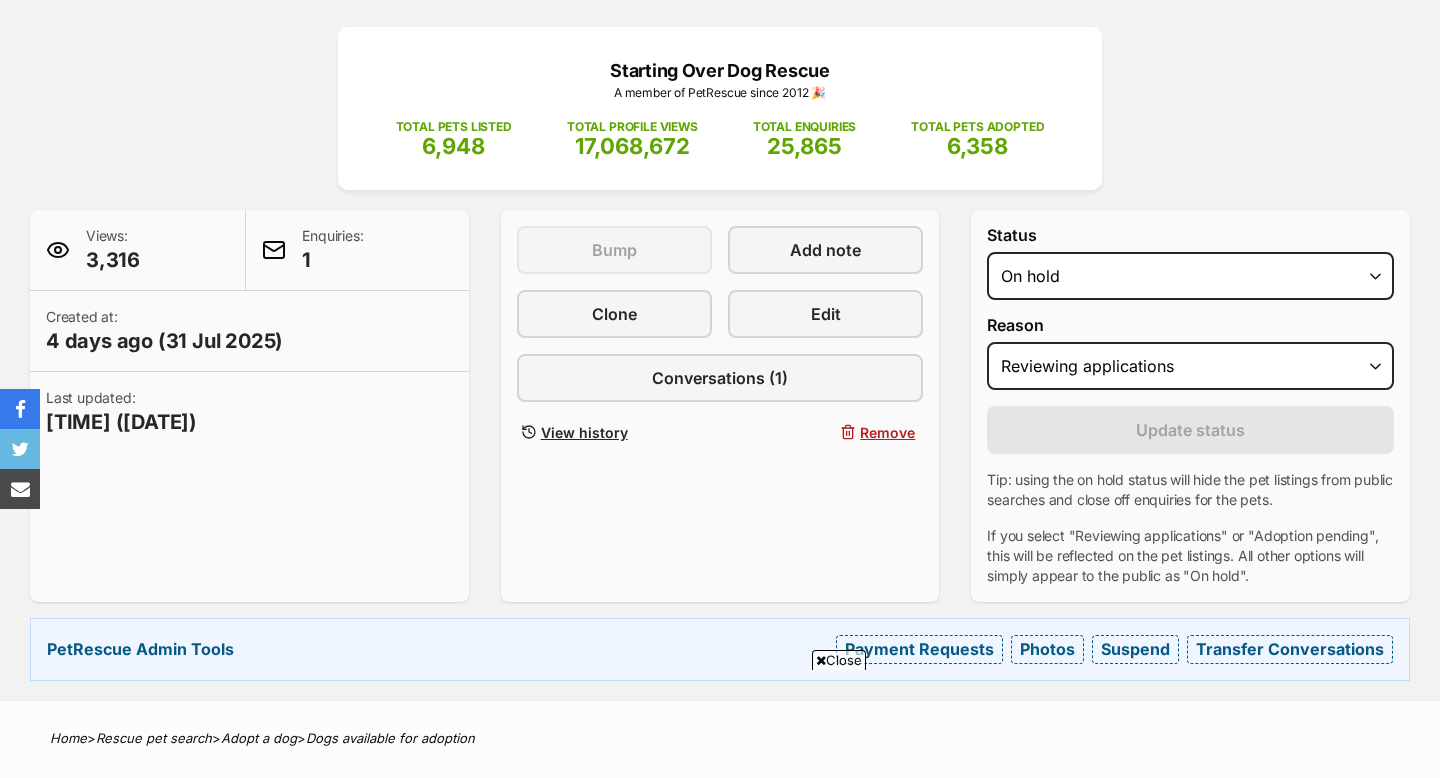 scroll, scrollTop: 441, scrollLeft: 0, axis: vertical 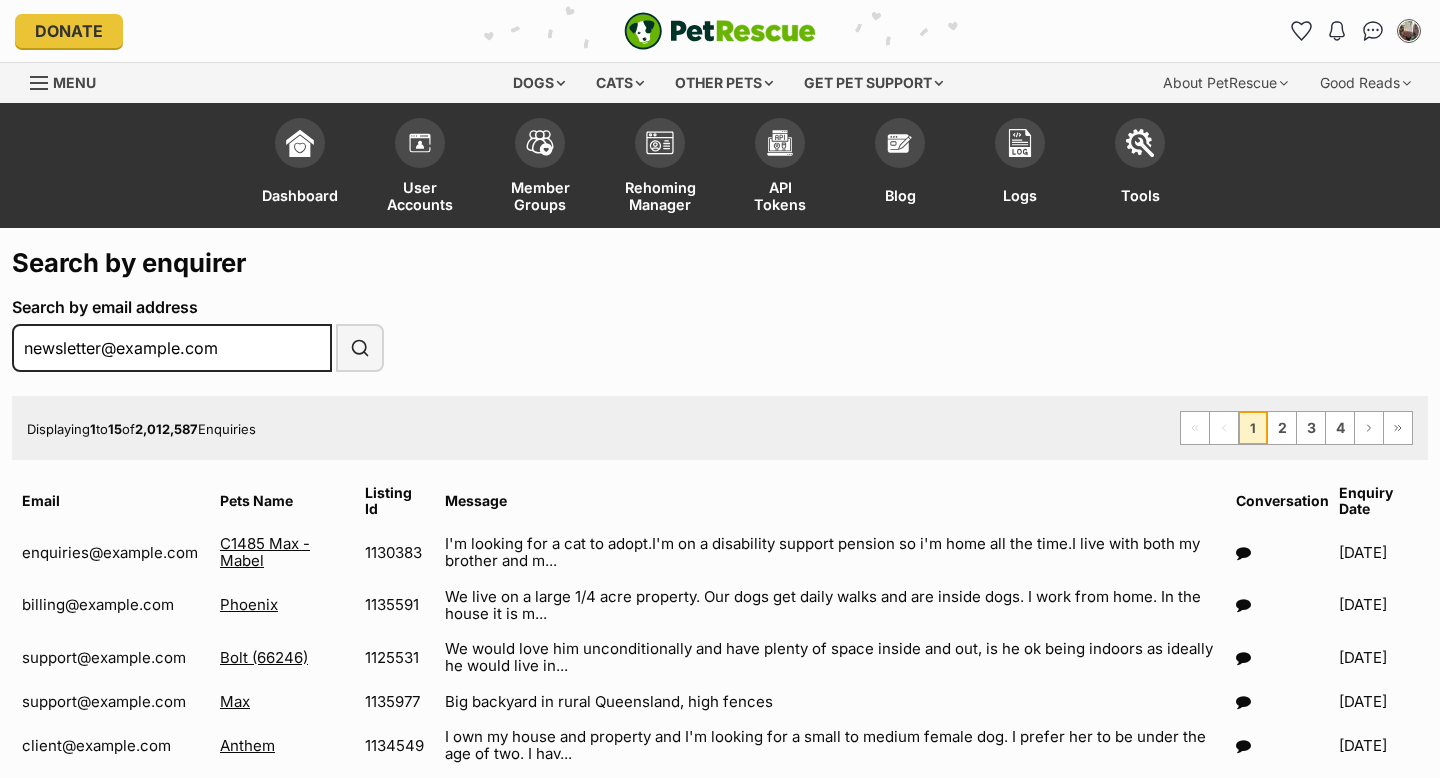 type on "ja.jenk62@gmail.com" 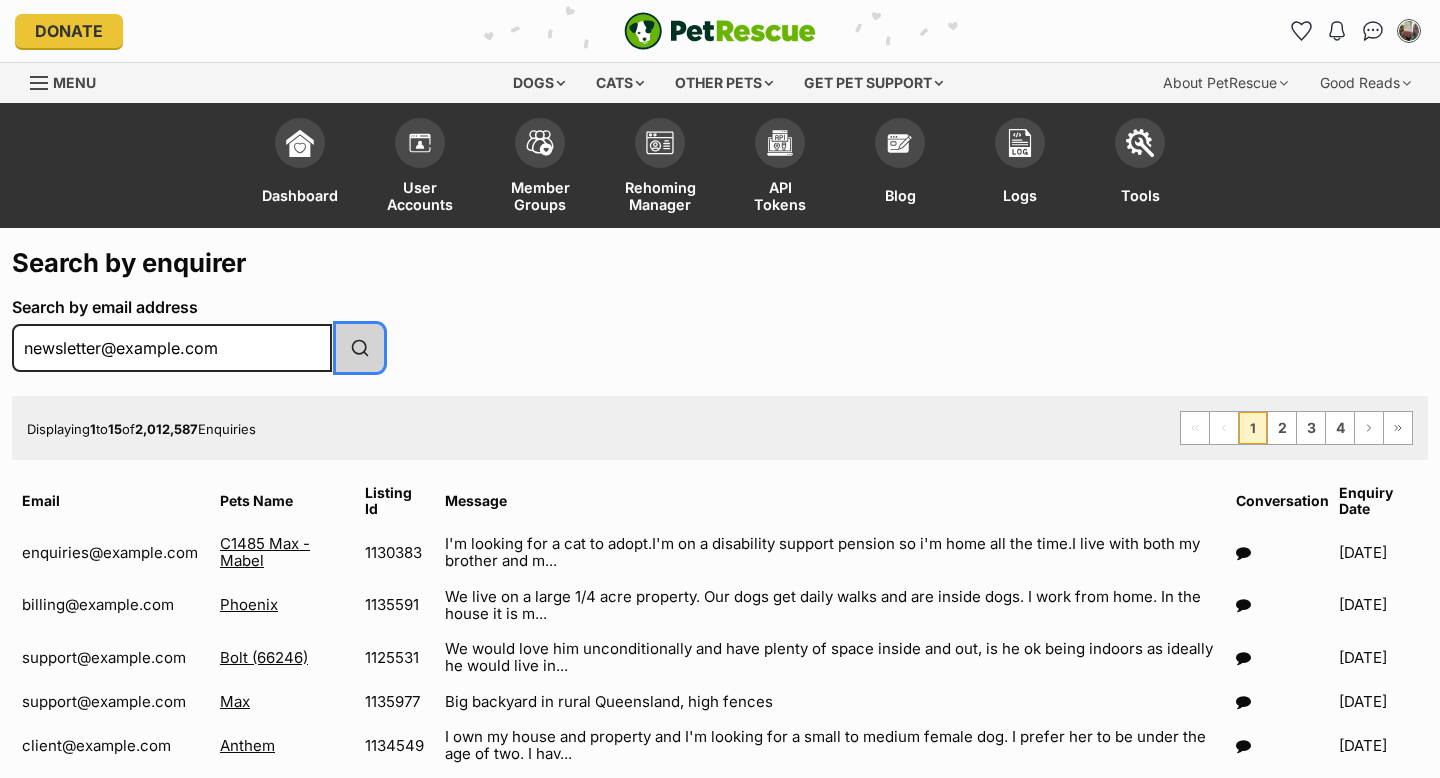 click at bounding box center (360, 348) 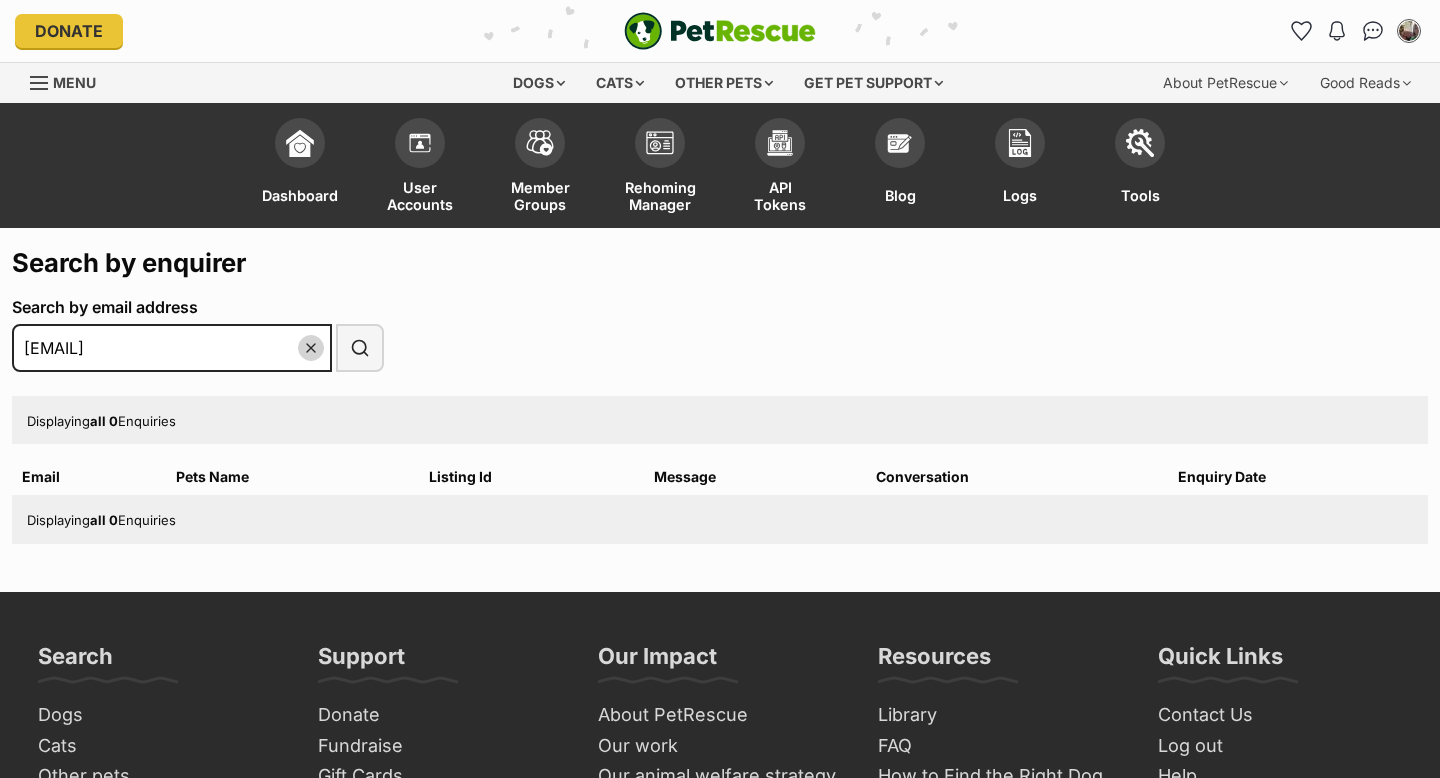 scroll, scrollTop: 0, scrollLeft: 0, axis: both 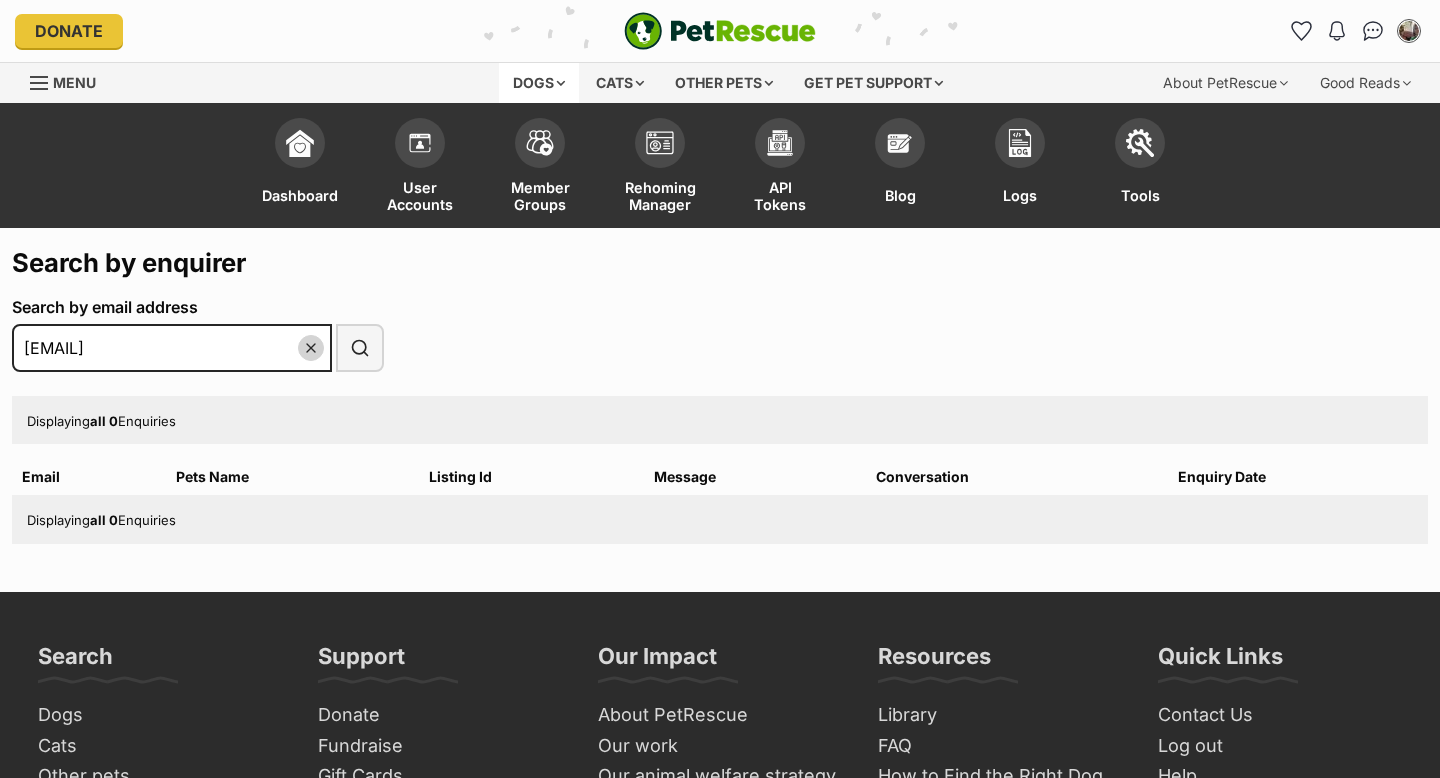 click on "Dogs" at bounding box center (539, 83) 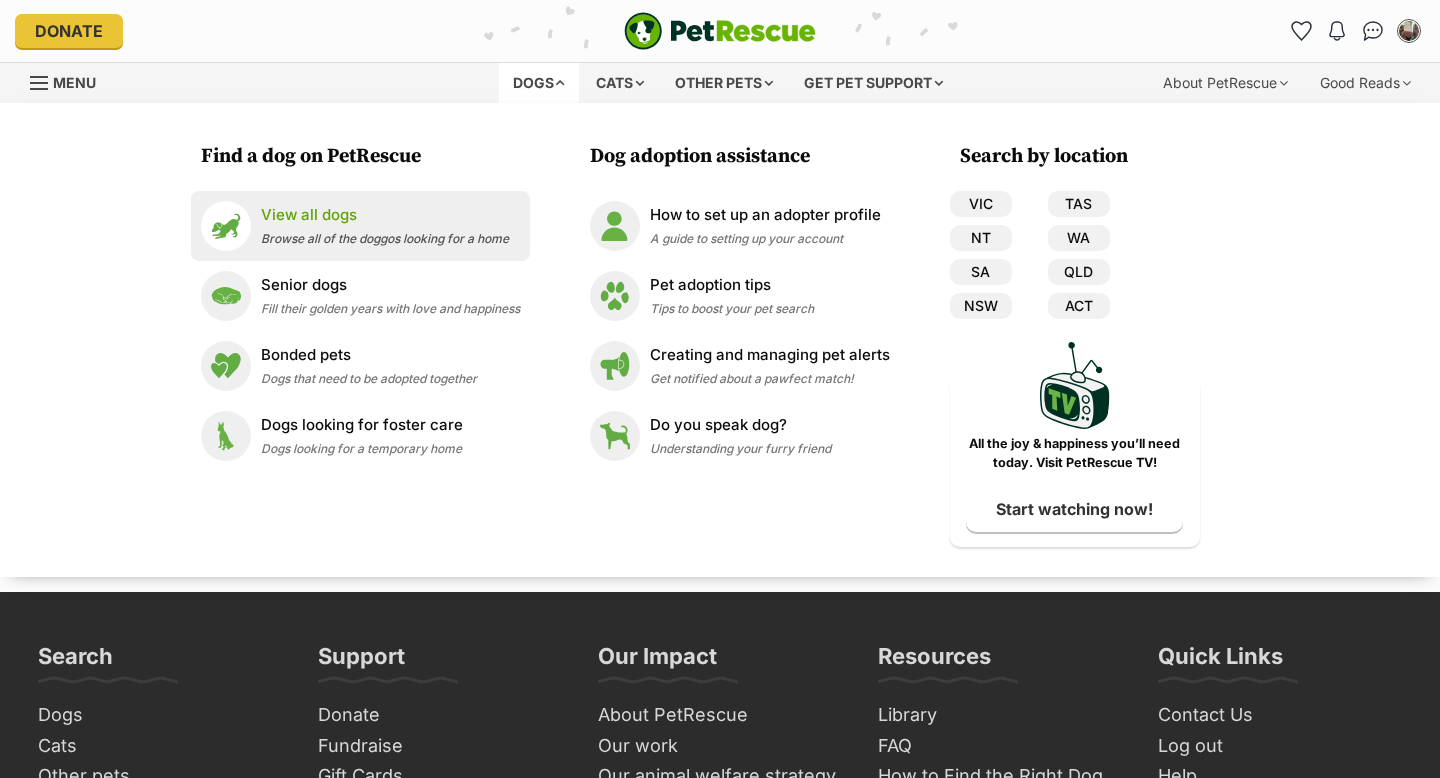 click on "View all dogs" at bounding box center [385, 215] 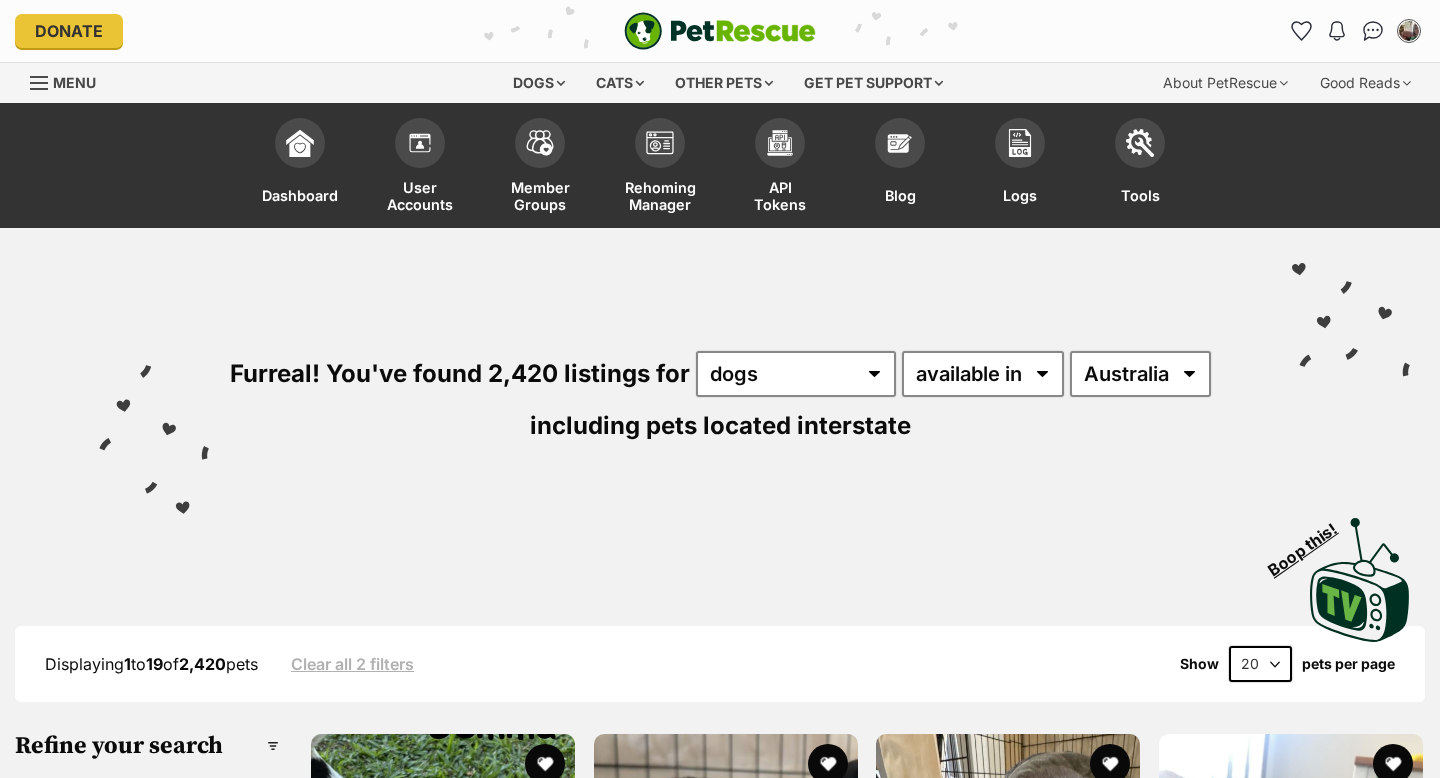 scroll, scrollTop: 0, scrollLeft: 0, axis: both 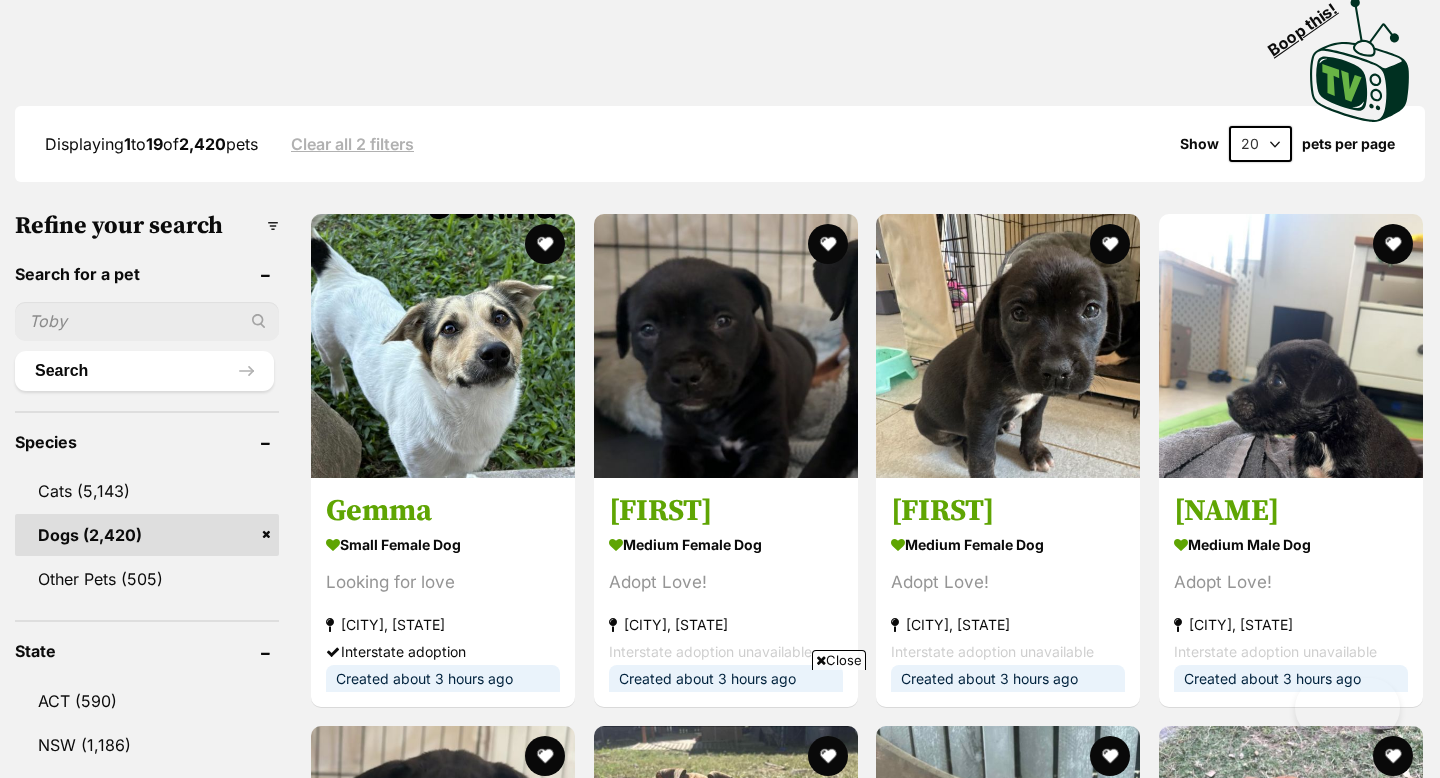 click at bounding box center (147, 321) 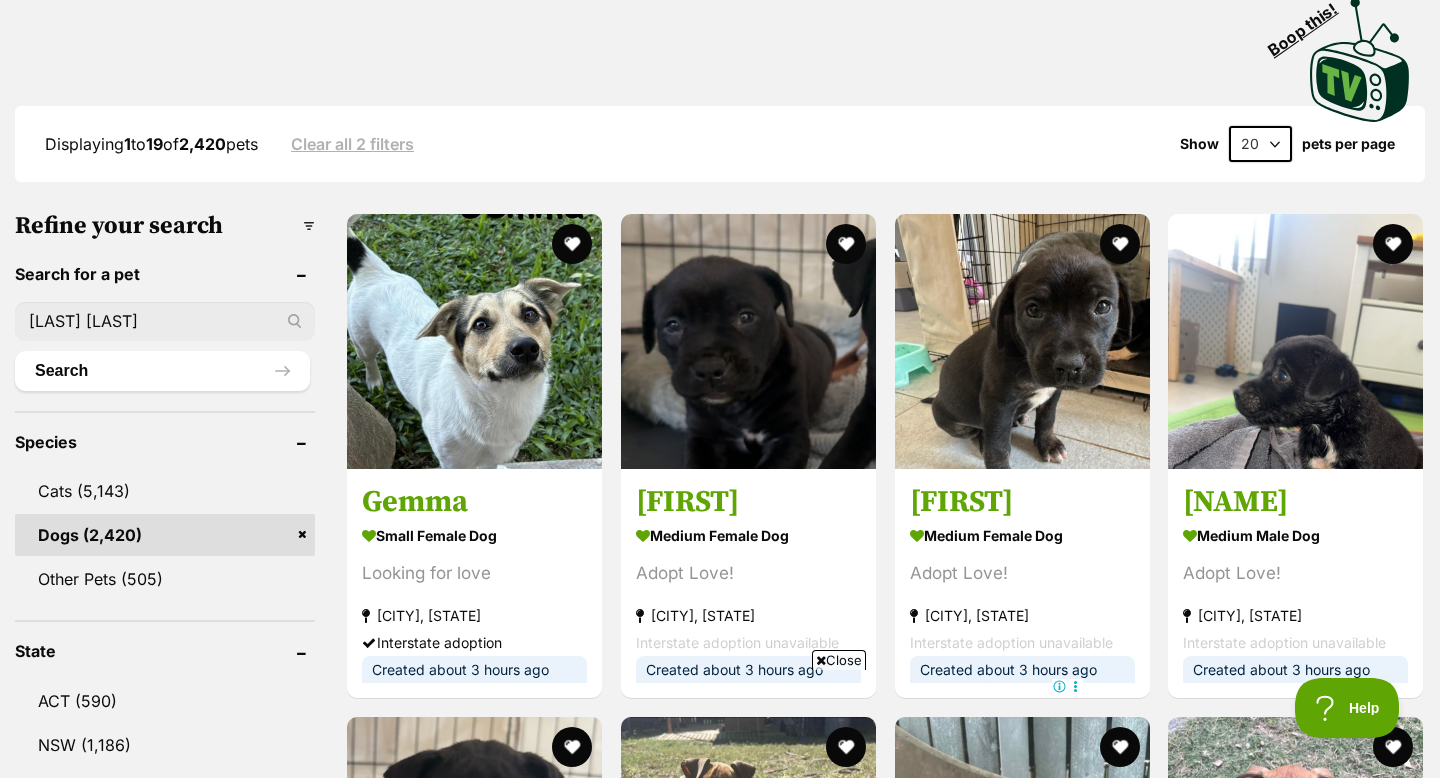 scroll, scrollTop: 0, scrollLeft: 0, axis: both 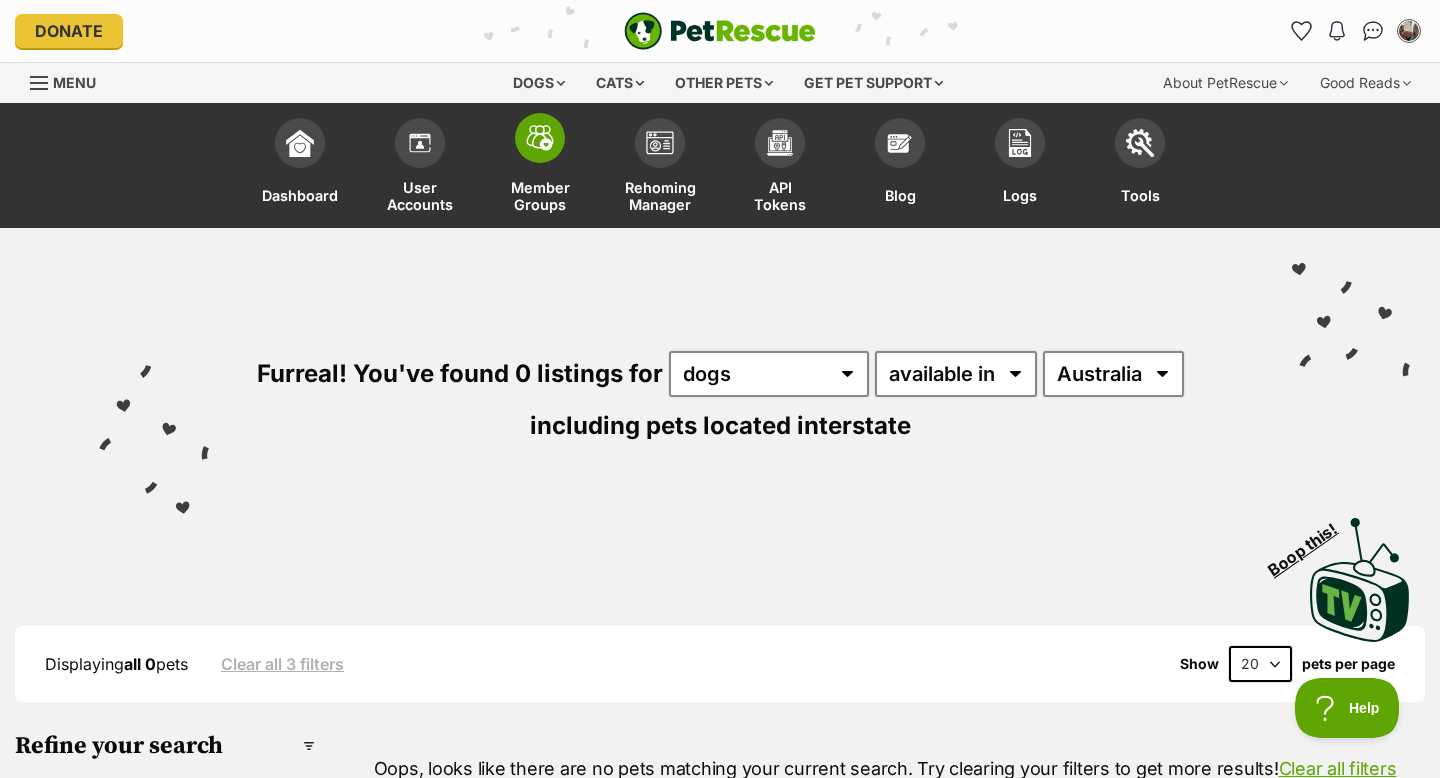 click at bounding box center (540, 138) 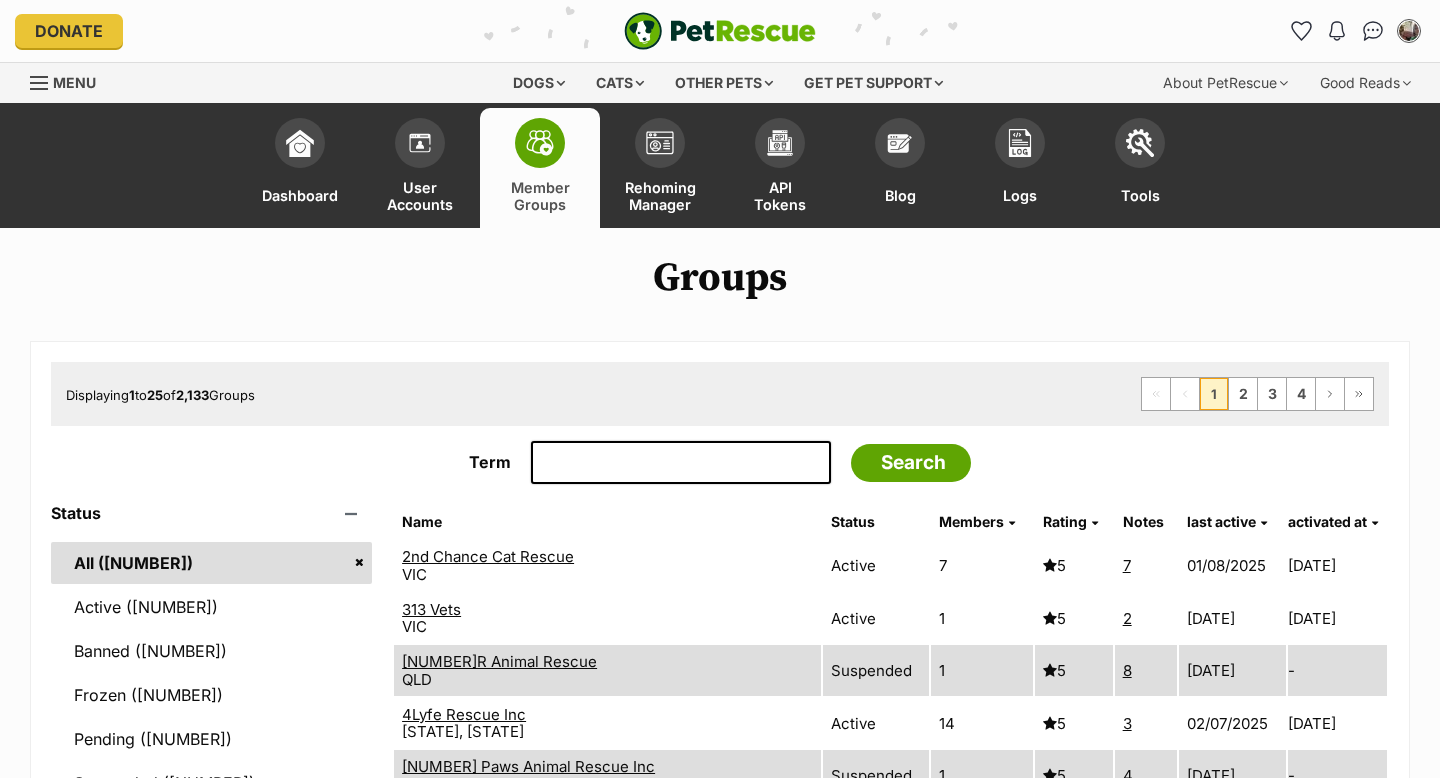 scroll, scrollTop: 0, scrollLeft: 0, axis: both 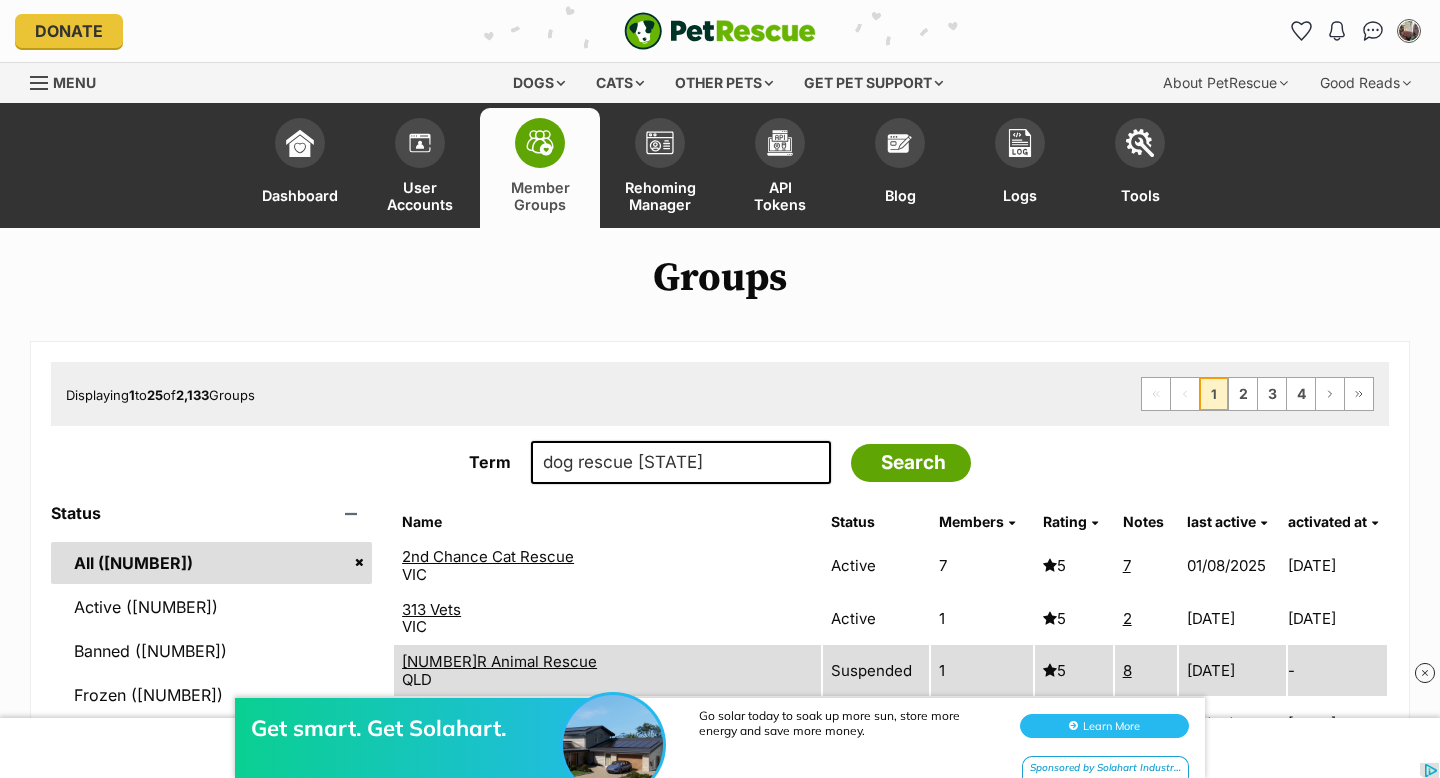 type on "dog rescue victoria" 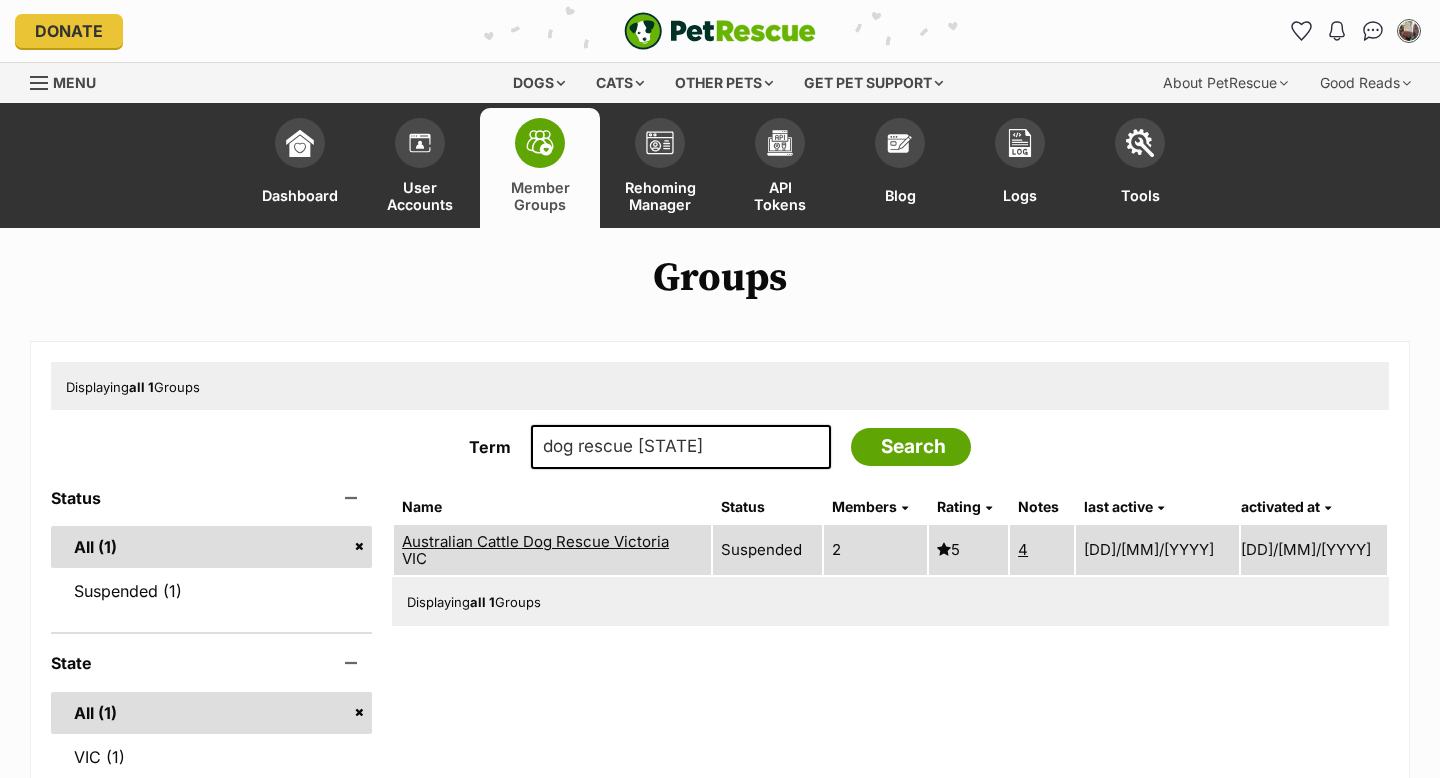 scroll, scrollTop: 0, scrollLeft: 0, axis: both 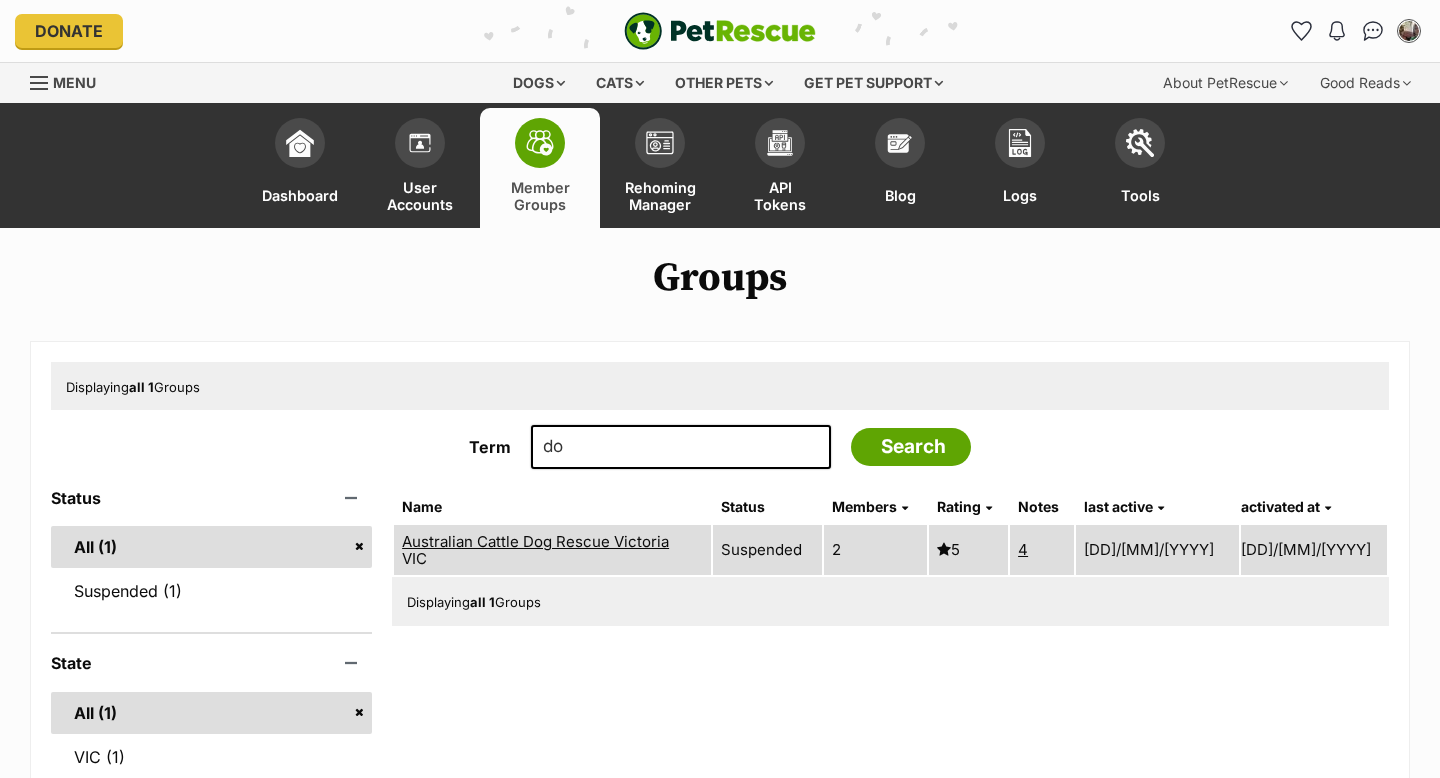 type on "d" 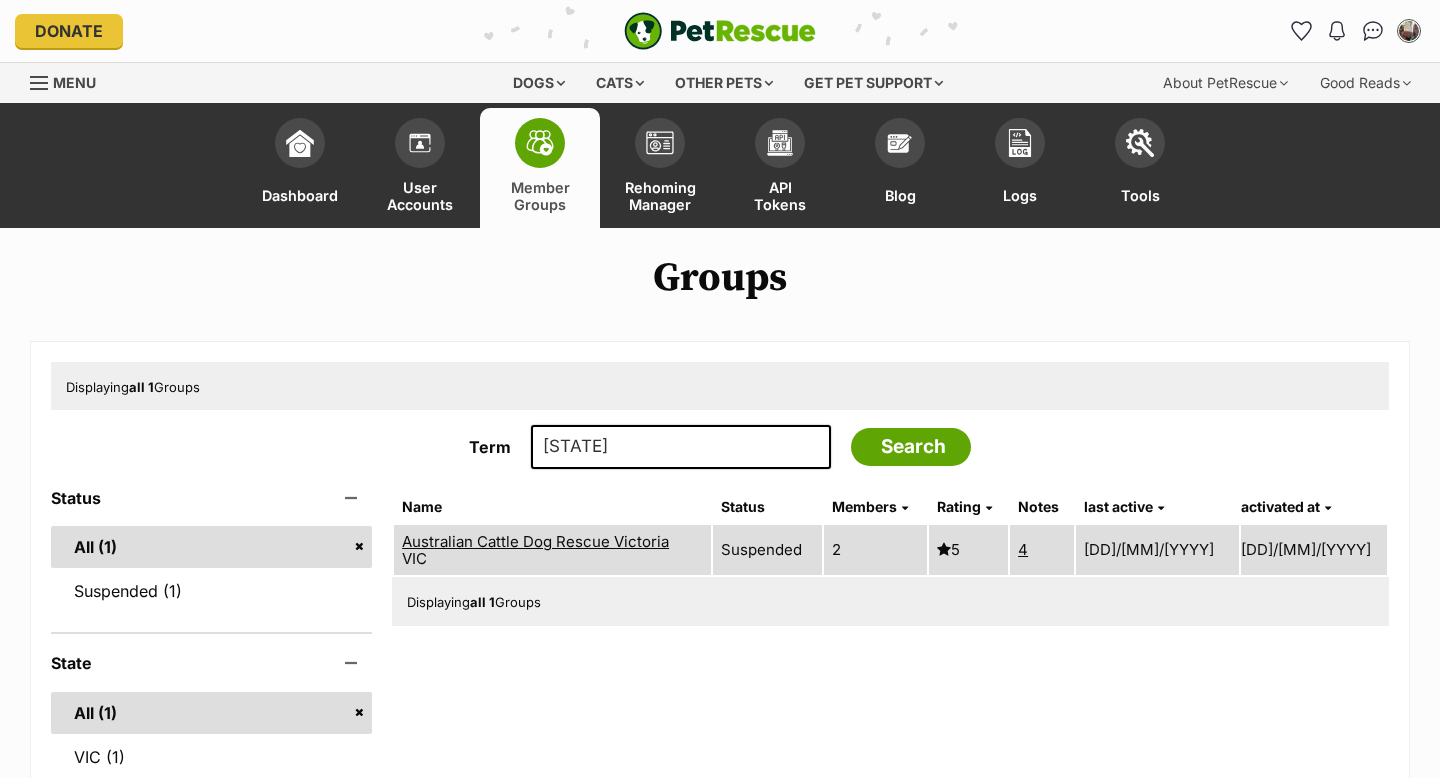 type on "victorian dog" 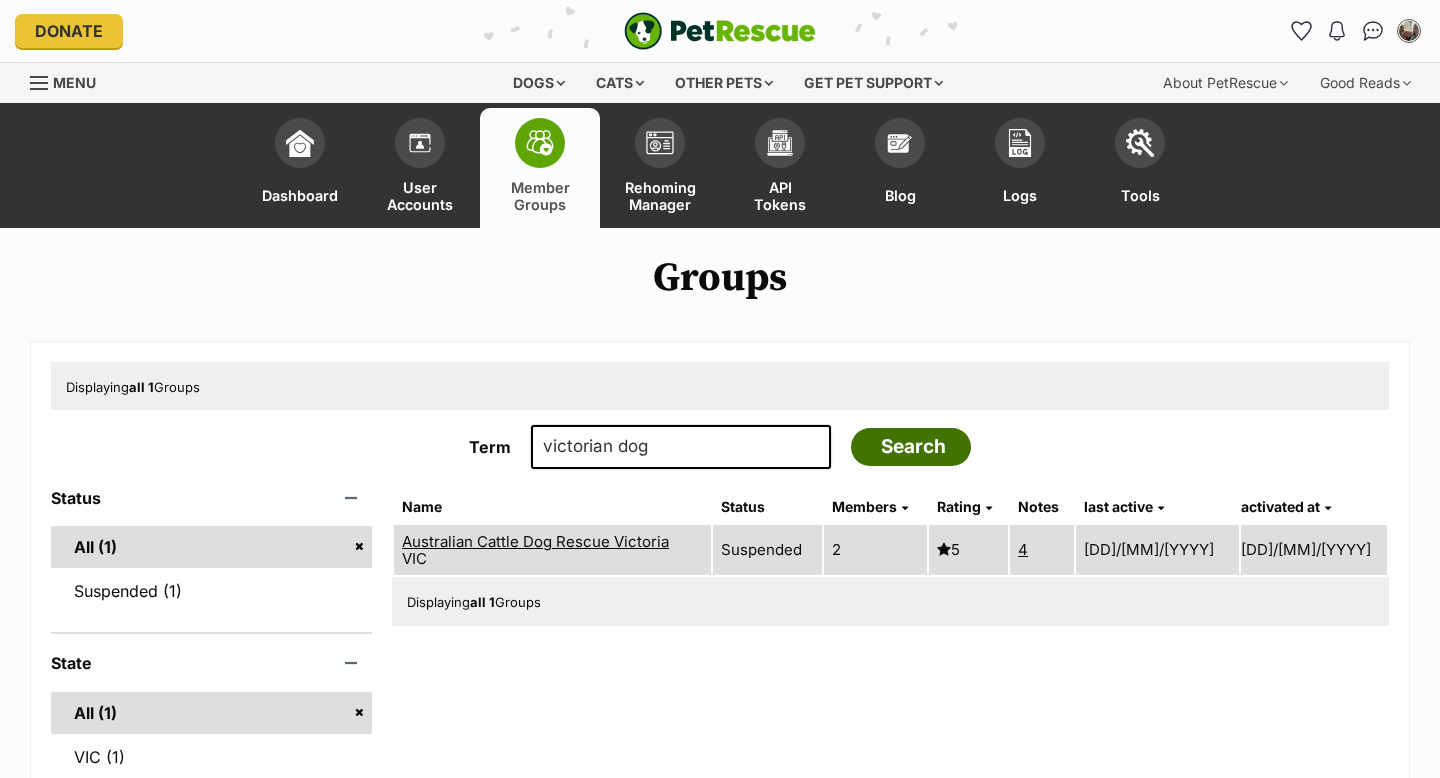 click on "Search" at bounding box center (911, 447) 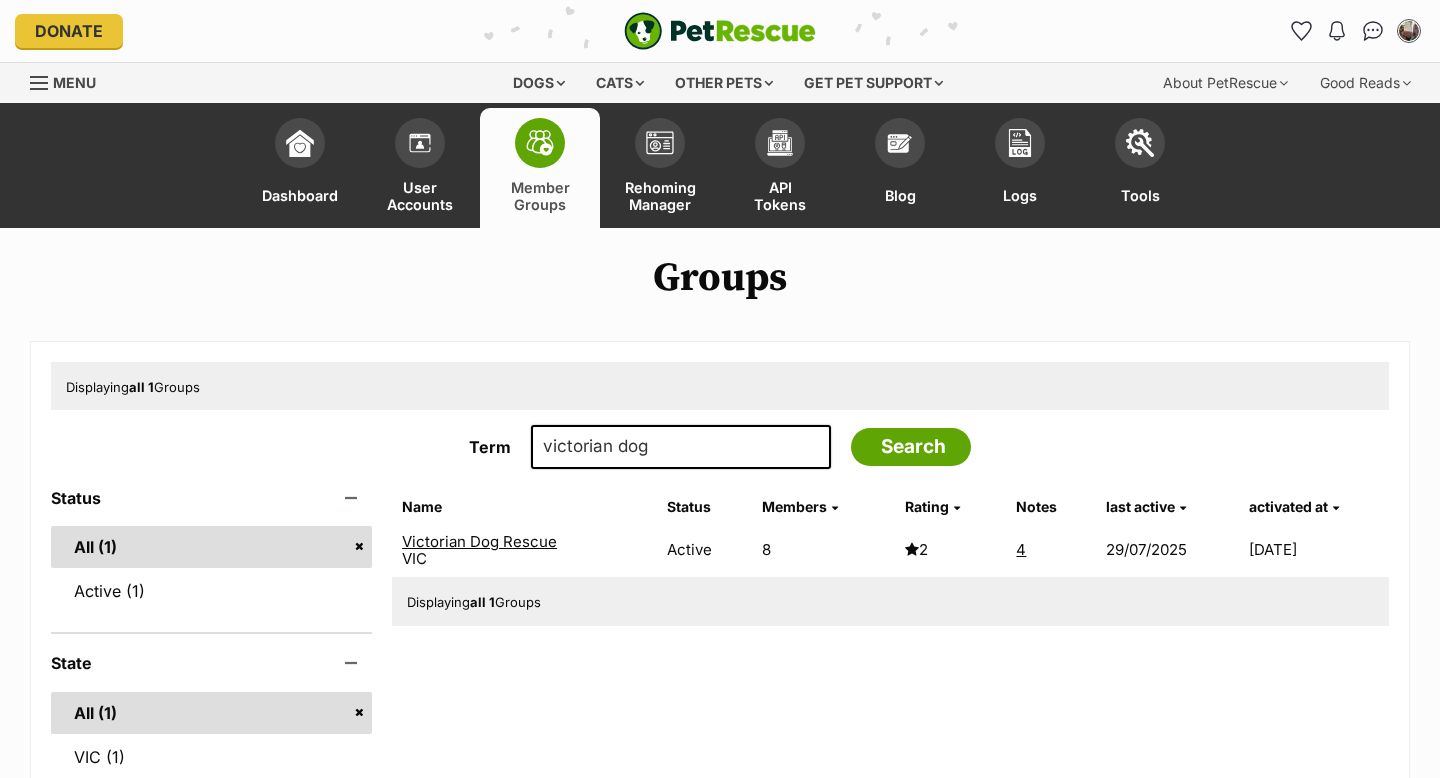 scroll, scrollTop: 0, scrollLeft: 0, axis: both 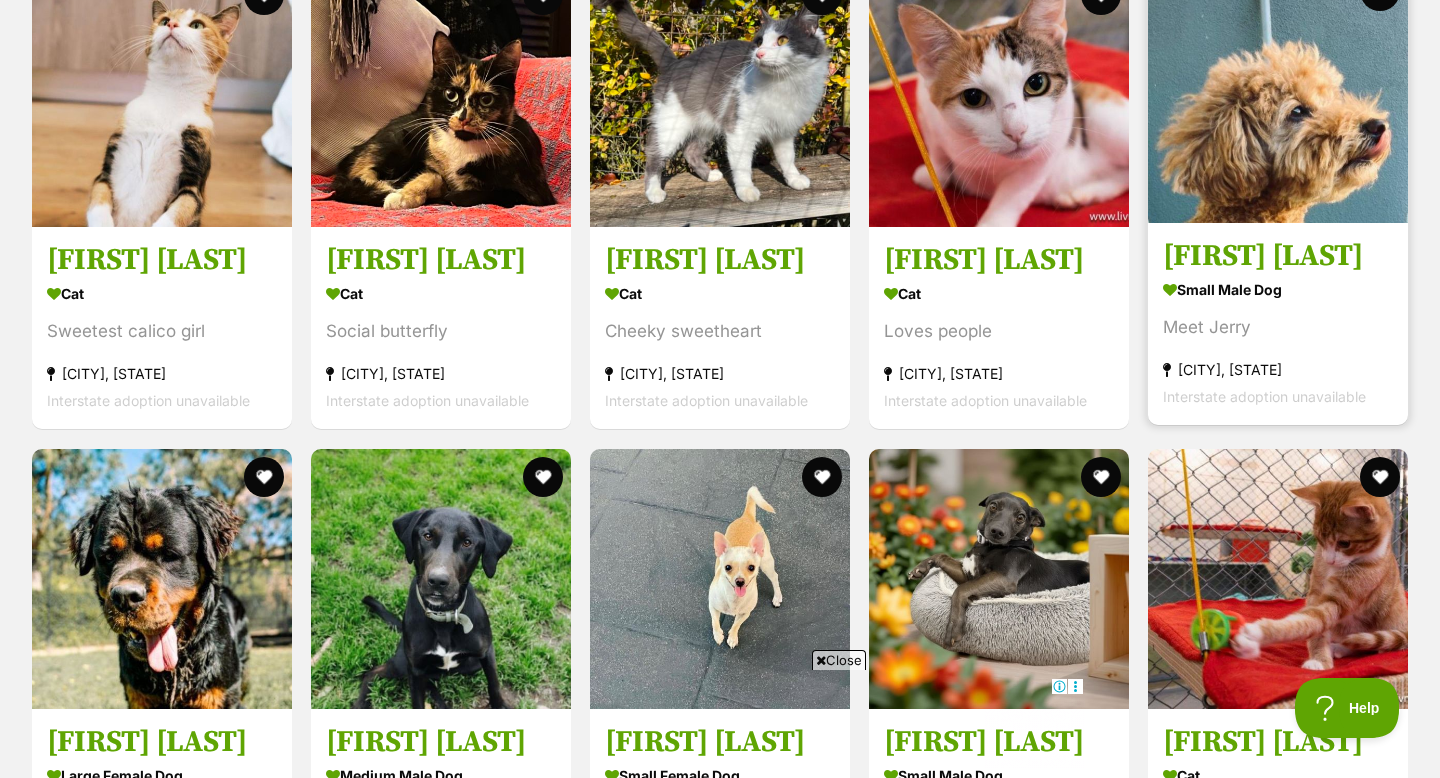 click at bounding box center (1278, 93) 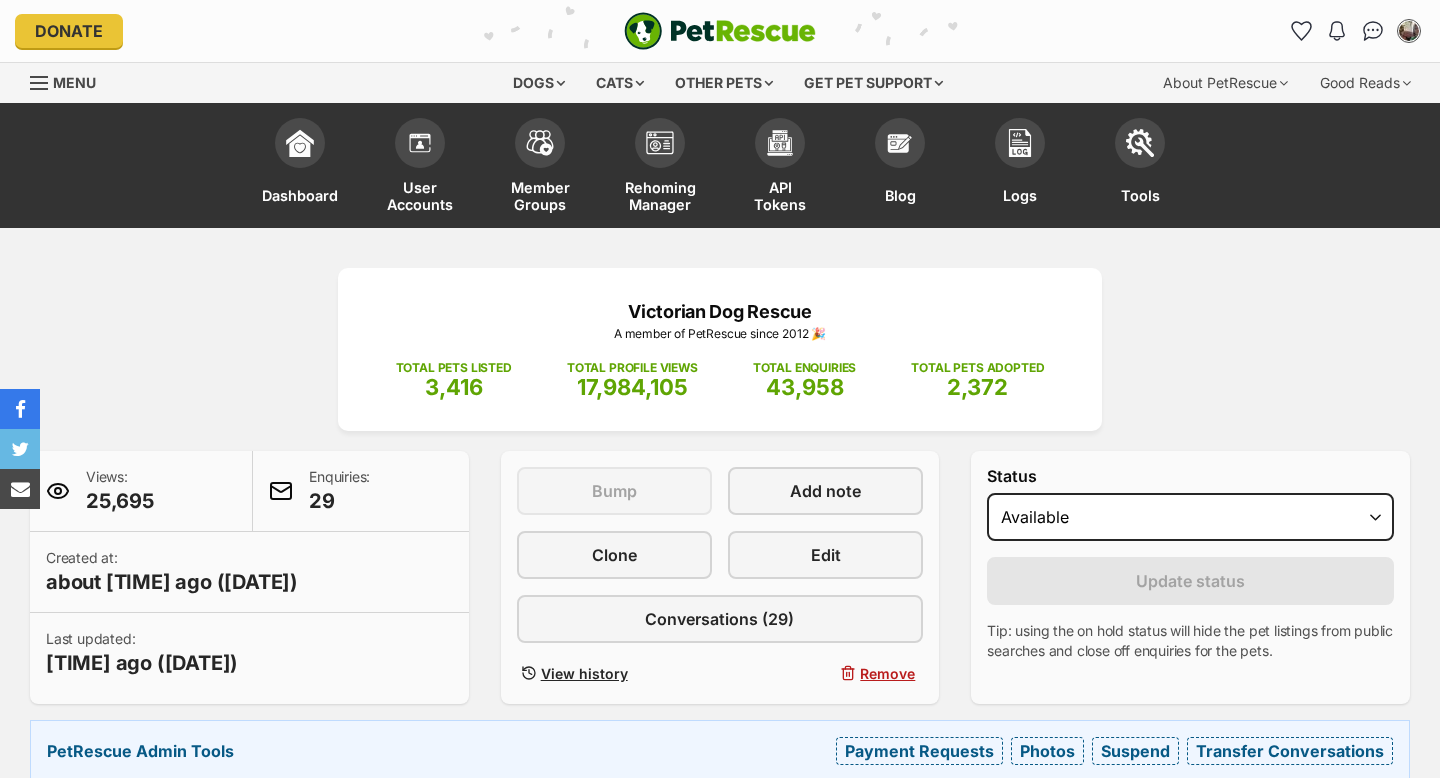 scroll, scrollTop: 0, scrollLeft: 0, axis: both 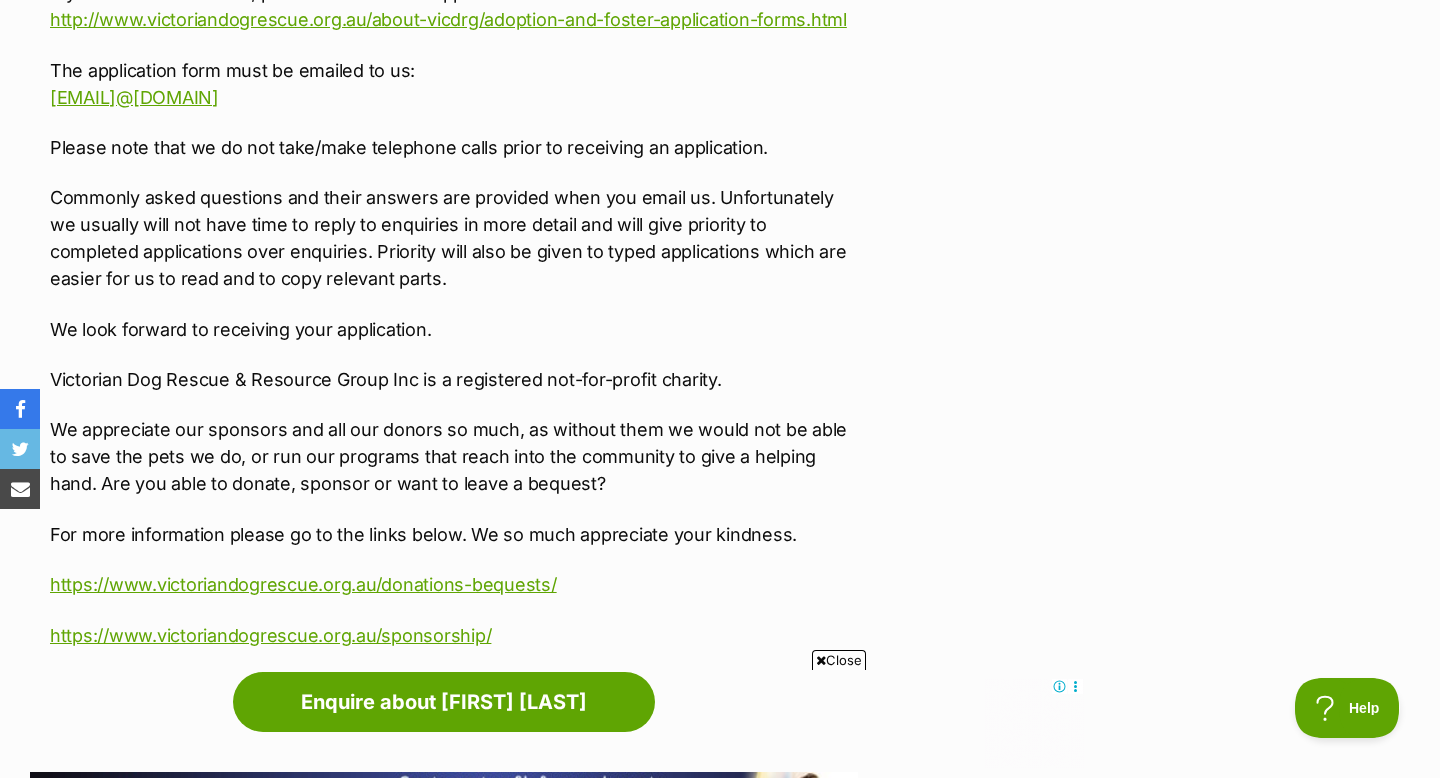 drag, startPoint x: 385, startPoint y: 99, endPoint x: 47, endPoint y: 105, distance: 338.05325 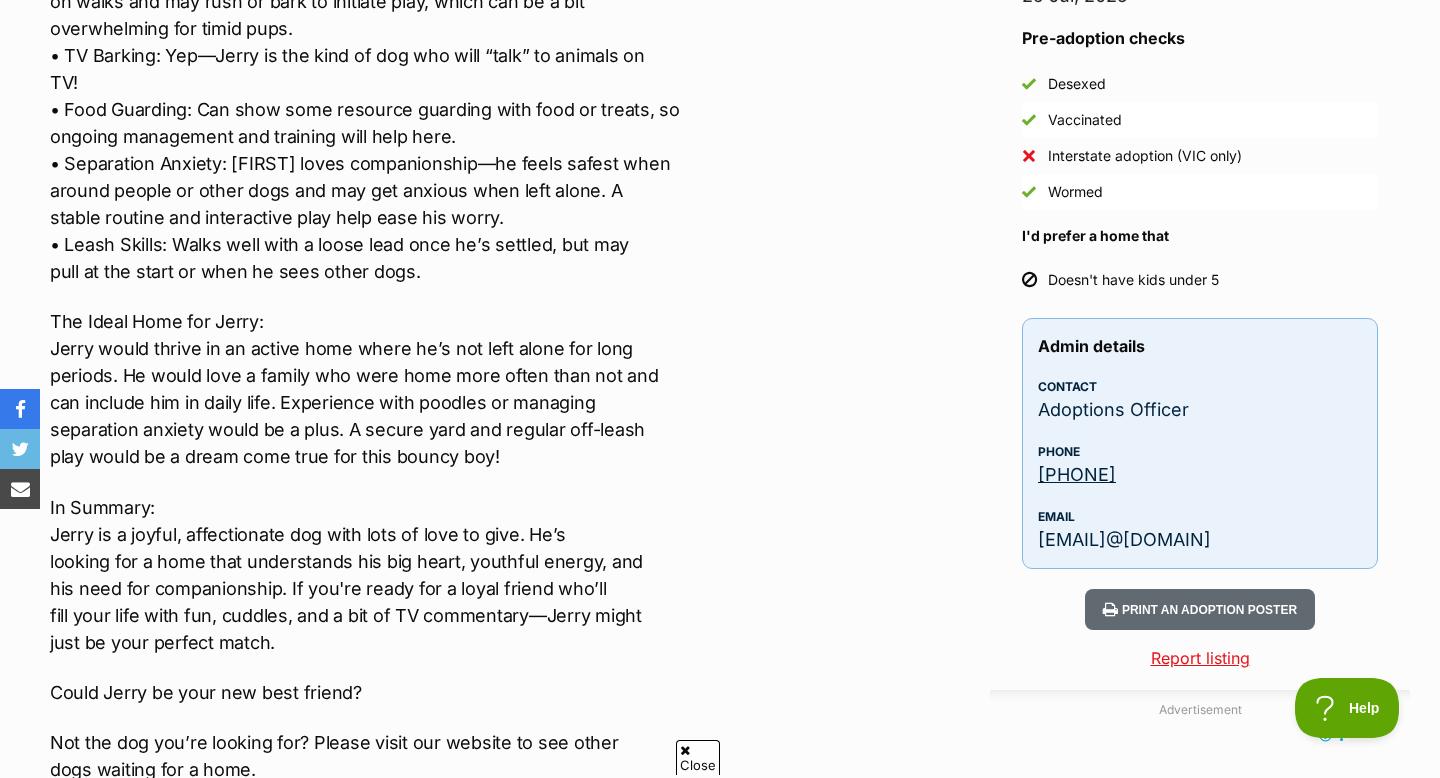 scroll, scrollTop: 0, scrollLeft: 0, axis: both 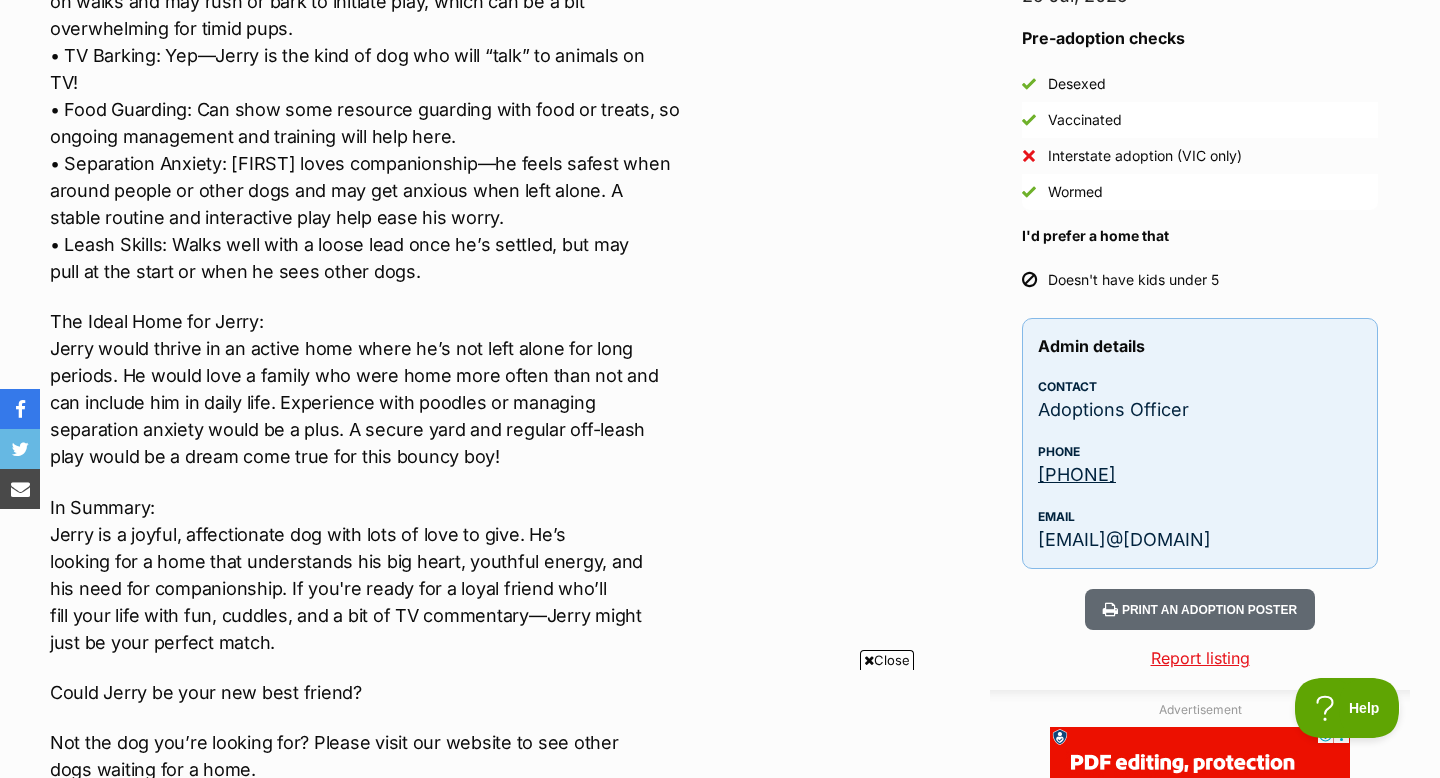 click on "Advertisement
Adoption information
I've been adopted!
This pet is no longer available
On Hold
Enquire about Jerry Russellton
Find available pets like this!
Rescue group
Victorian Dog Rescue
PetRescue ID
1129781
Location
Collingwood, VIC
Age
7 years
Adoption fee
$850.00
100% of the adoption fee goes directly to Victorian Dog Rescue, the organisation providing their care.
Learn more about adoption fees .
Microchip number
953010002505314
Source number
RE120211
Last updated
29 Jul, 2025
Pre-adoption checks
Desexed
Vaccinated
Interstate adoption (VIC only)
Wormed
I'd prefer a home that
Doesn't have kids under 5
Admin details
Contact
Adoptions Officer
Phone
00000000
Email
adoptions@victoriandogrescue.org.au" at bounding box center [720, 1174] 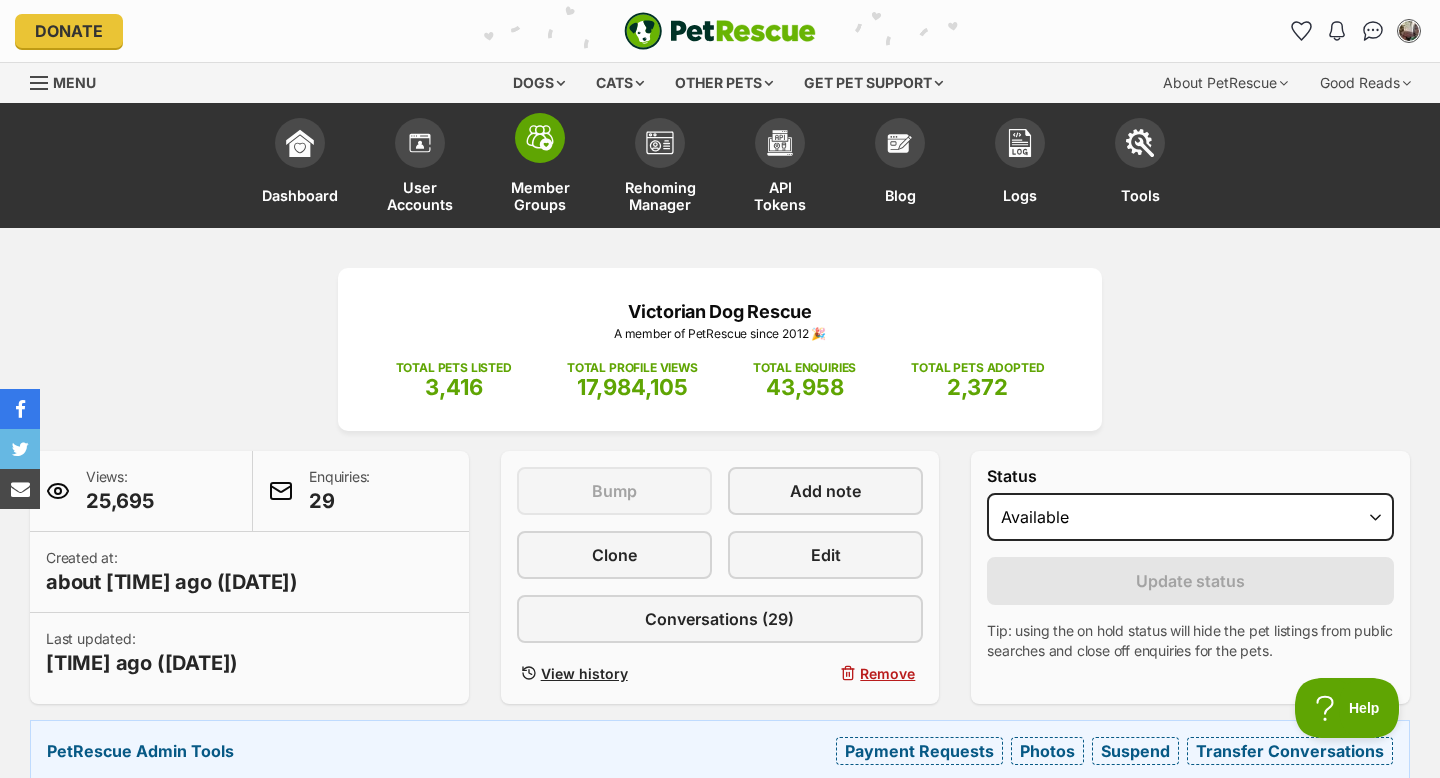 scroll, scrollTop: 0, scrollLeft: 0, axis: both 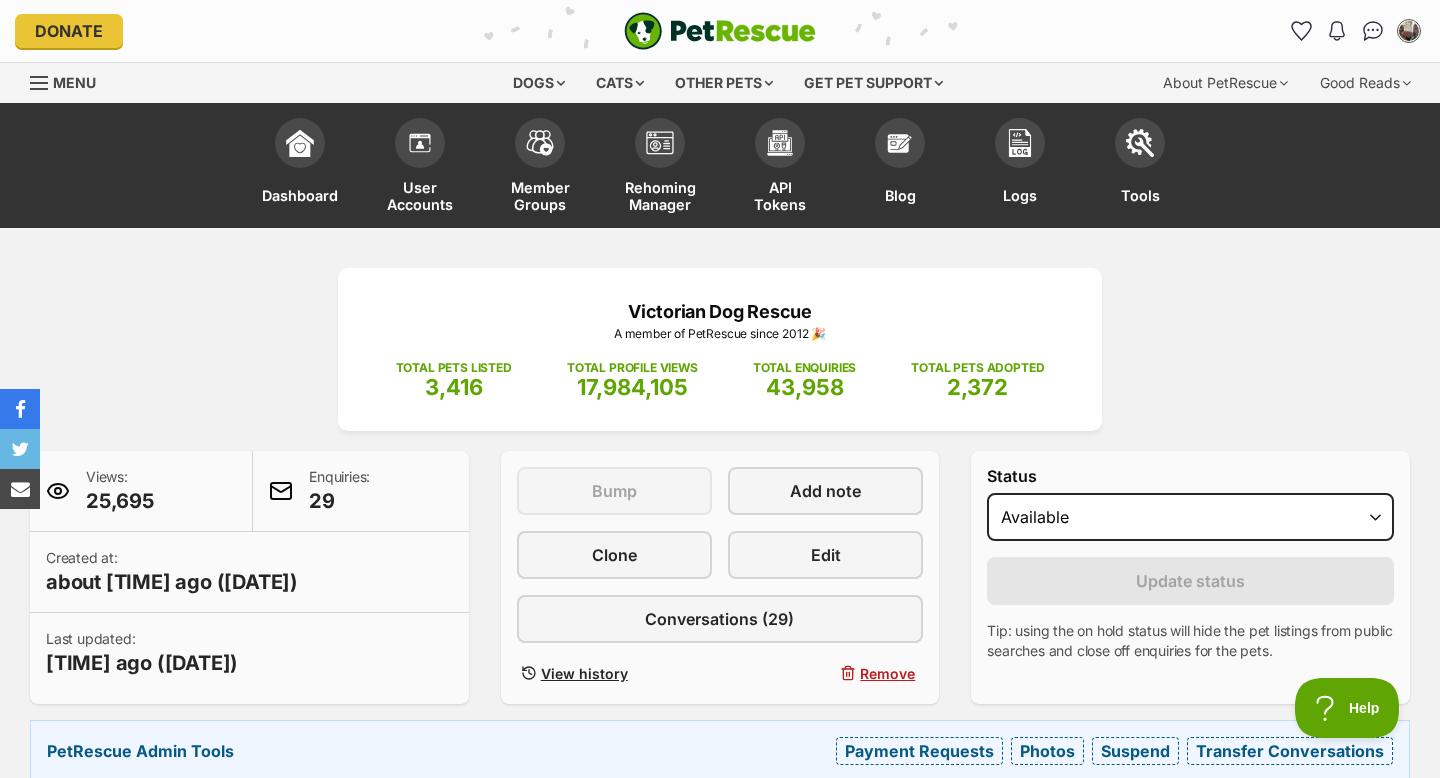 click at bounding box center (420, 143) 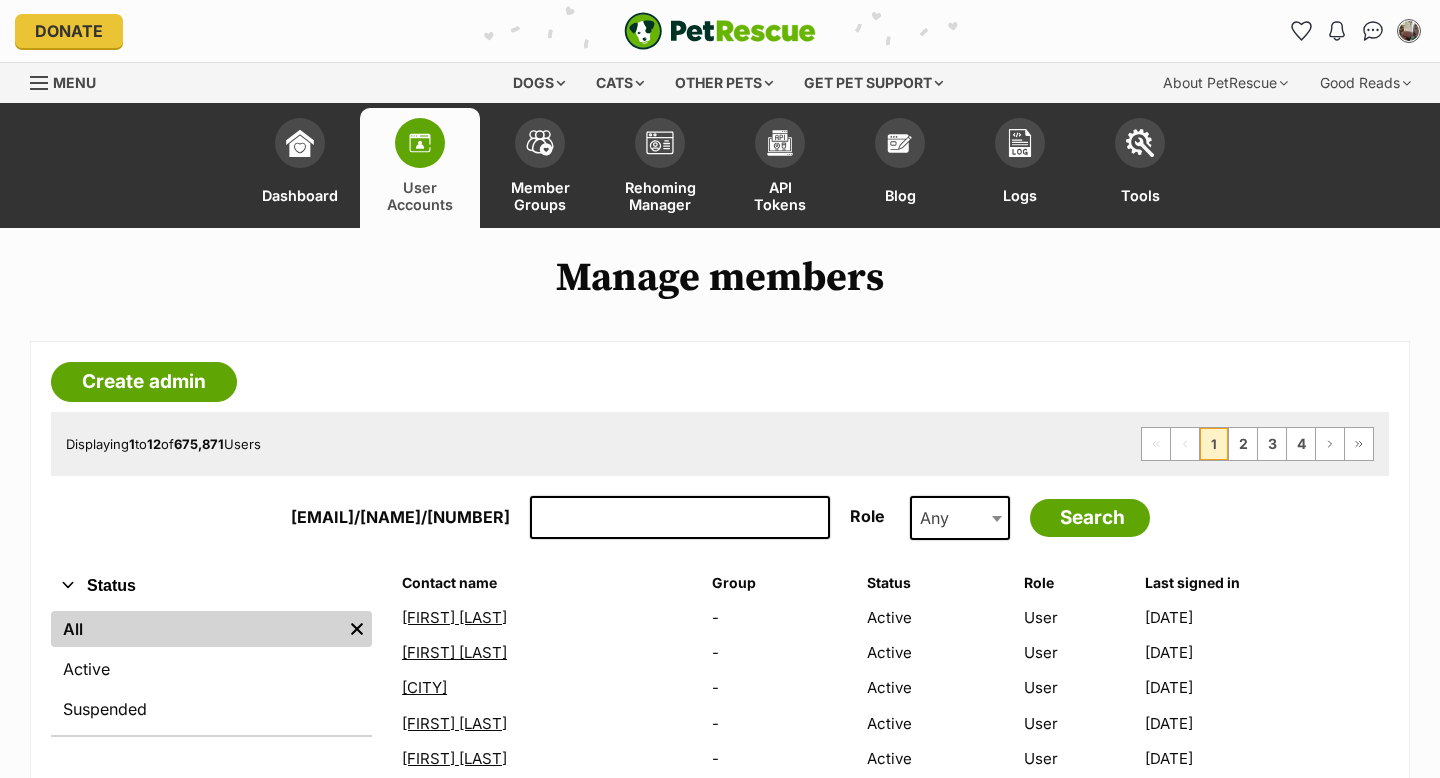 scroll, scrollTop: 0, scrollLeft: 0, axis: both 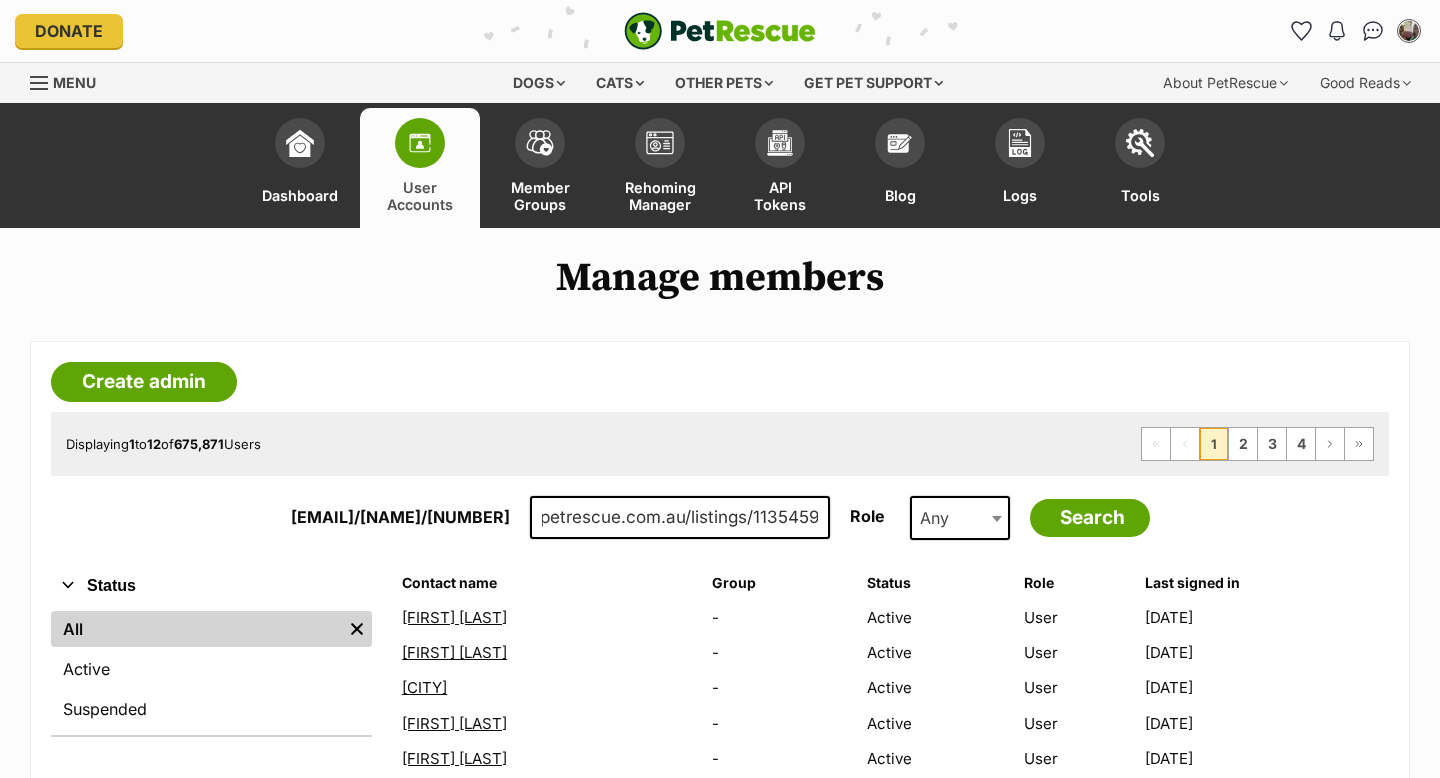 type on "https://www.petrescue.com.au/listings/1135459" 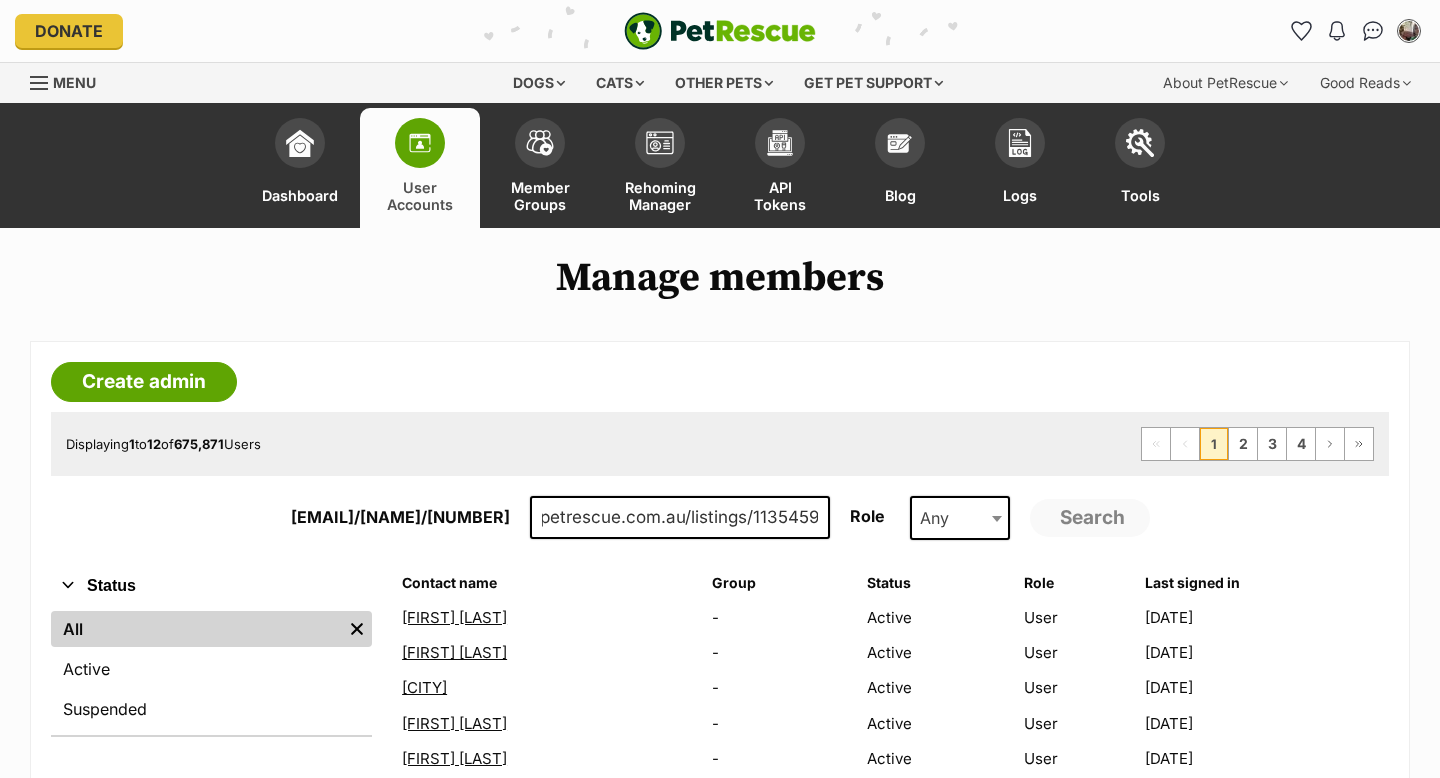 scroll, scrollTop: 0, scrollLeft: 0, axis: both 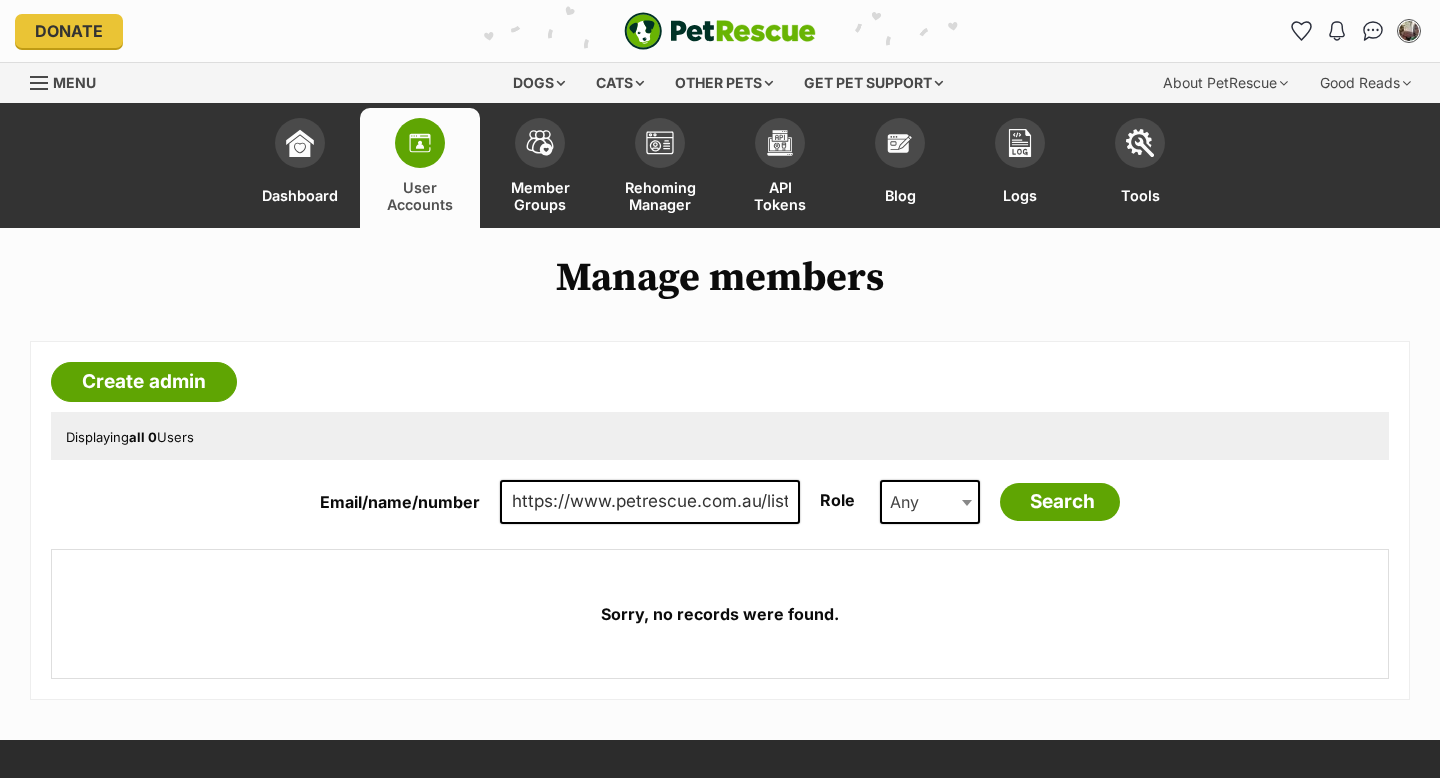 drag, startPoint x: 508, startPoint y: 497, endPoint x: 803, endPoint y: 523, distance: 296.14355 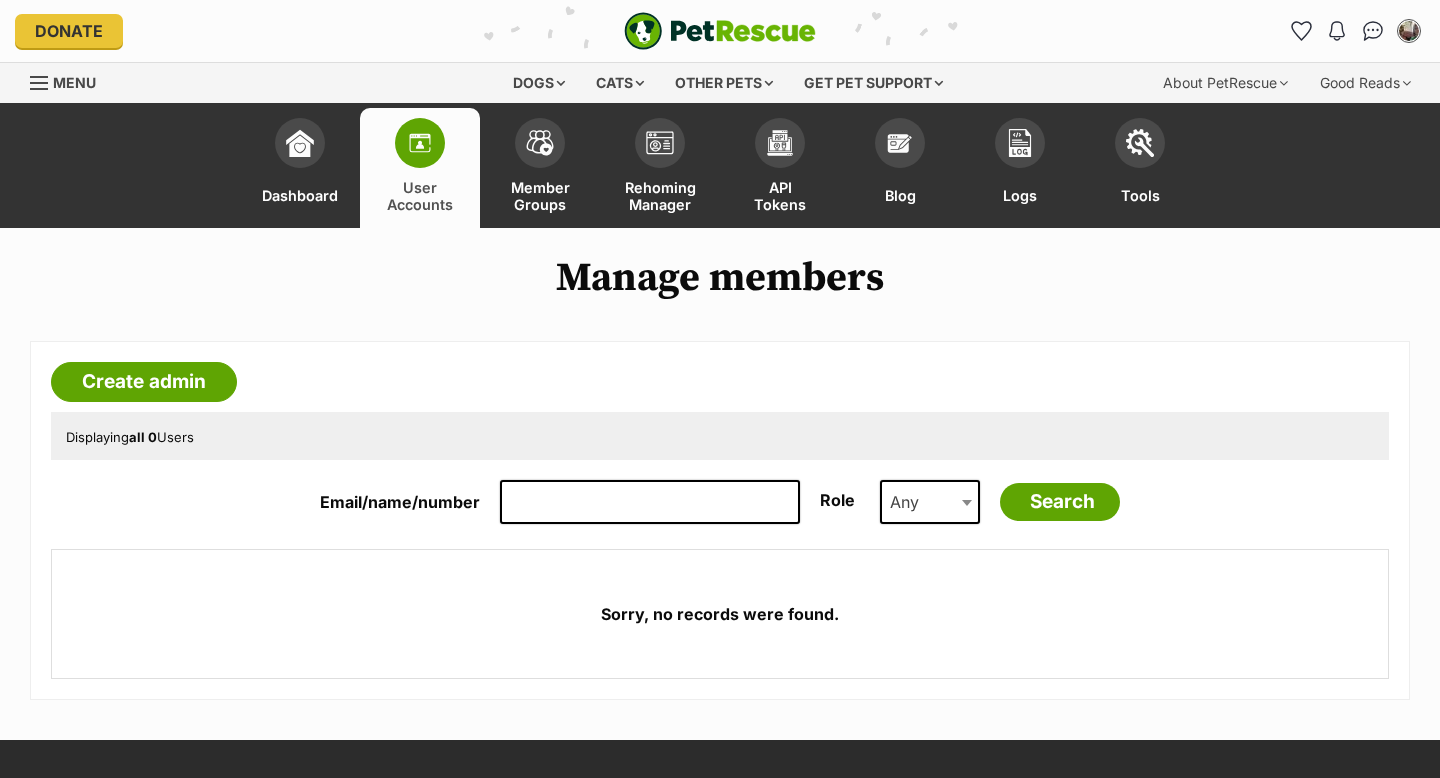 paste on "[EMAIL]" 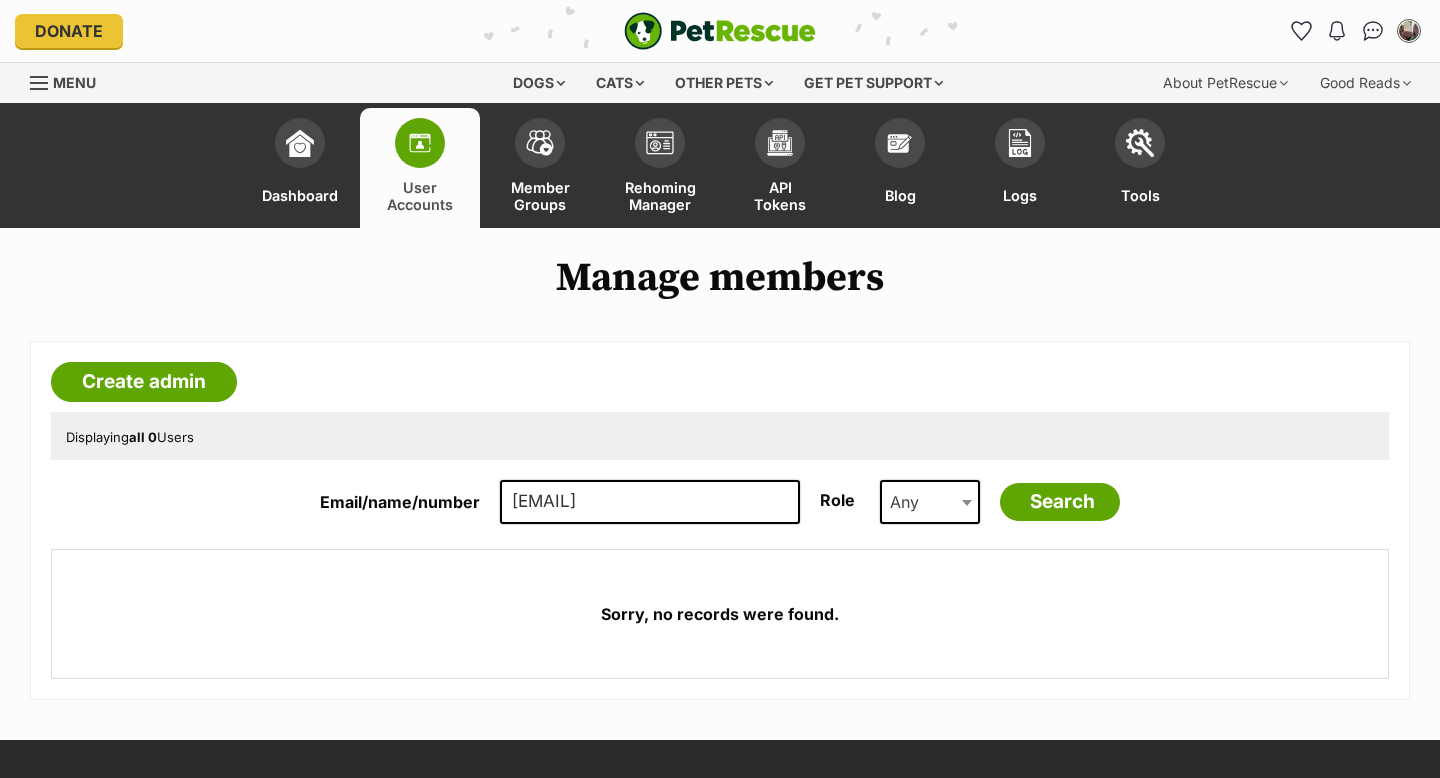 type on "[EMAIL]" 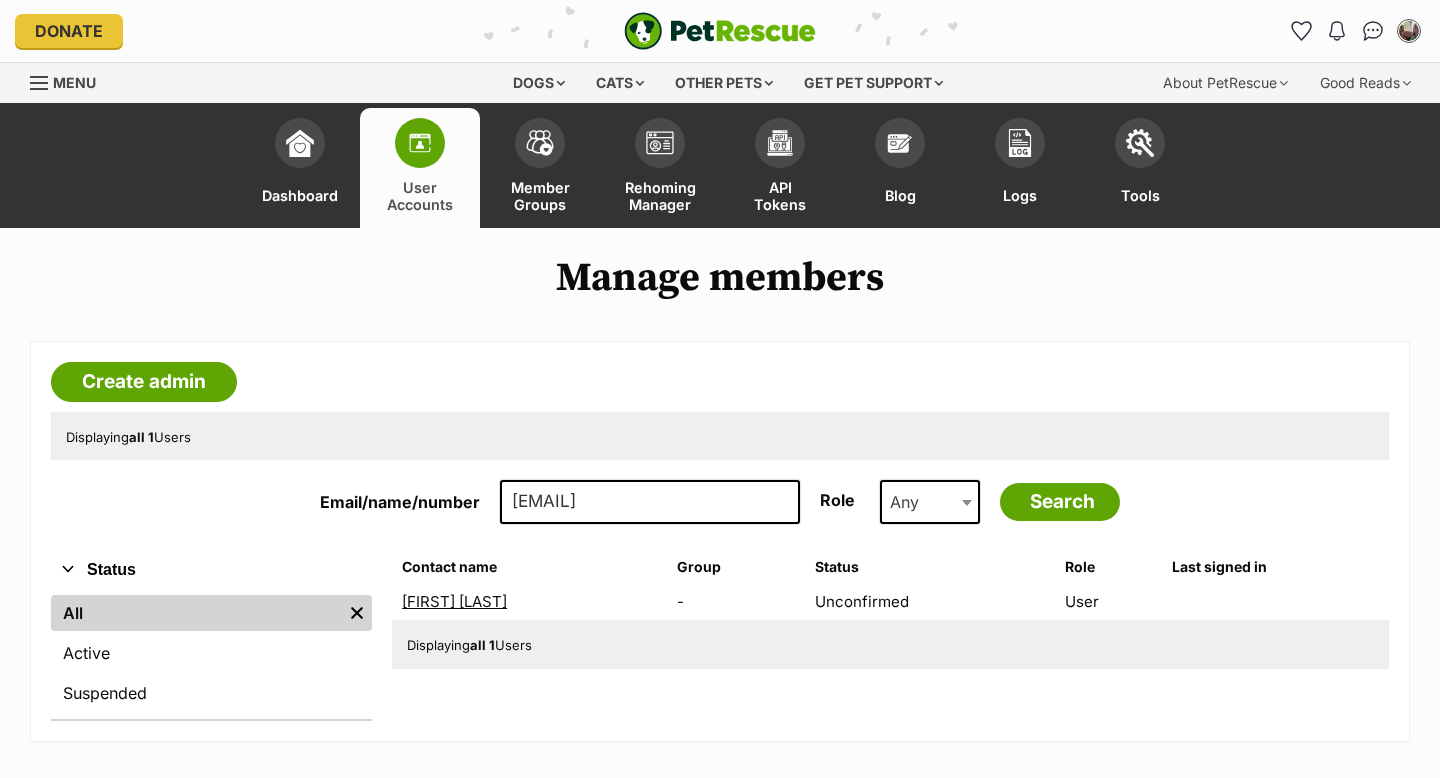 scroll, scrollTop: 0, scrollLeft: 0, axis: both 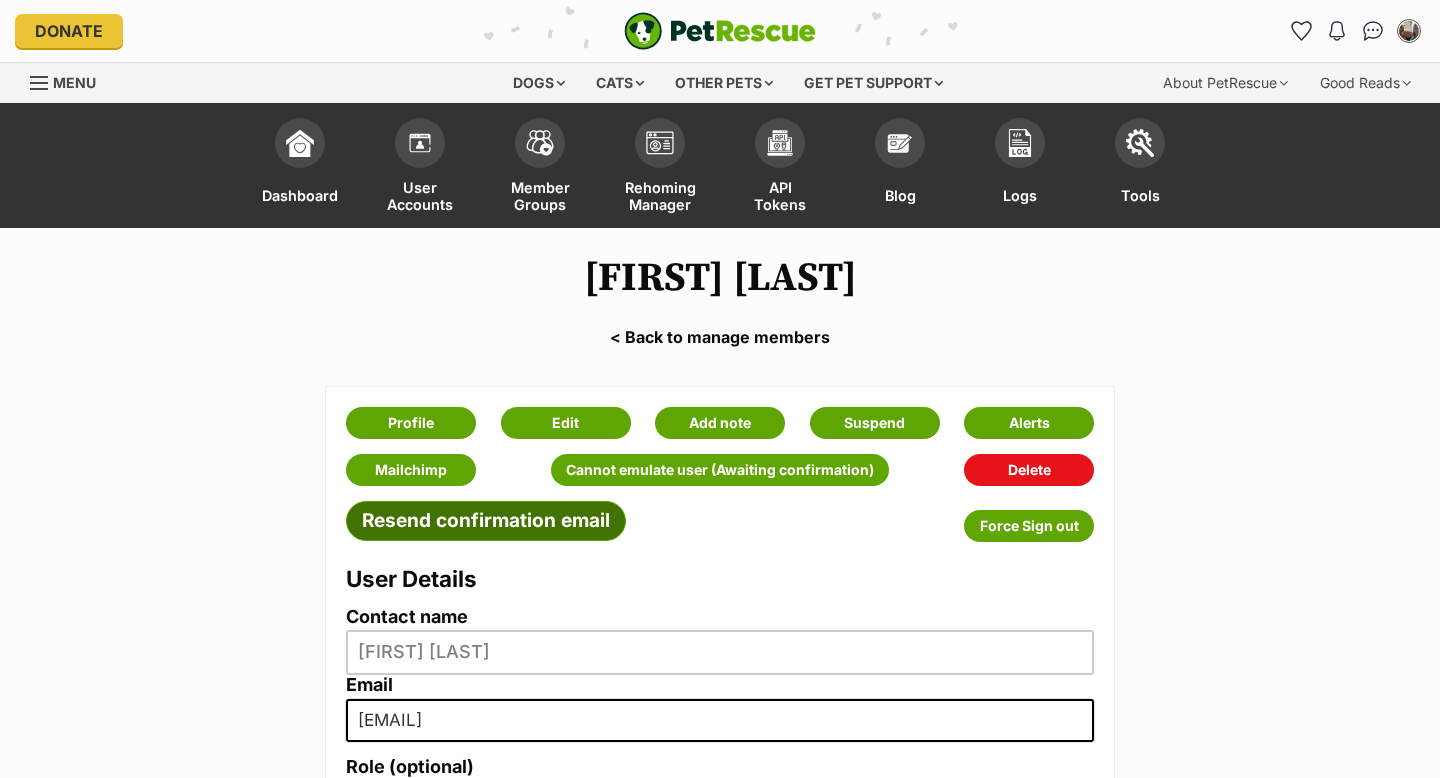click on "Resend confirmation email" at bounding box center [486, 521] 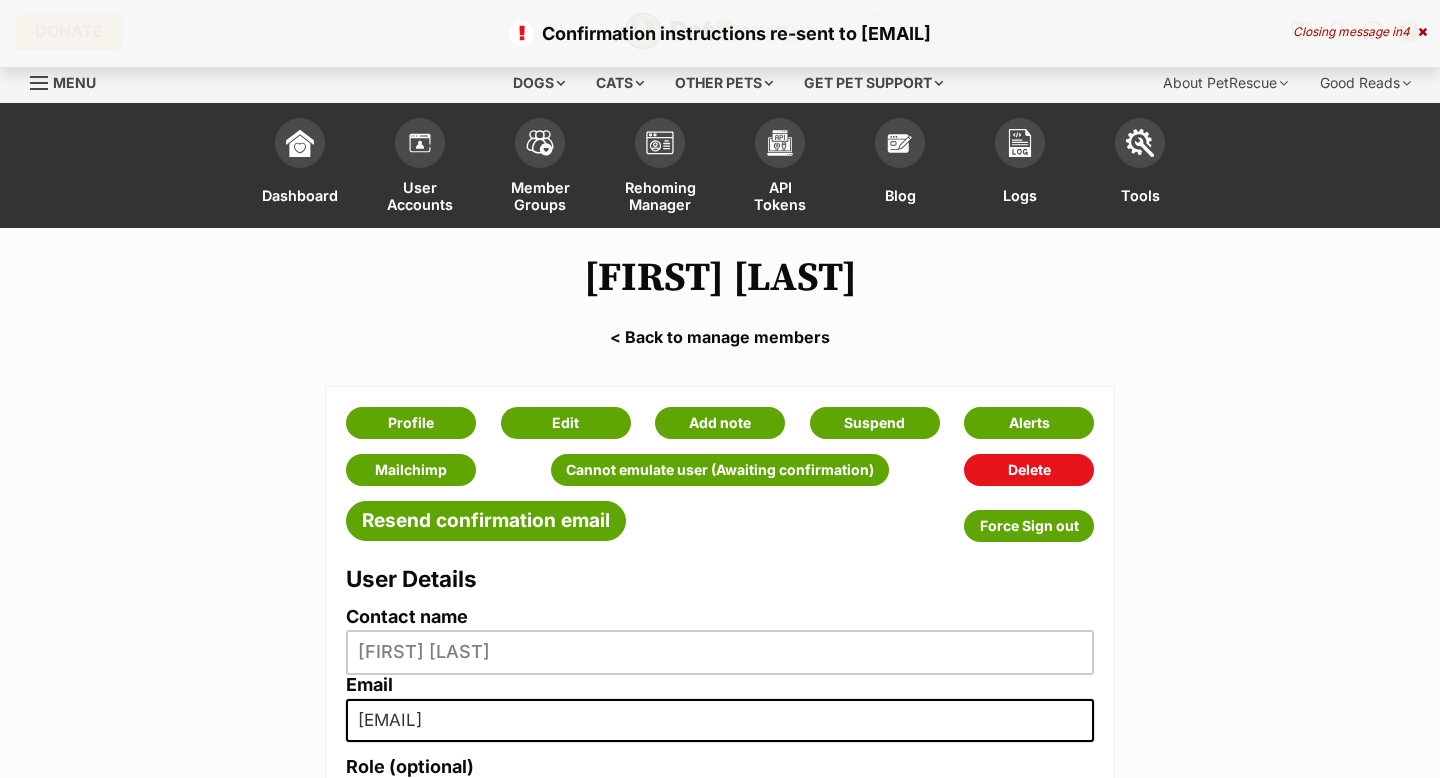 scroll, scrollTop: 0, scrollLeft: 0, axis: both 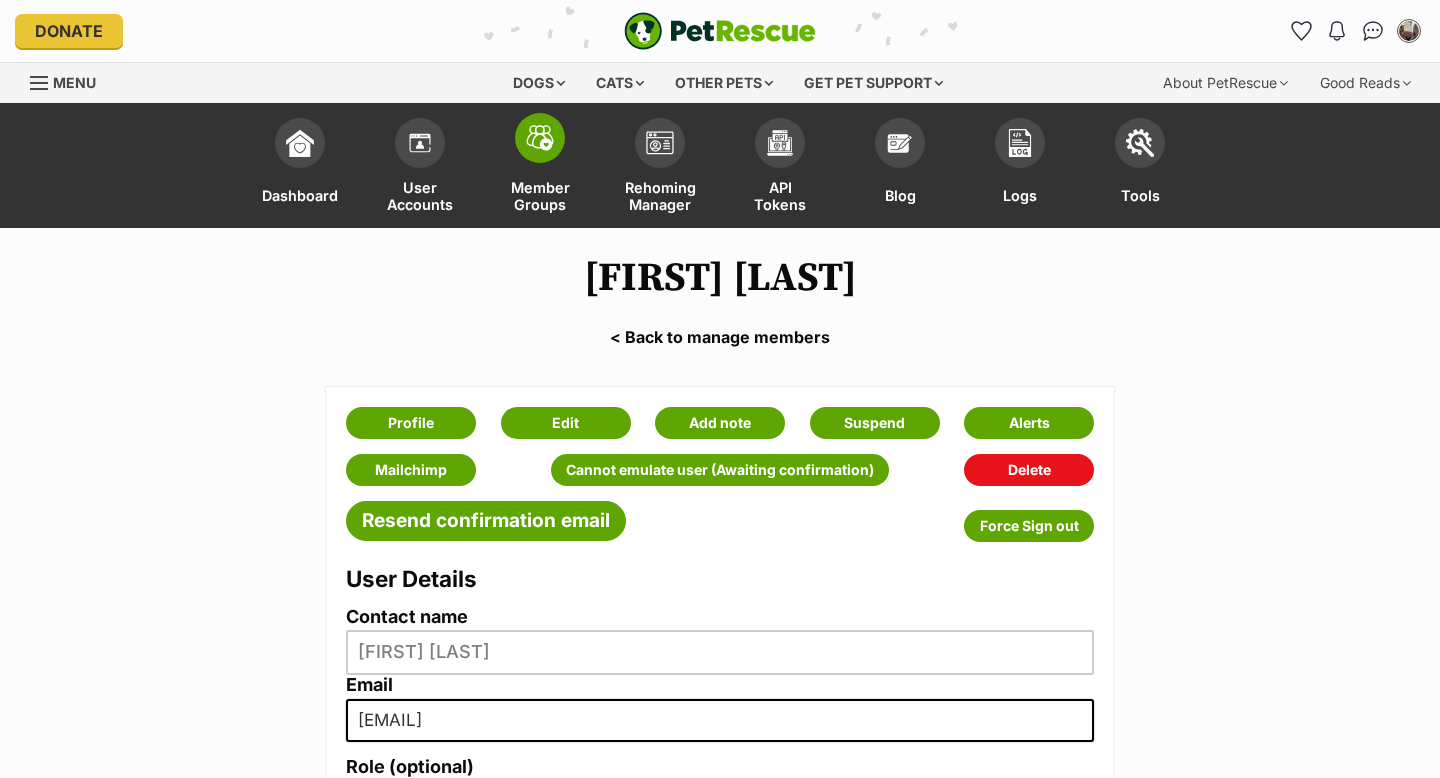 click at bounding box center [540, 138] 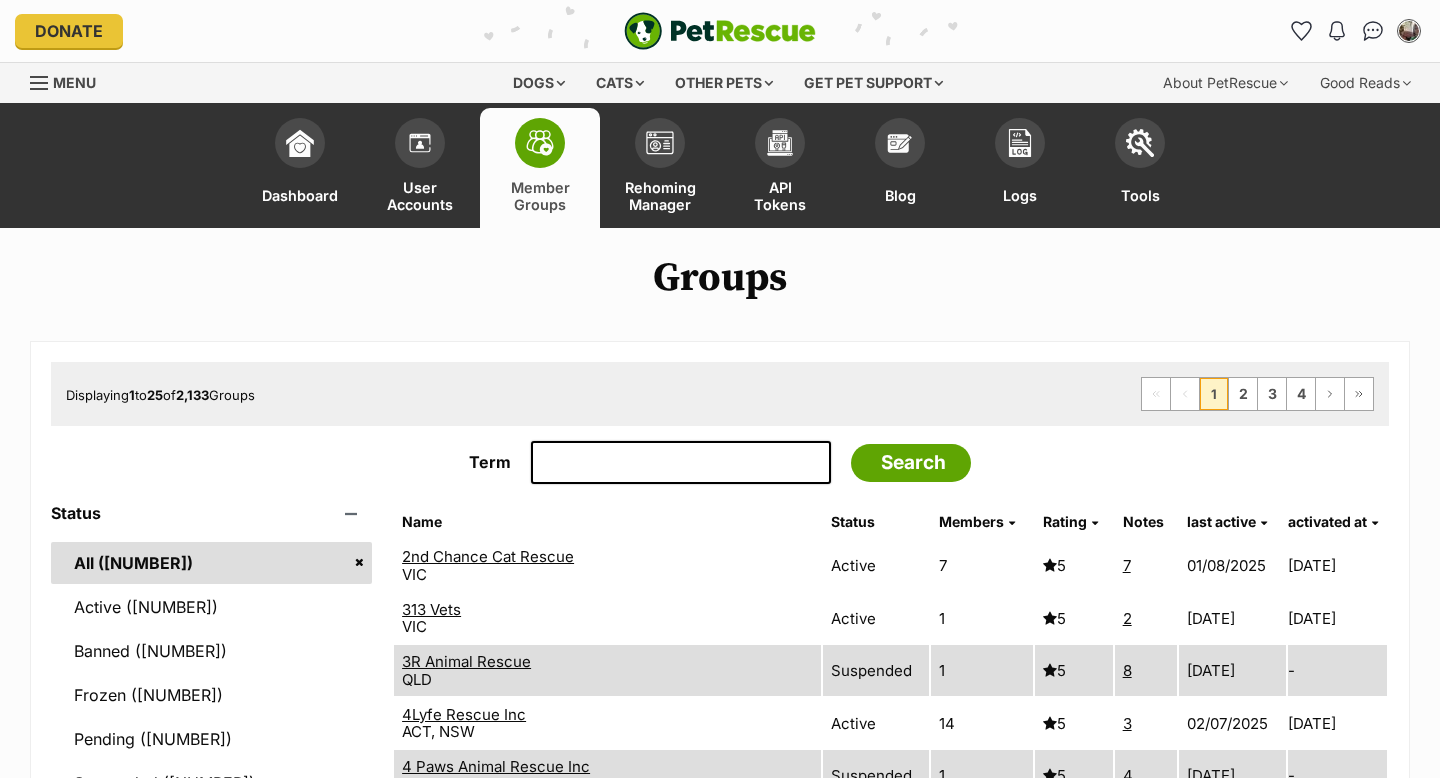 scroll, scrollTop: 0, scrollLeft: 0, axis: both 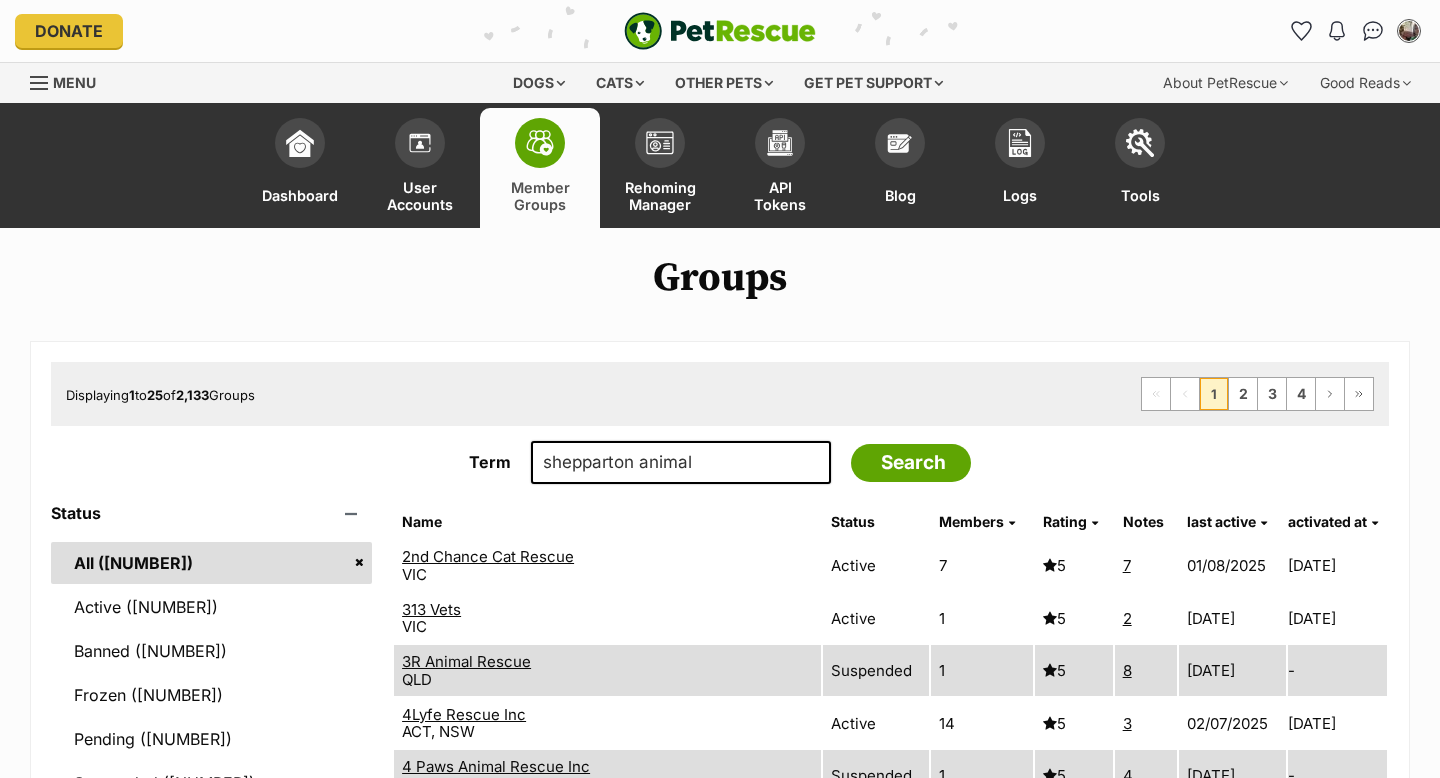 type on "shepparton animal rescue" 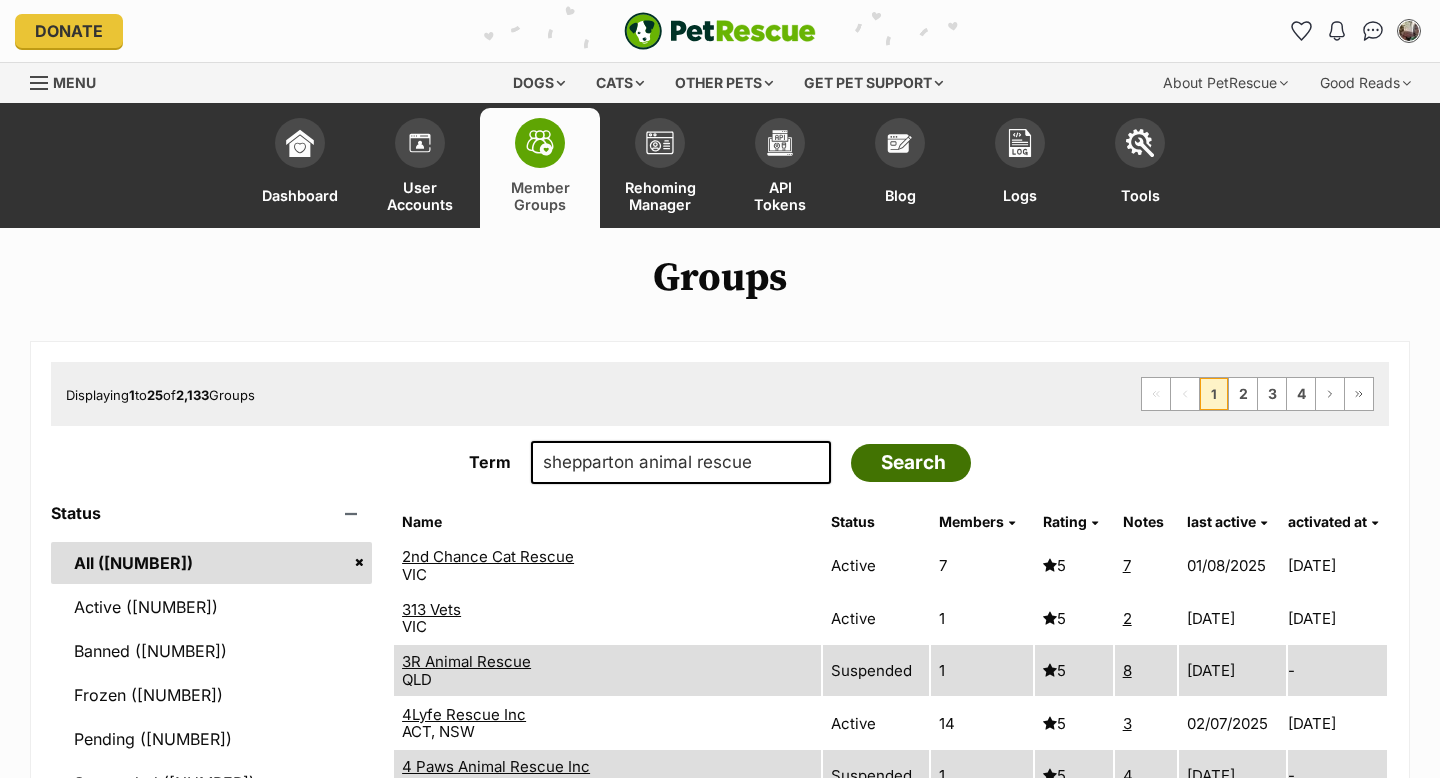 click on "Search" at bounding box center [911, 463] 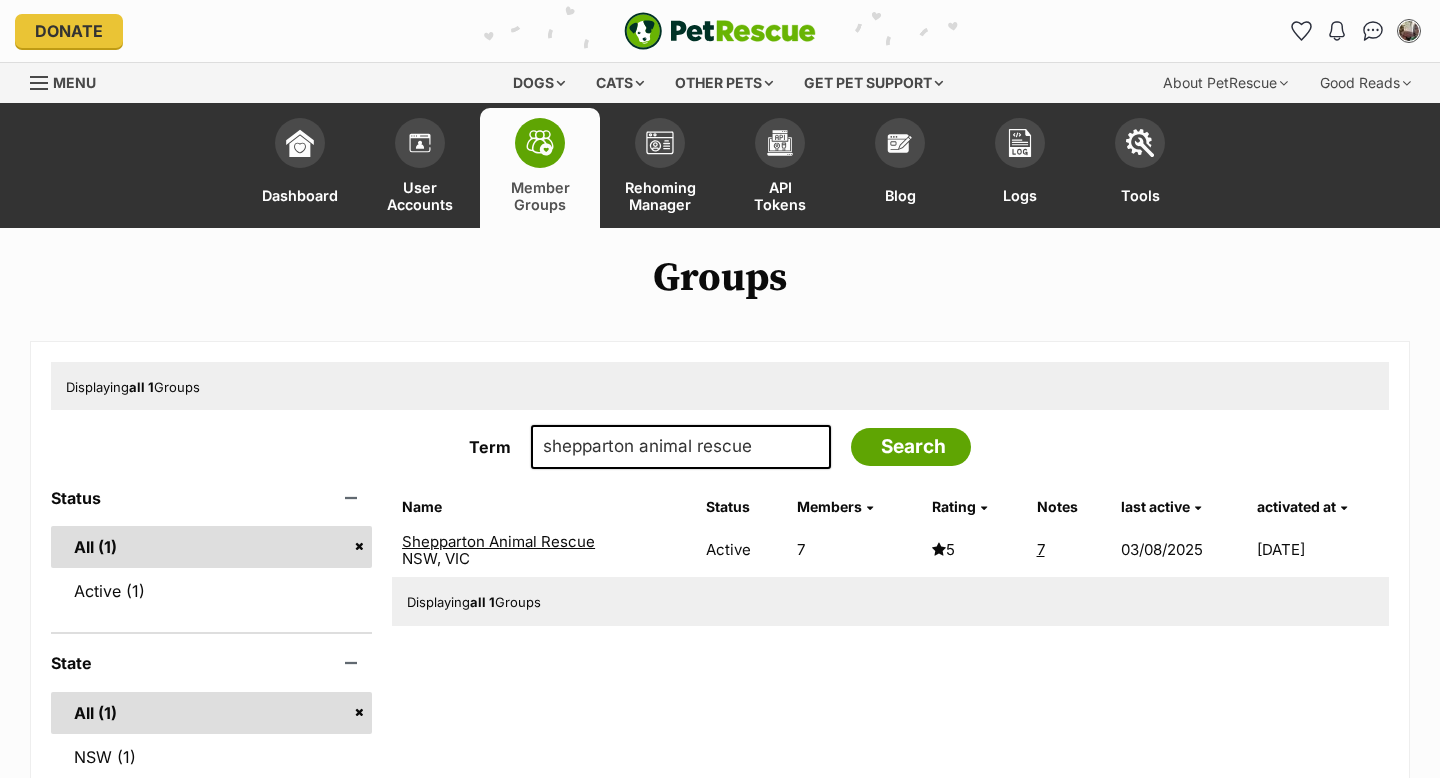 scroll, scrollTop: 0, scrollLeft: 0, axis: both 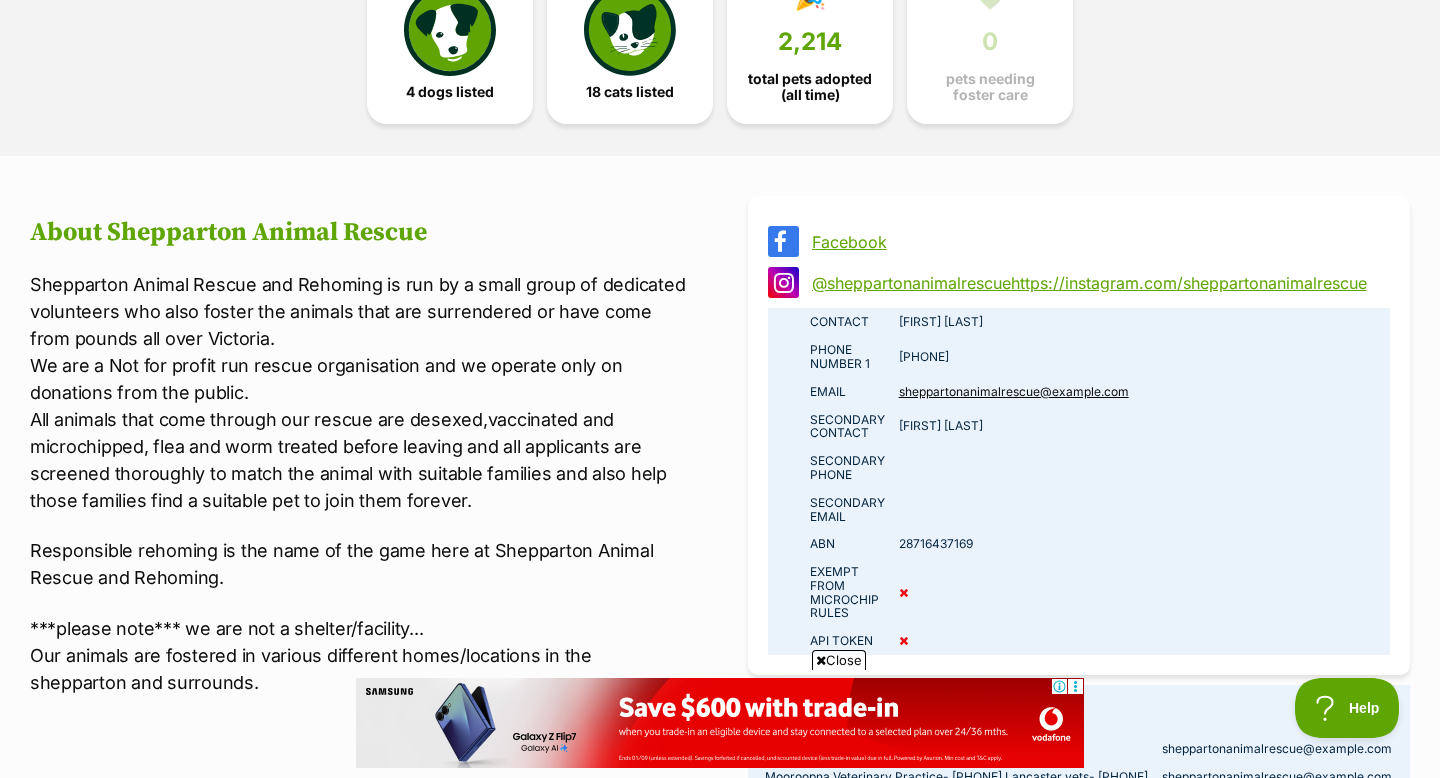click on "Facebook" at bounding box center (1097, 242) 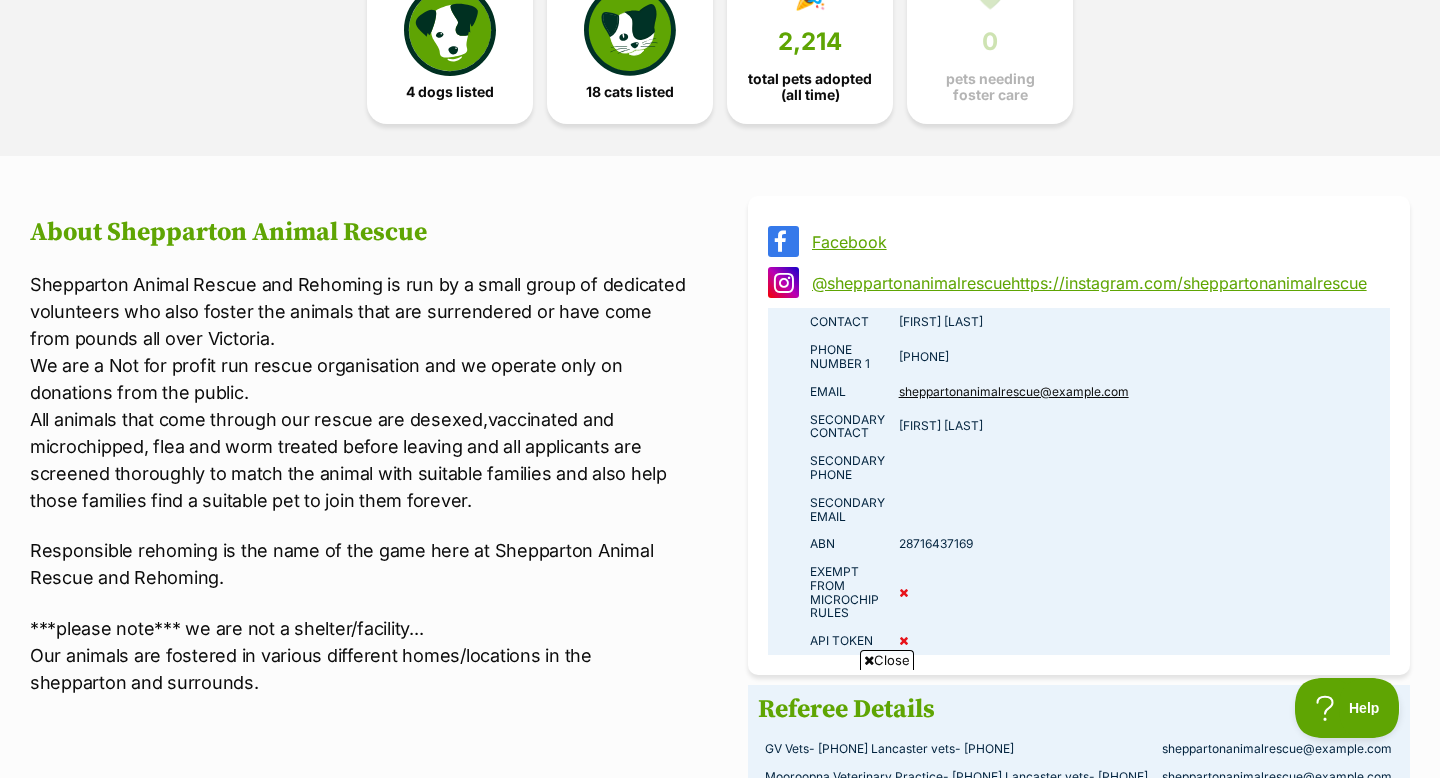 scroll, scrollTop: 0, scrollLeft: 0, axis: both 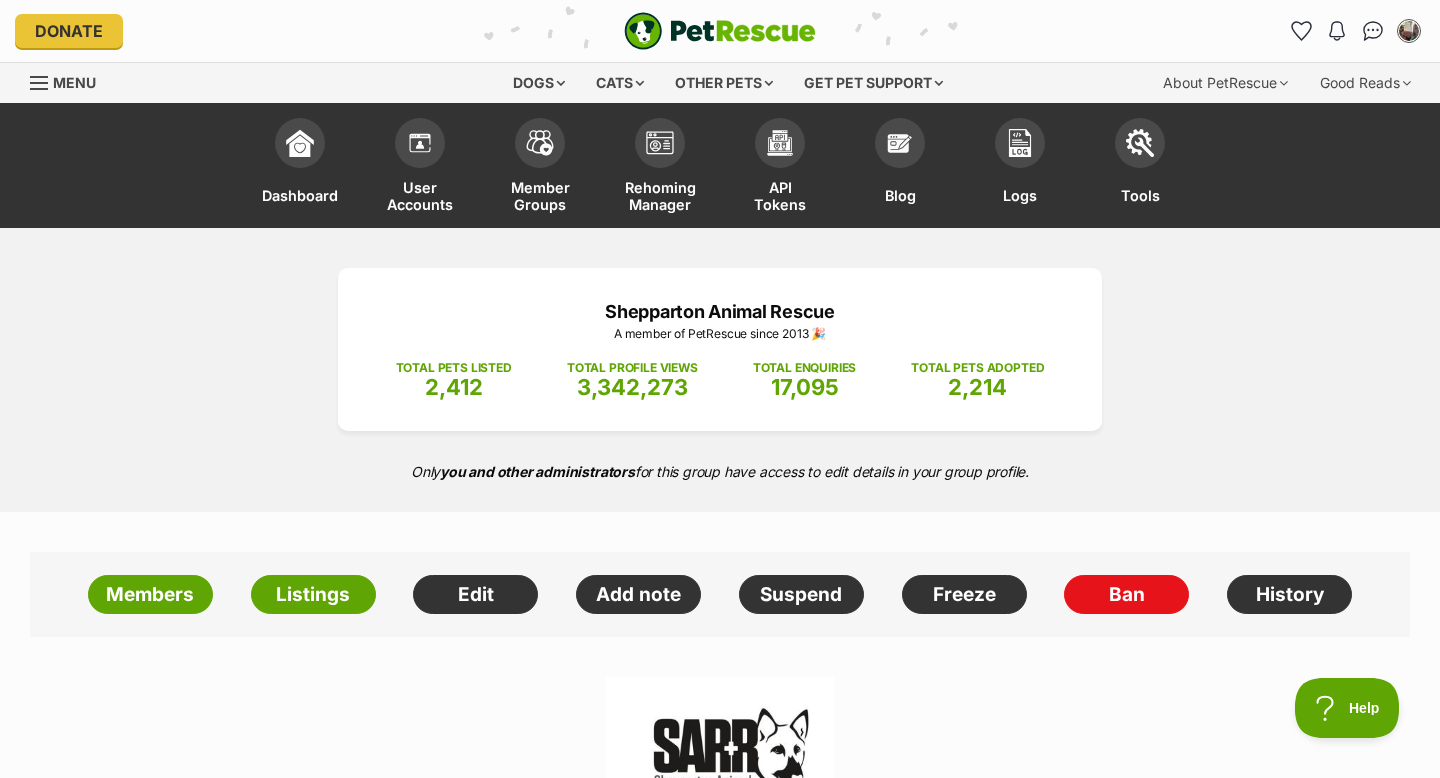 click on "Menu" at bounding box center (74, 82) 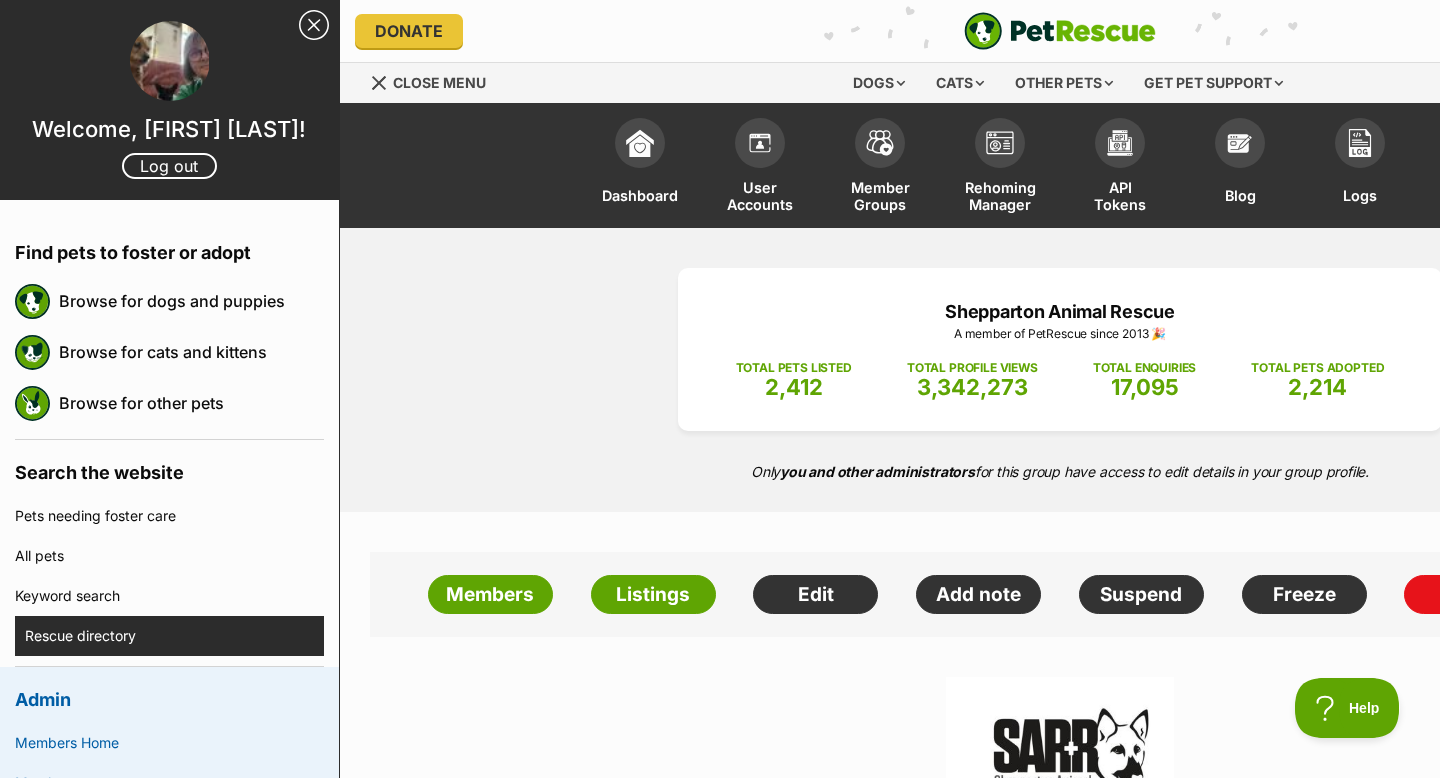 click on "Rescue directory" at bounding box center [174, 636] 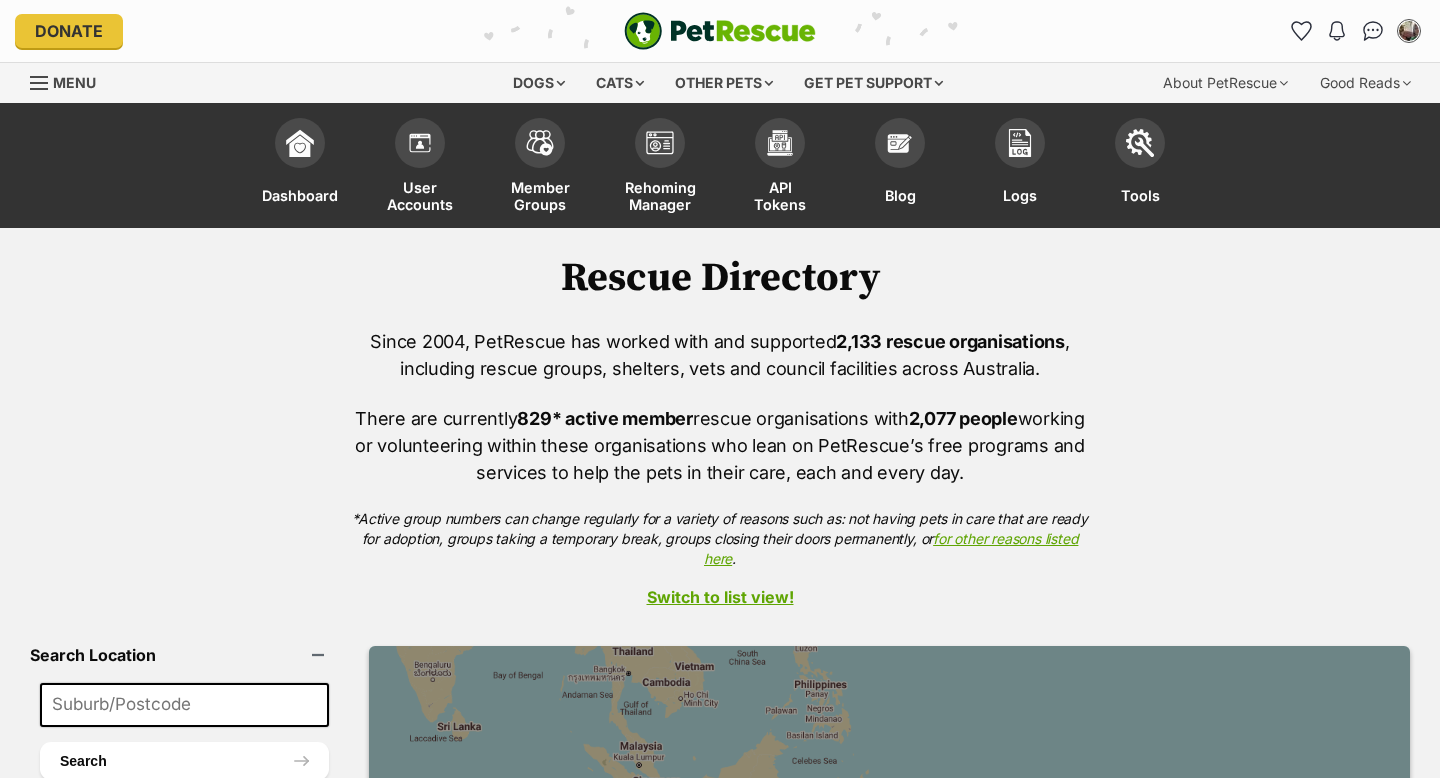 scroll, scrollTop: 0, scrollLeft: 0, axis: both 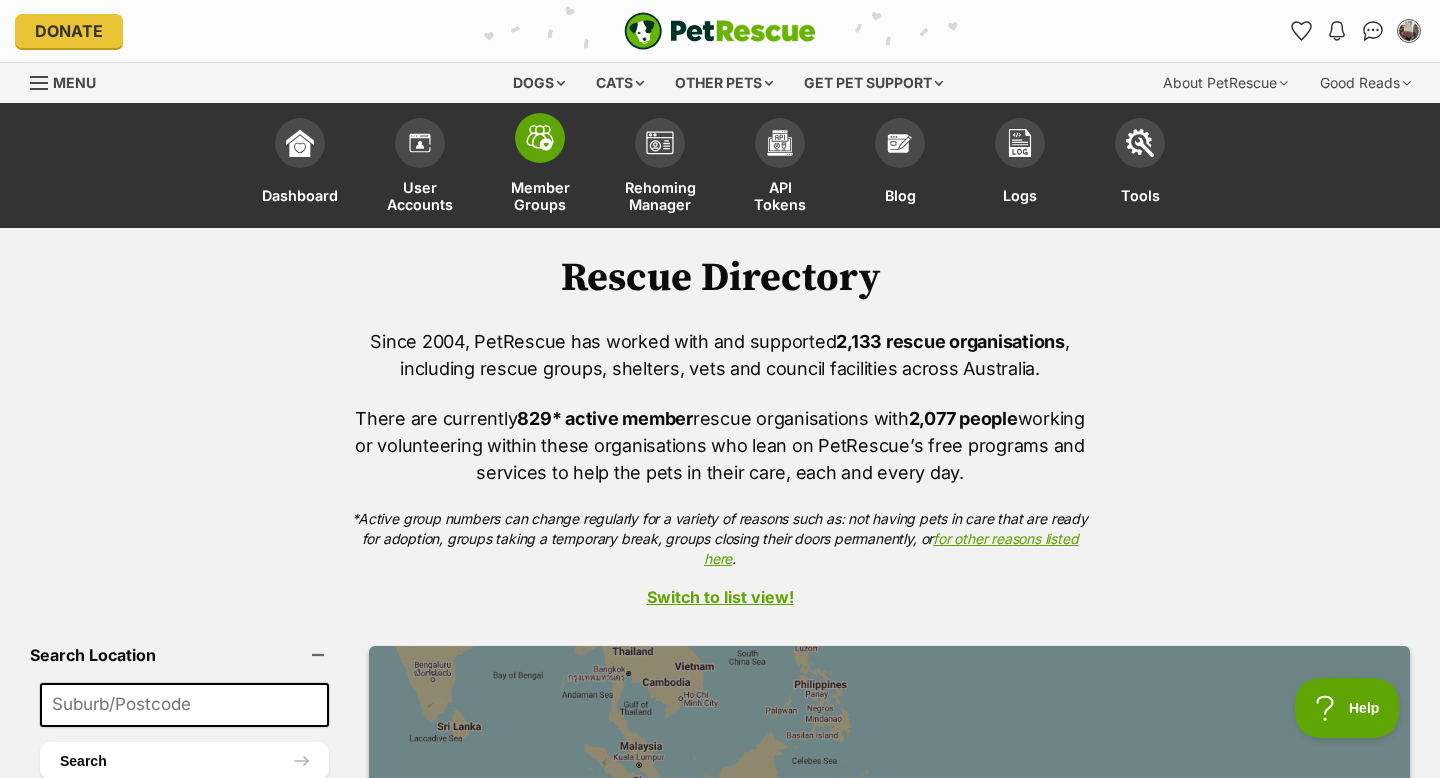 click at bounding box center (540, 138) 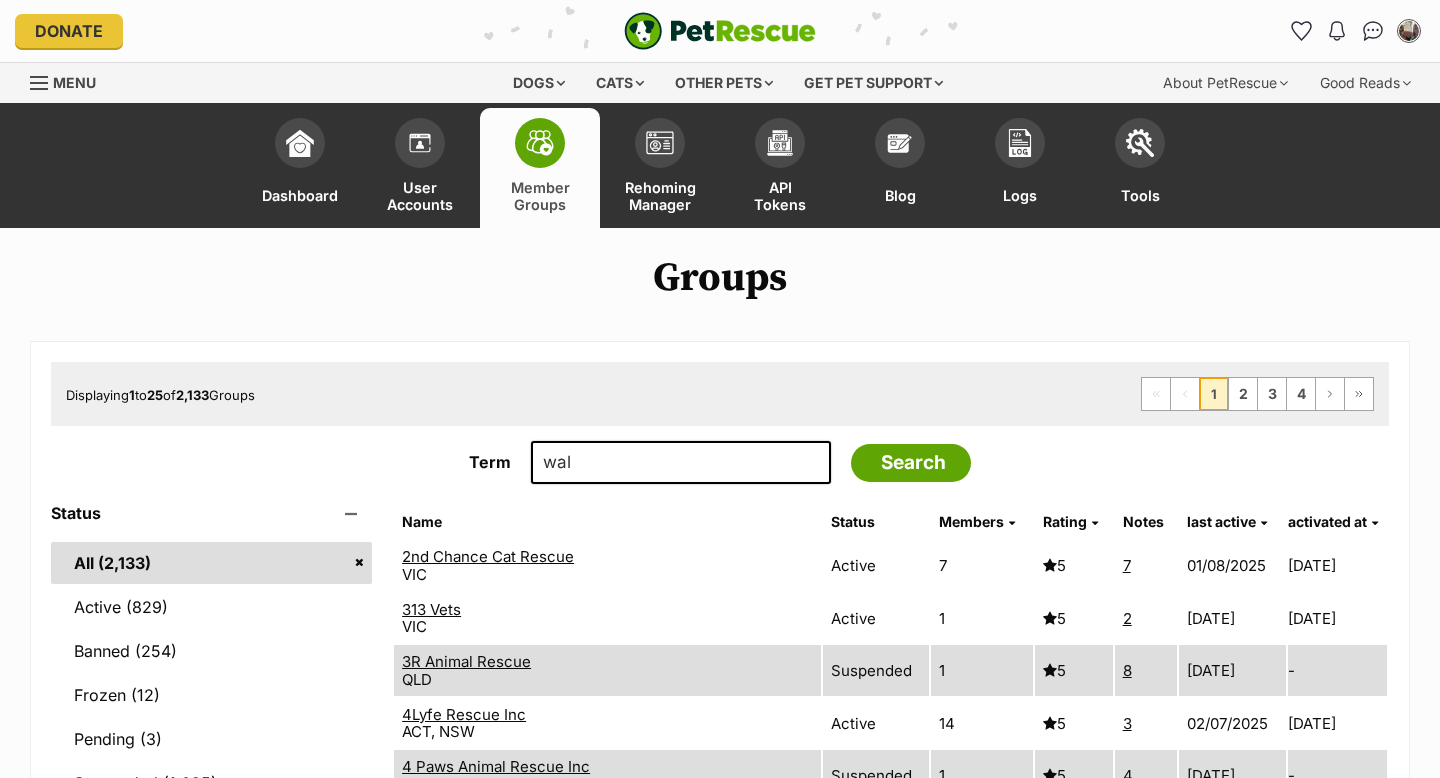 scroll, scrollTop: 0, scrollLeft: 0, axis: both 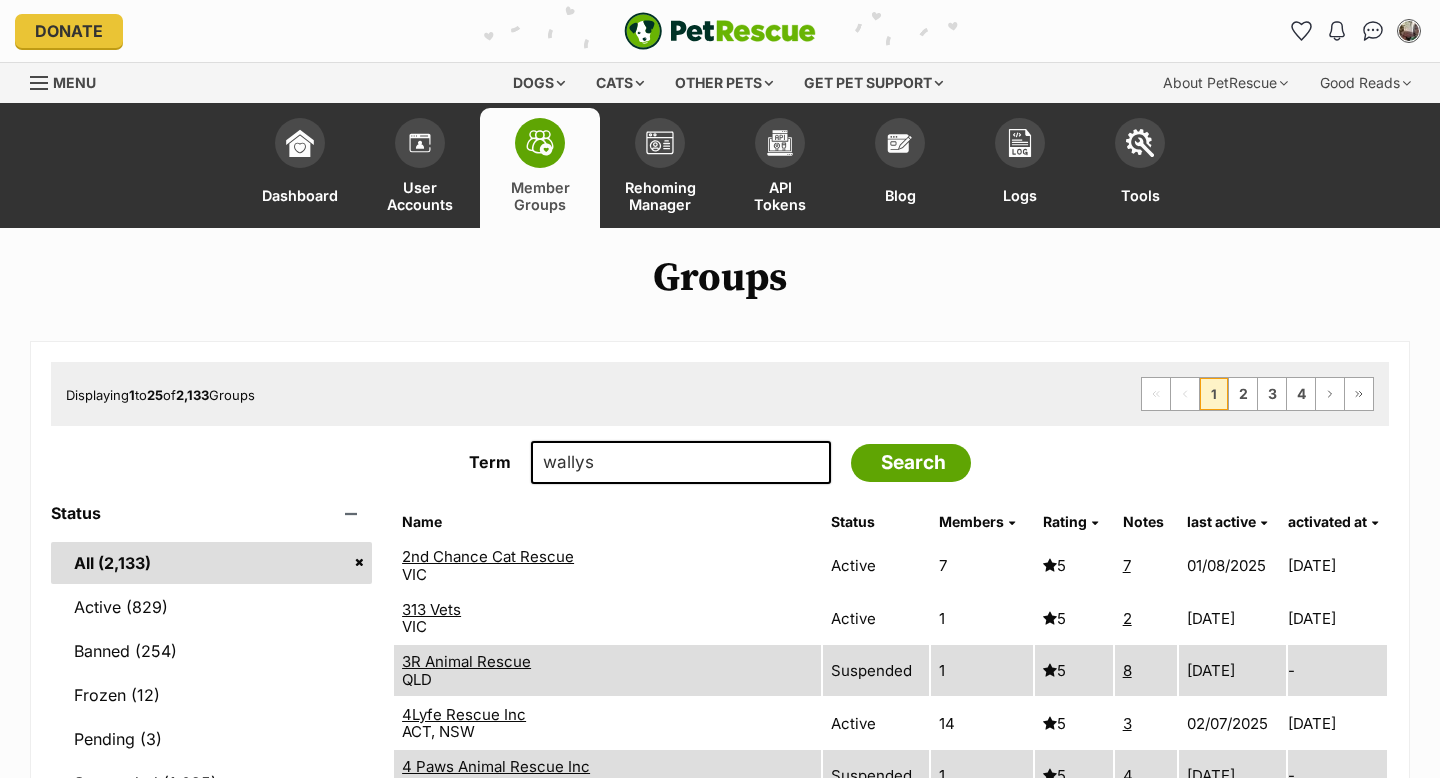 type on "wallys" 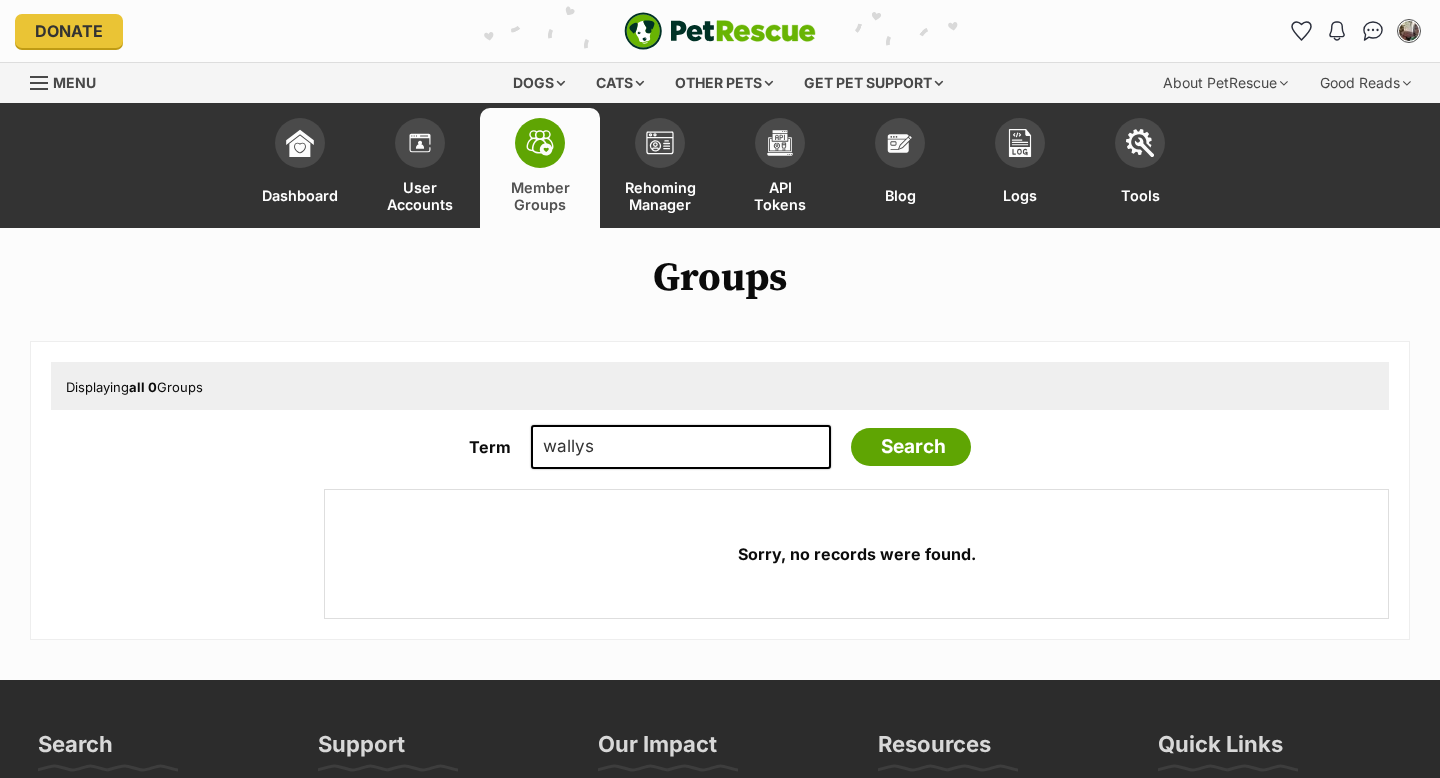 scroll, scrollTop: 0, scrollLeft: 0, axis: both 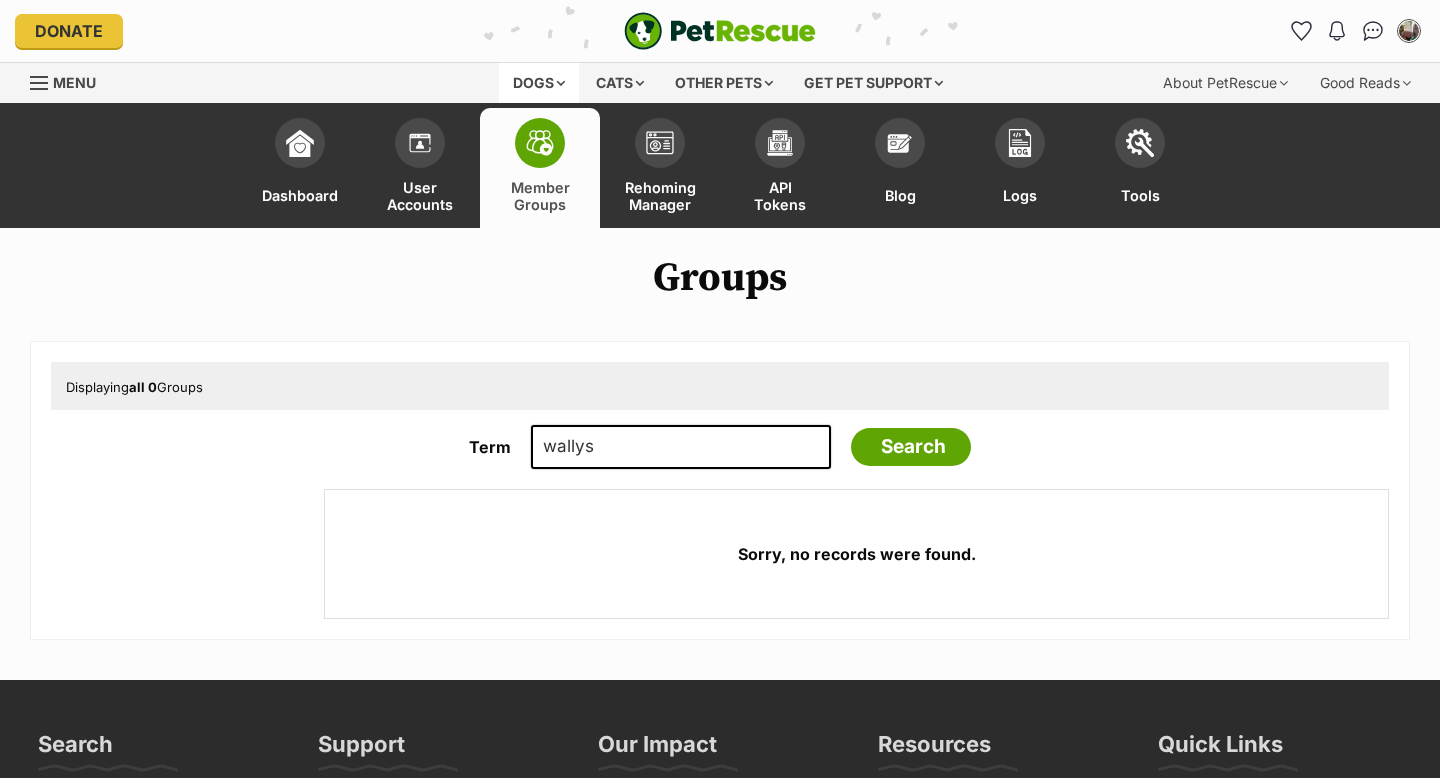 click on "Dogs" at bounding box center (539, 83) 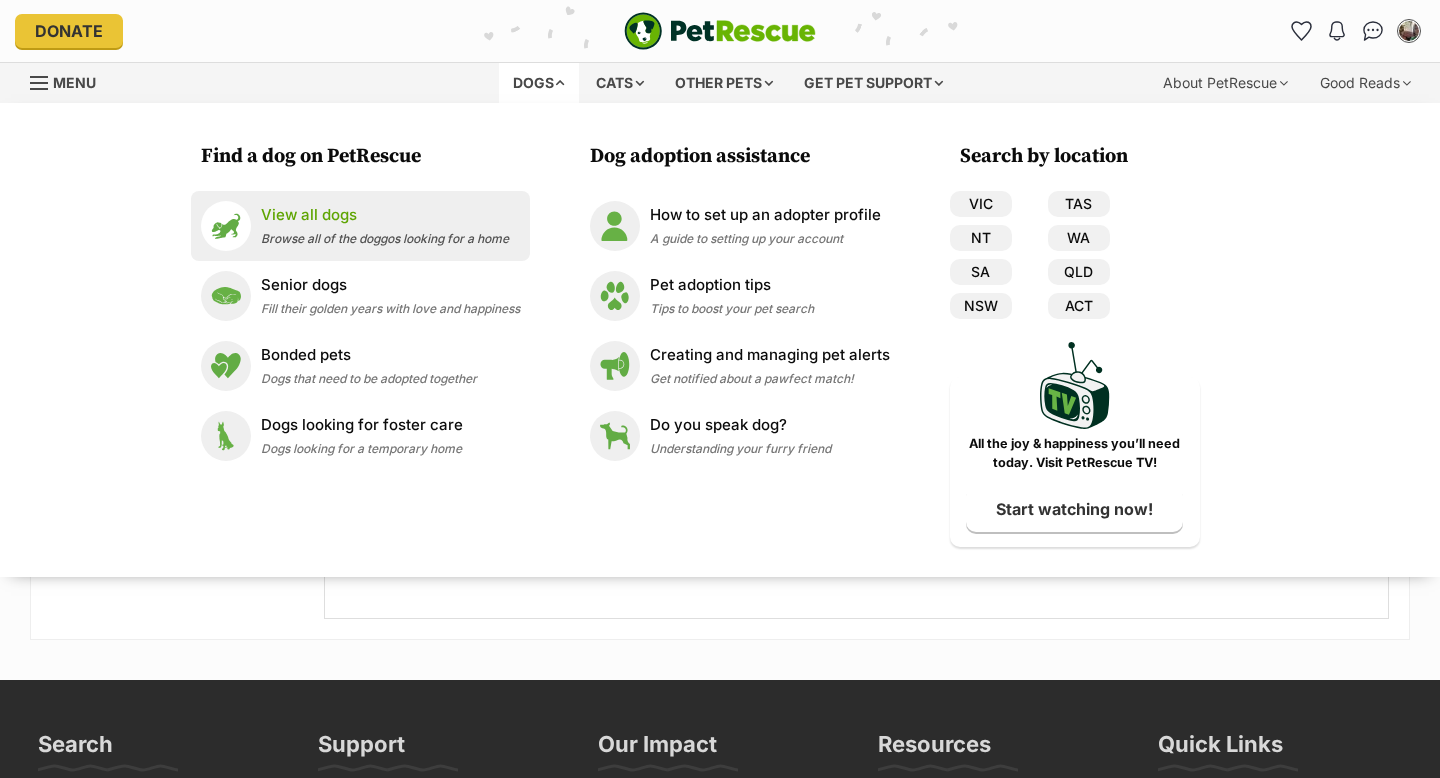 click on "View all dogs
Browse all of the doggos looking for a home" at bounding box center [385, 225] 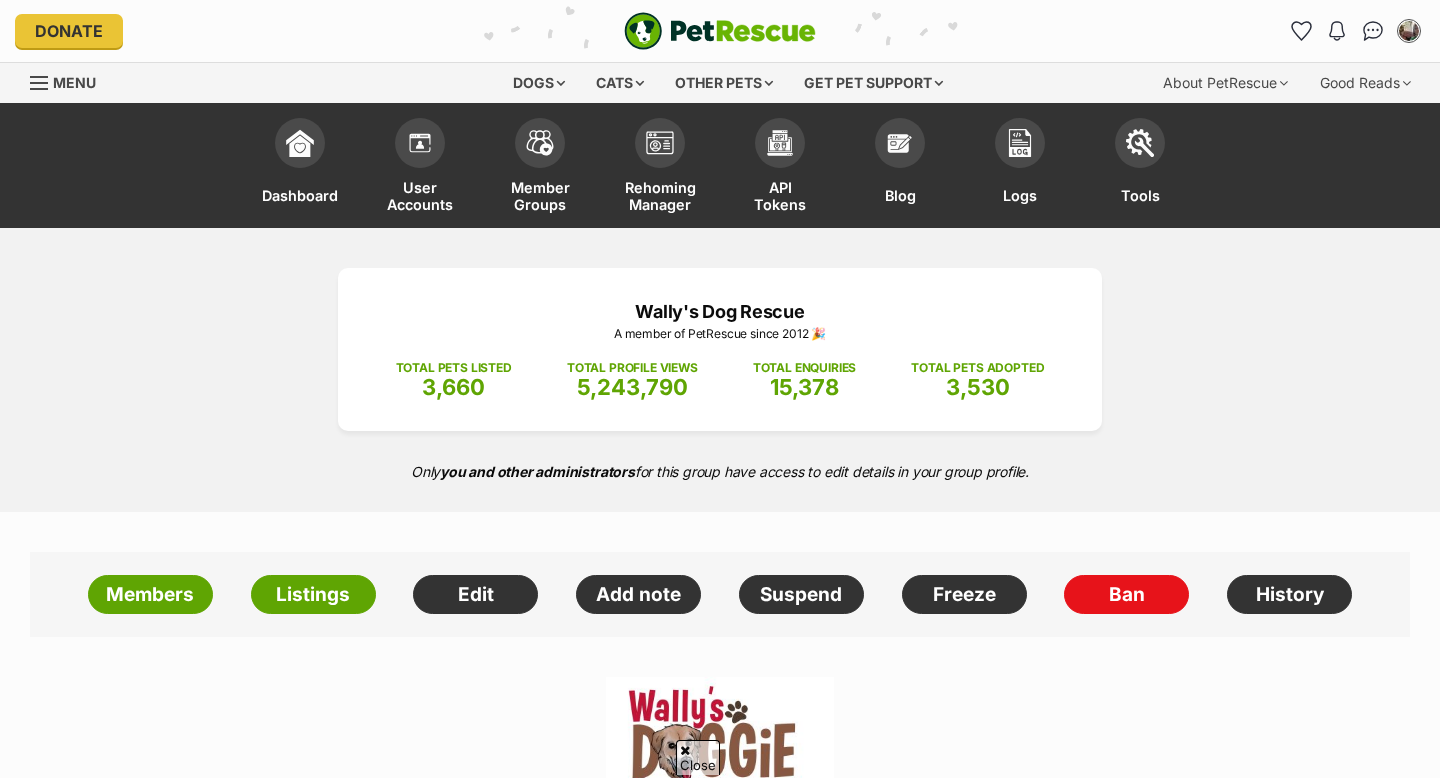 scroll, scrollTop: 515, scrollLeft: 0, axis: vertical 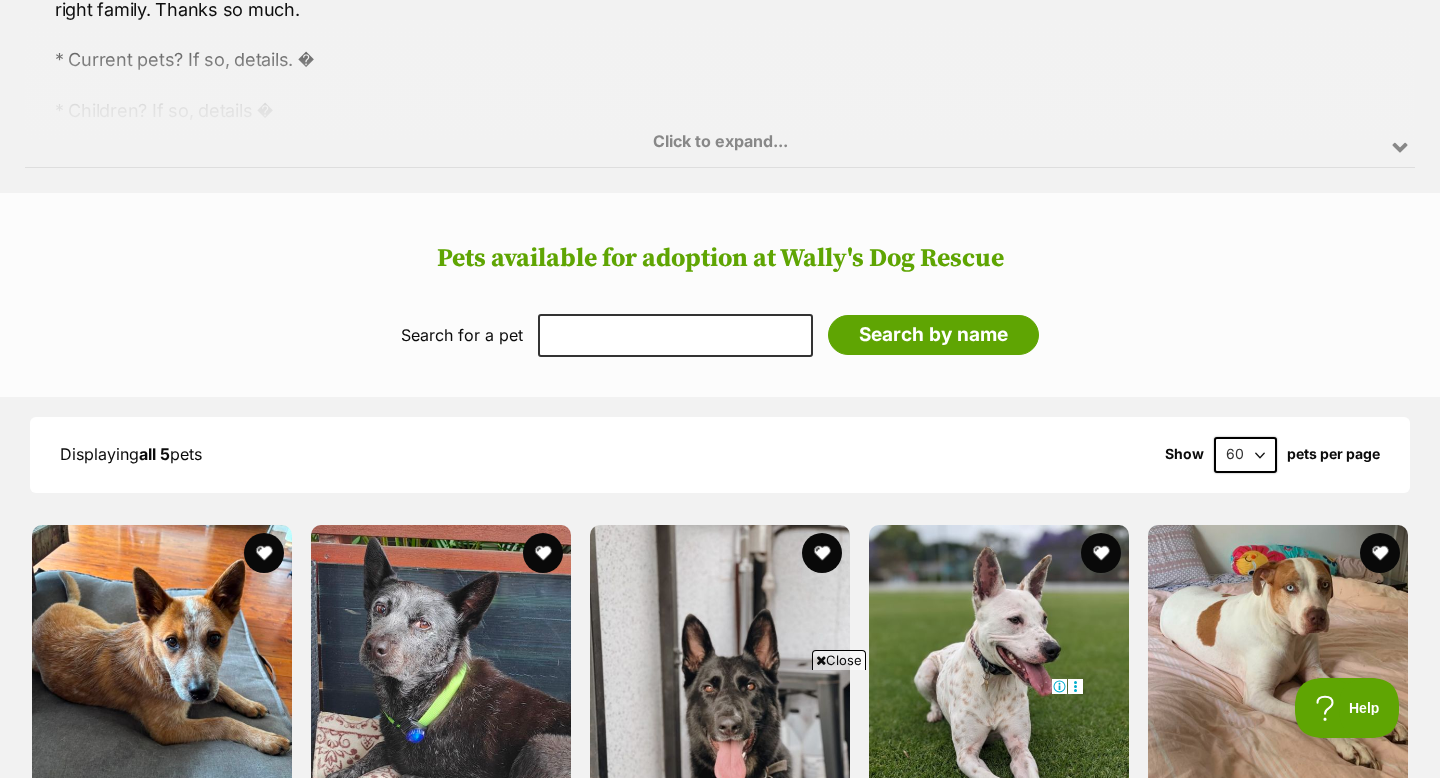 click on "Search for a pet
Add their name below
Search by name" at bounding box center [720, 335] 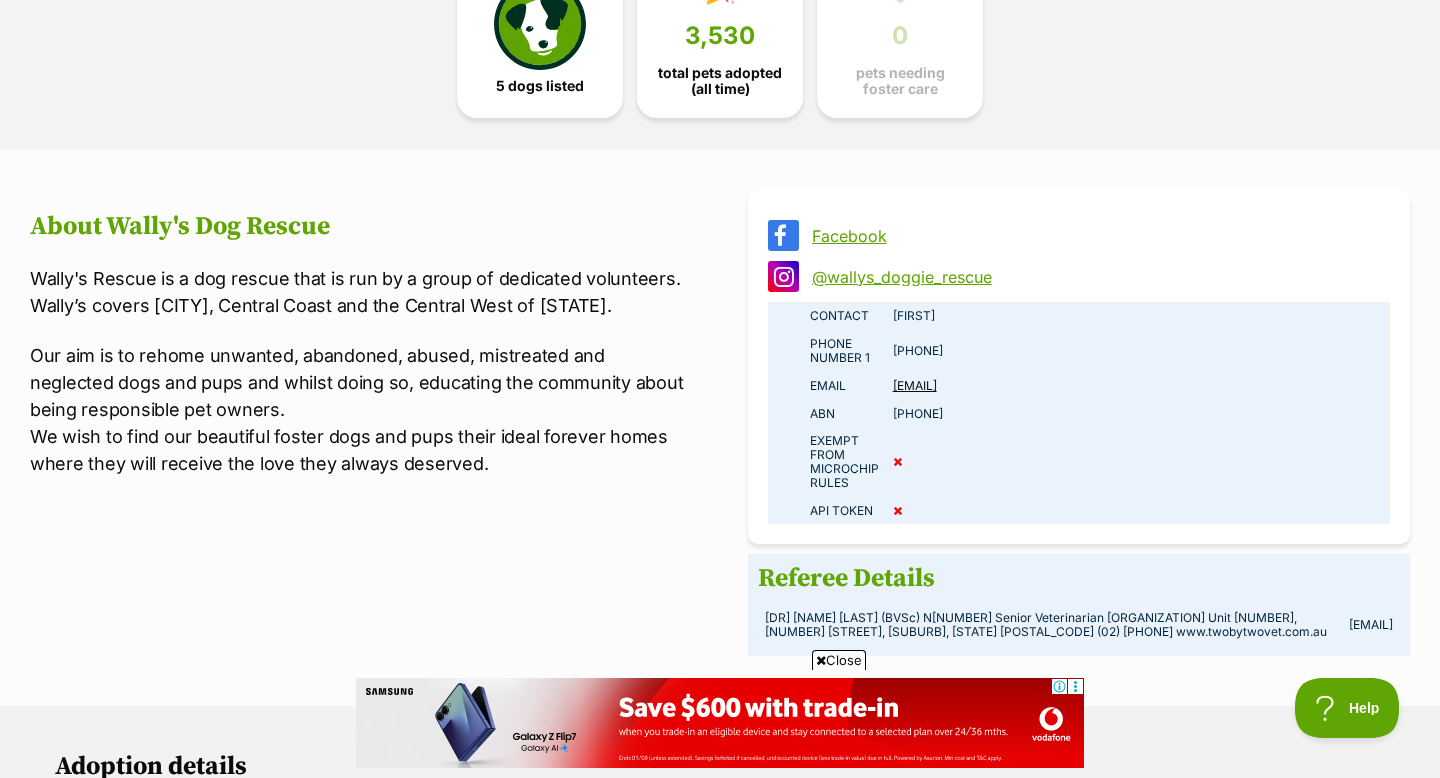 scroll, scrollTop: 1244, scrollLeft: 0, axis: vertical 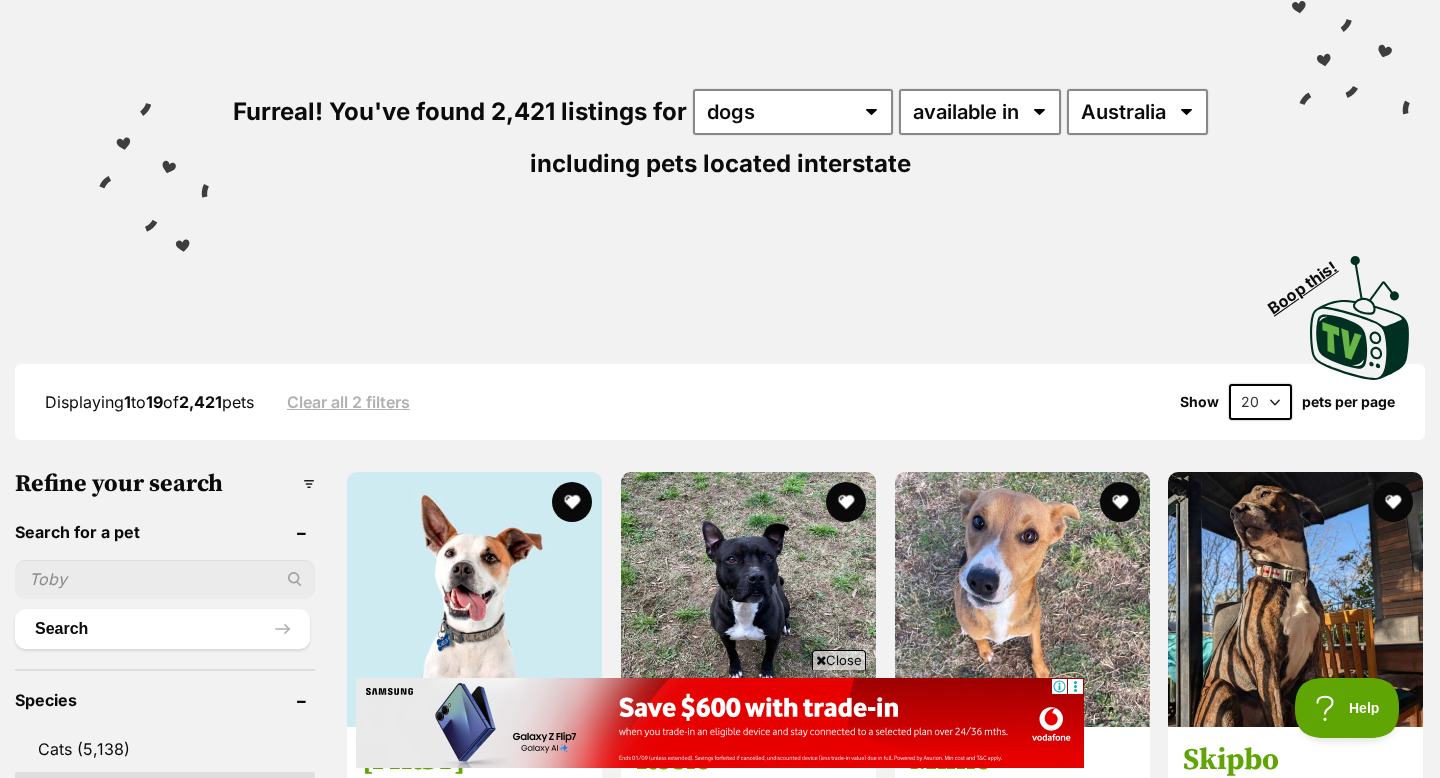 drag, startPoint x: 72, startPoint y: 583, endPoint x: 0, endPoint y: 564, distance: 74.46476 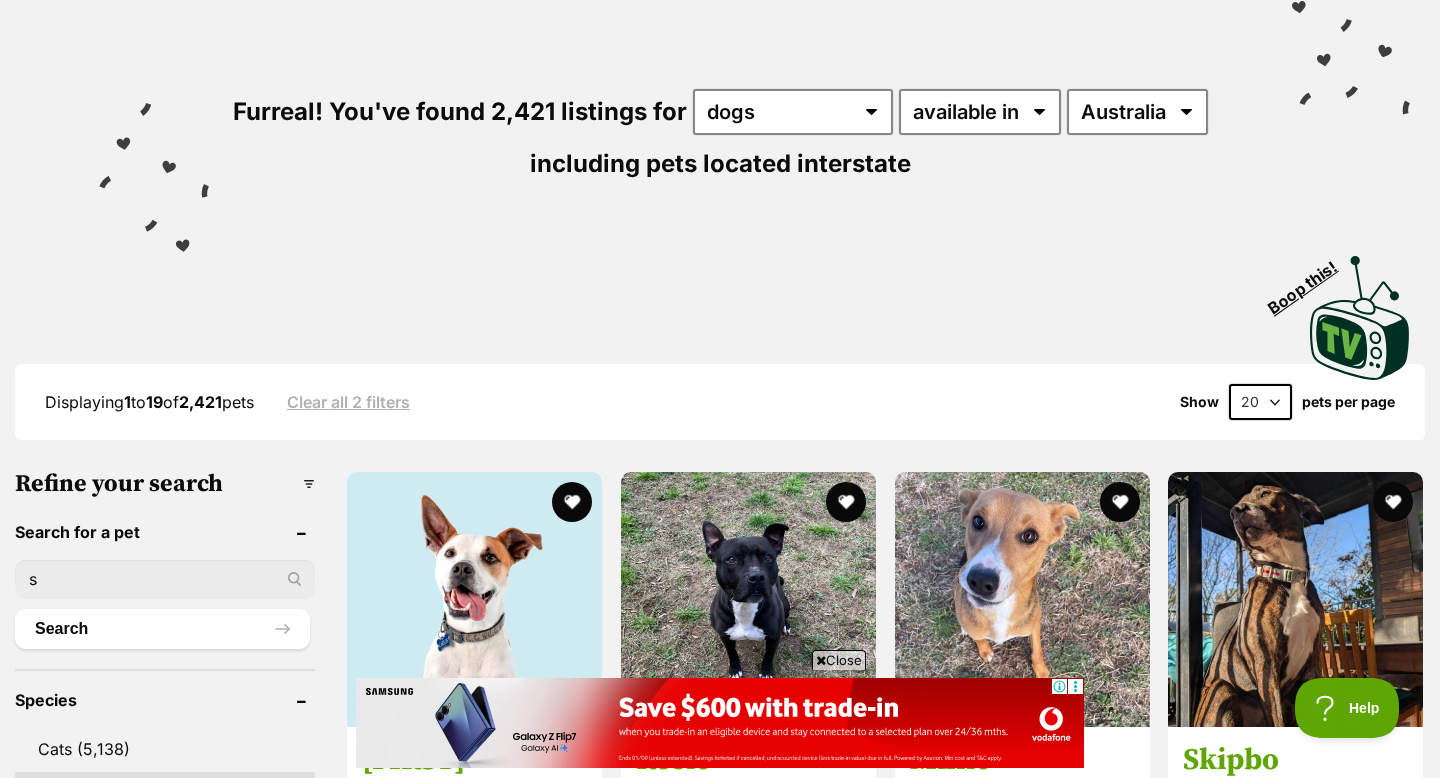 scroll, scrollTop: 0, scrollLeft: 0, axis: both 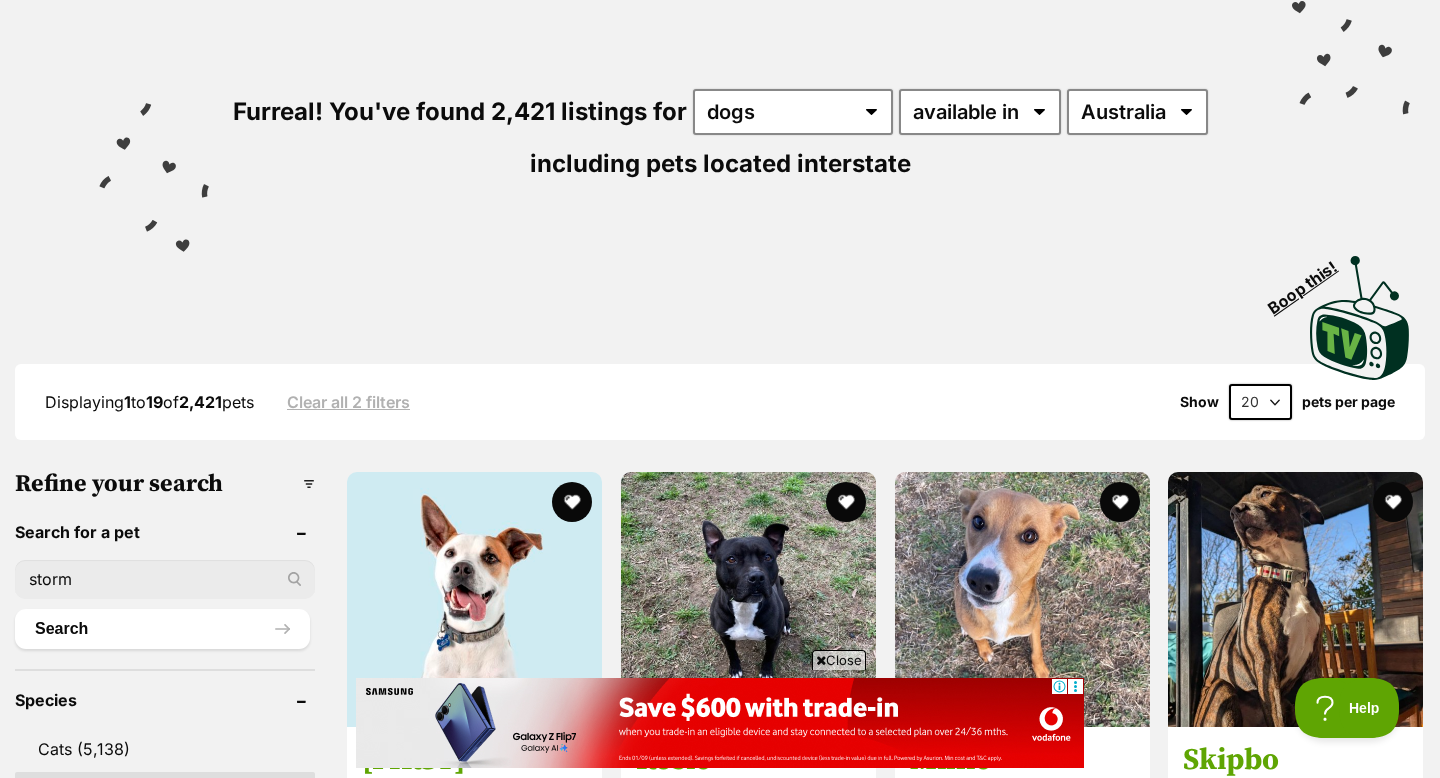 type on "storm" 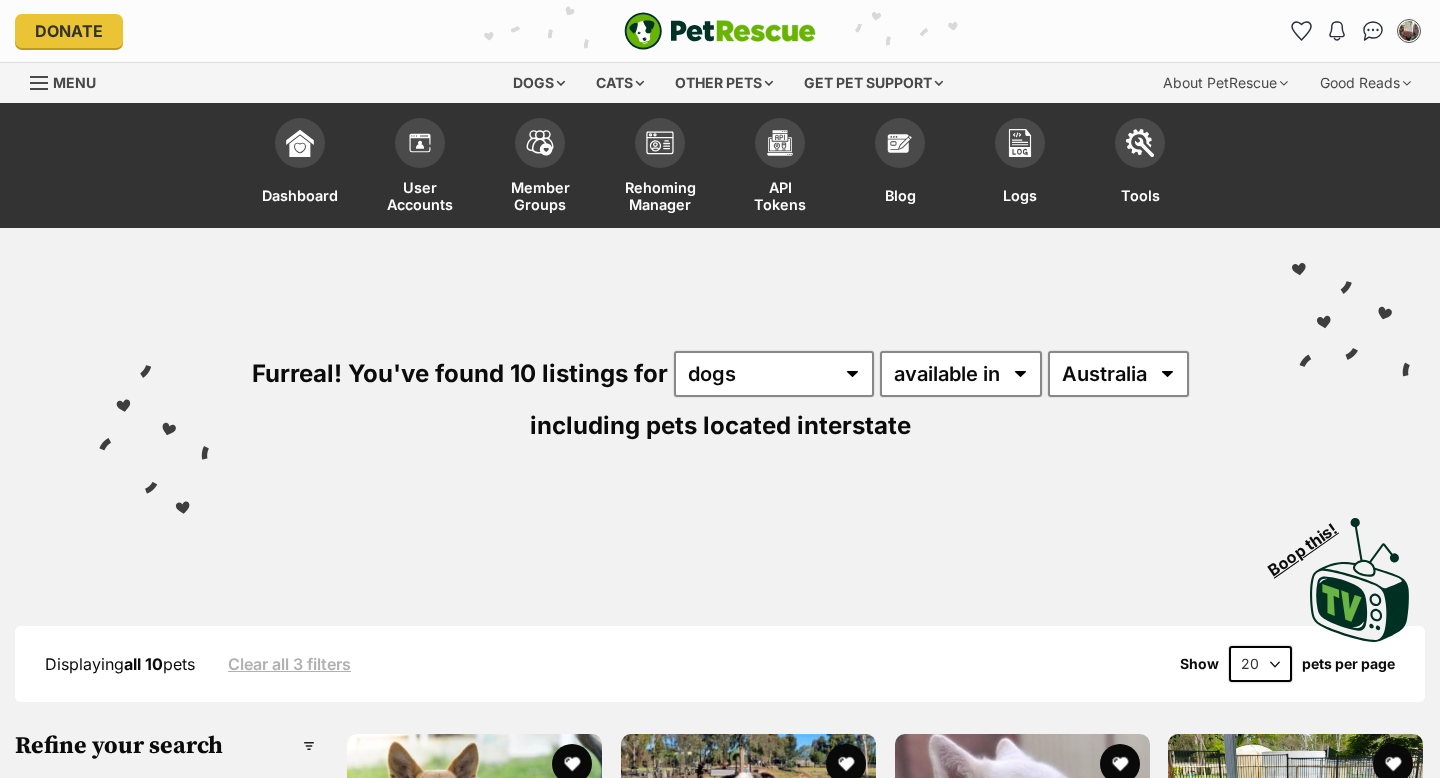 scroll, scrollTop: 0, scrollLeft: 0, axis: both 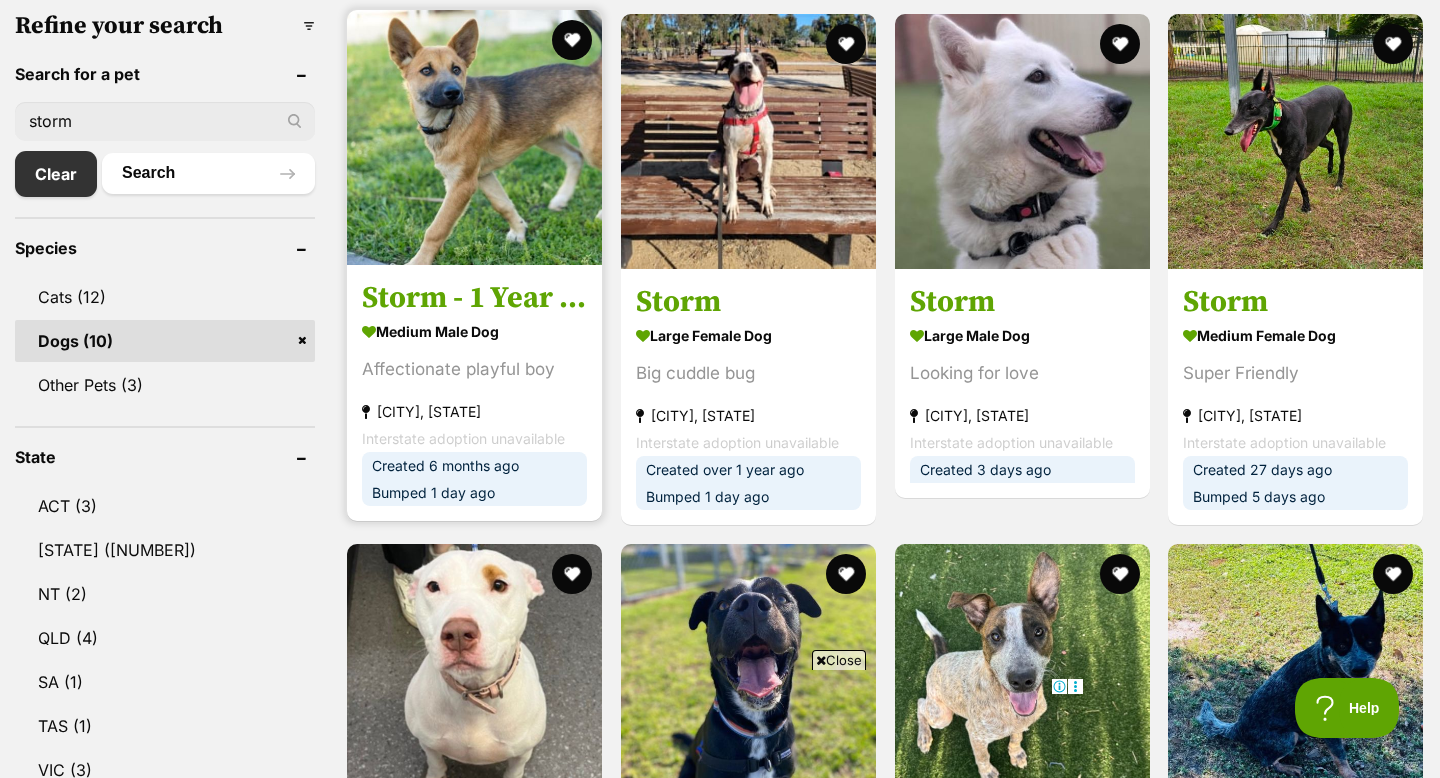 click at bounding box center [474, 137] 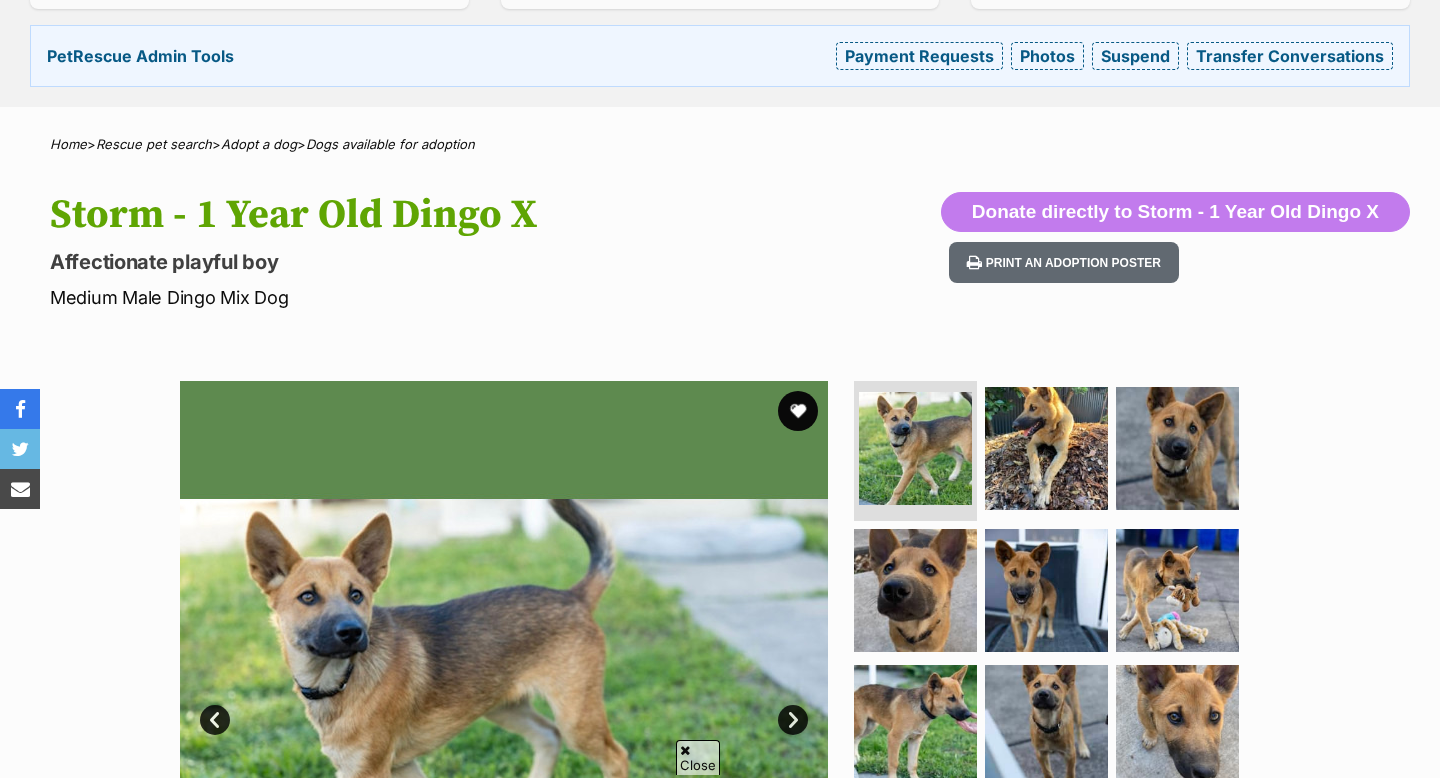 scroll, scrollTop: 802, scrollLeft: 0, axis: vertical 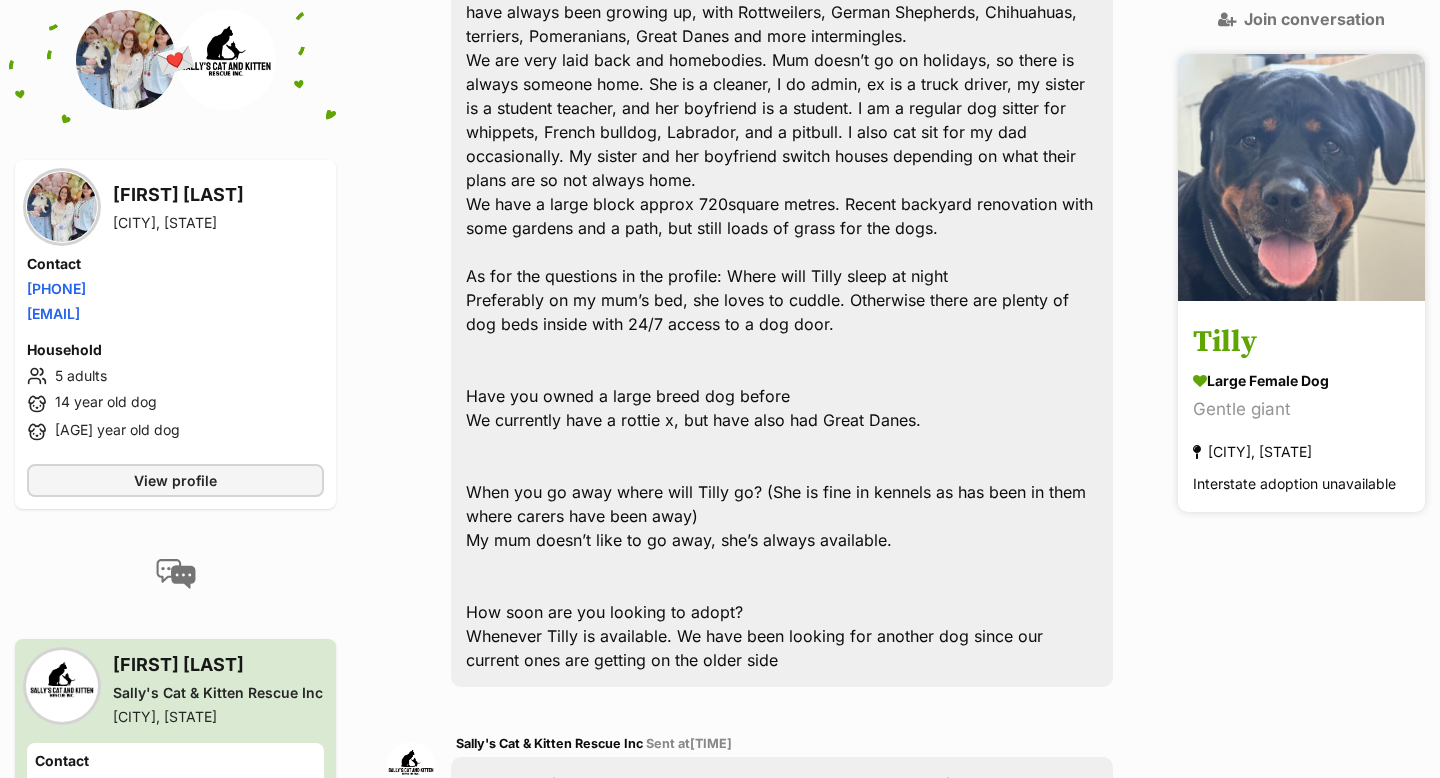 click at bounding box center [1301, 177] 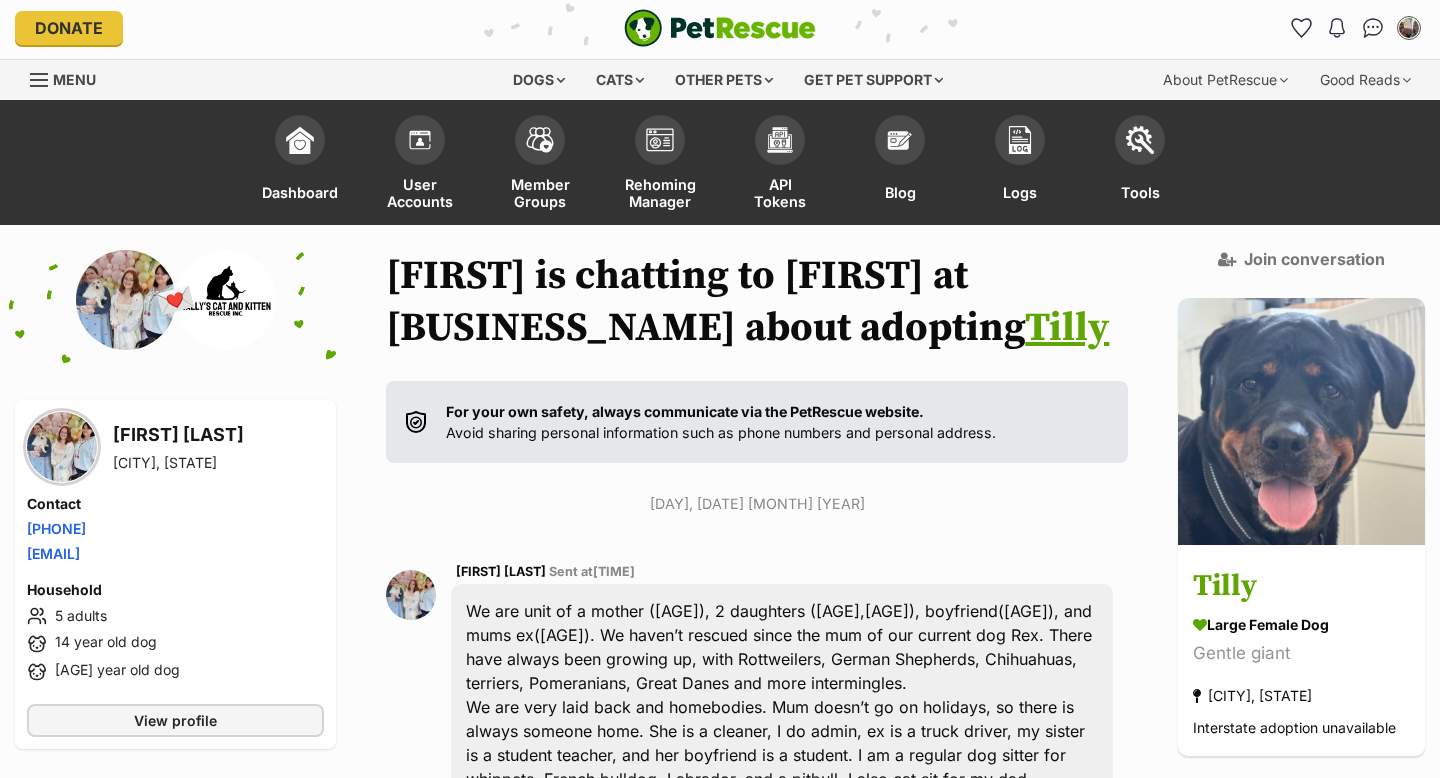 scroll, scrollTop: 0, scrollLeft: 0, axis: both 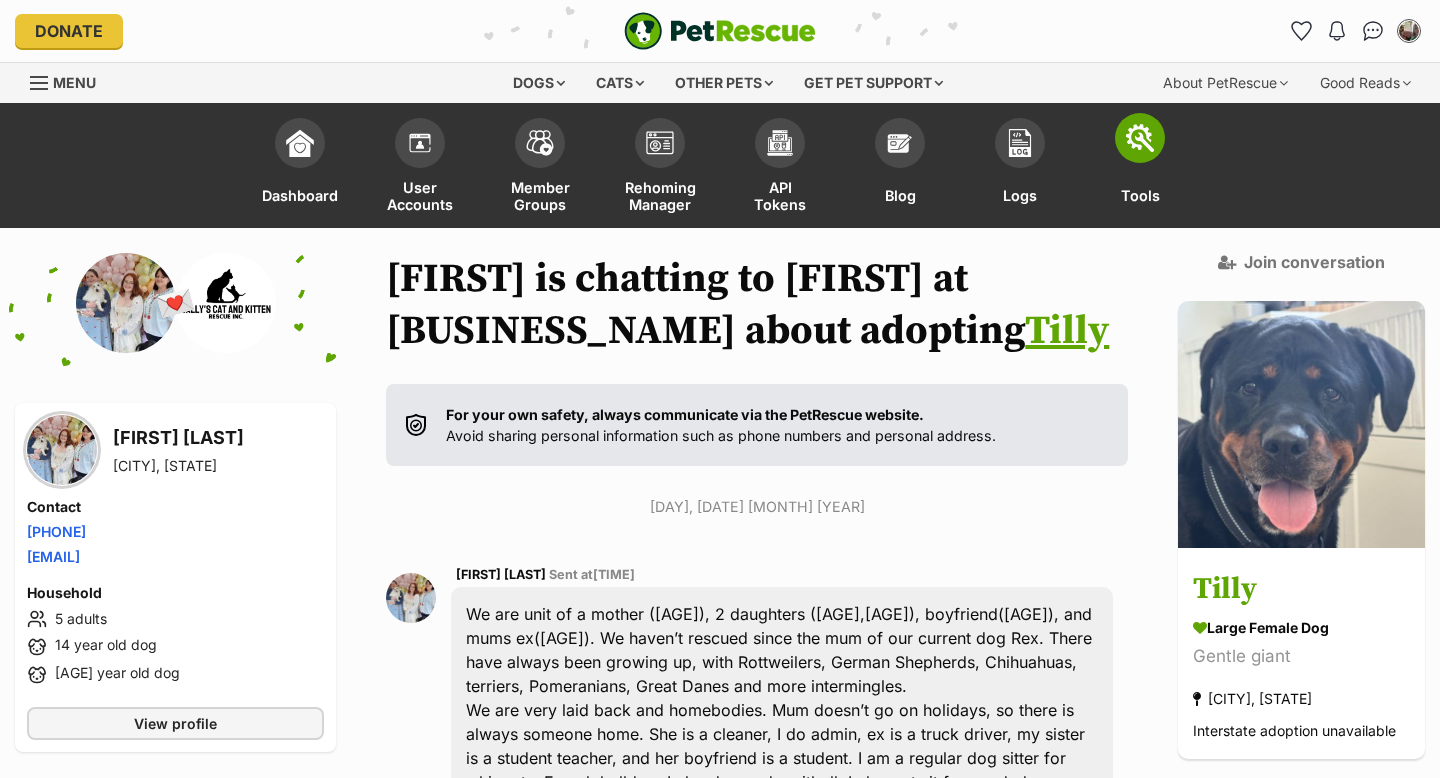 click at bounding box center [1140, 138] 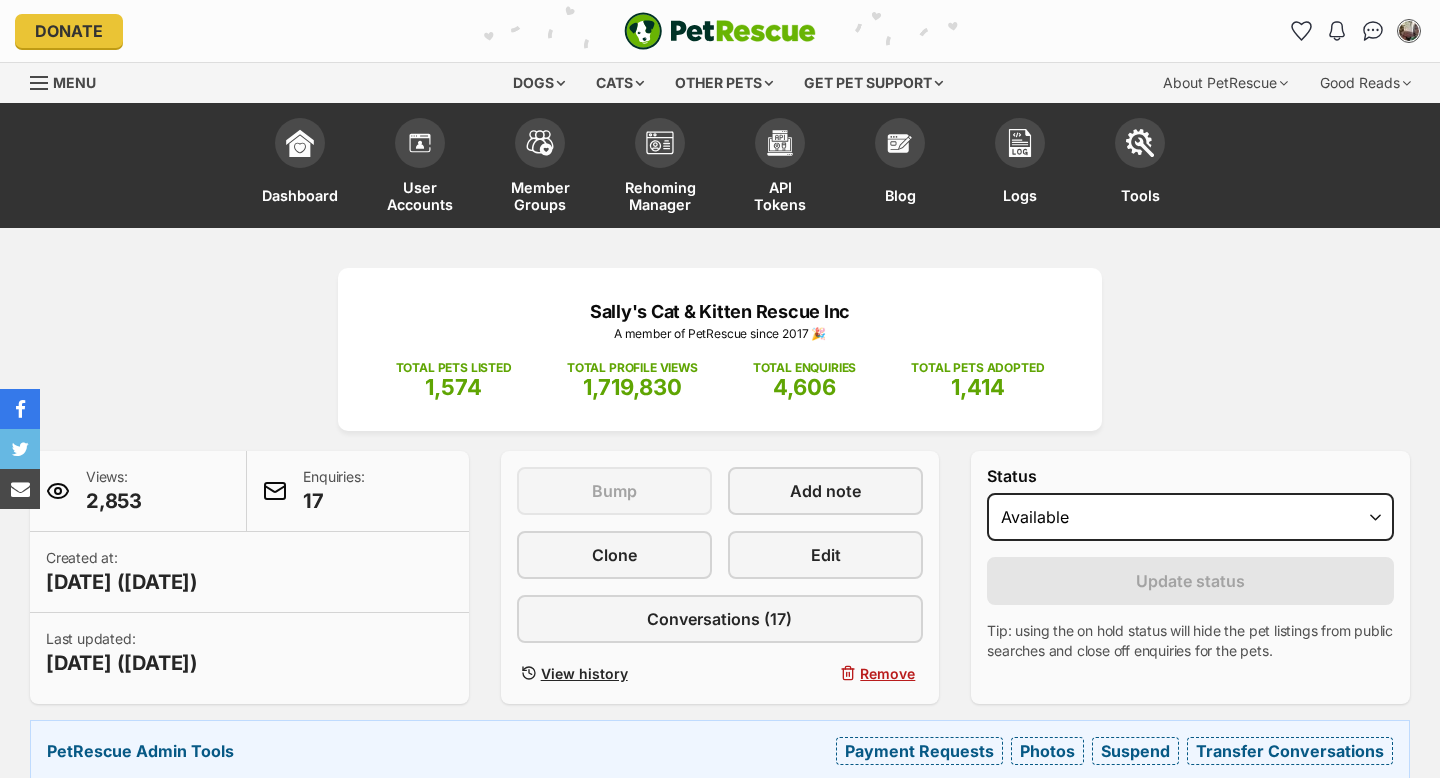 scroll, scrollTop: 247, scrollLeft: 0, axis: vertical 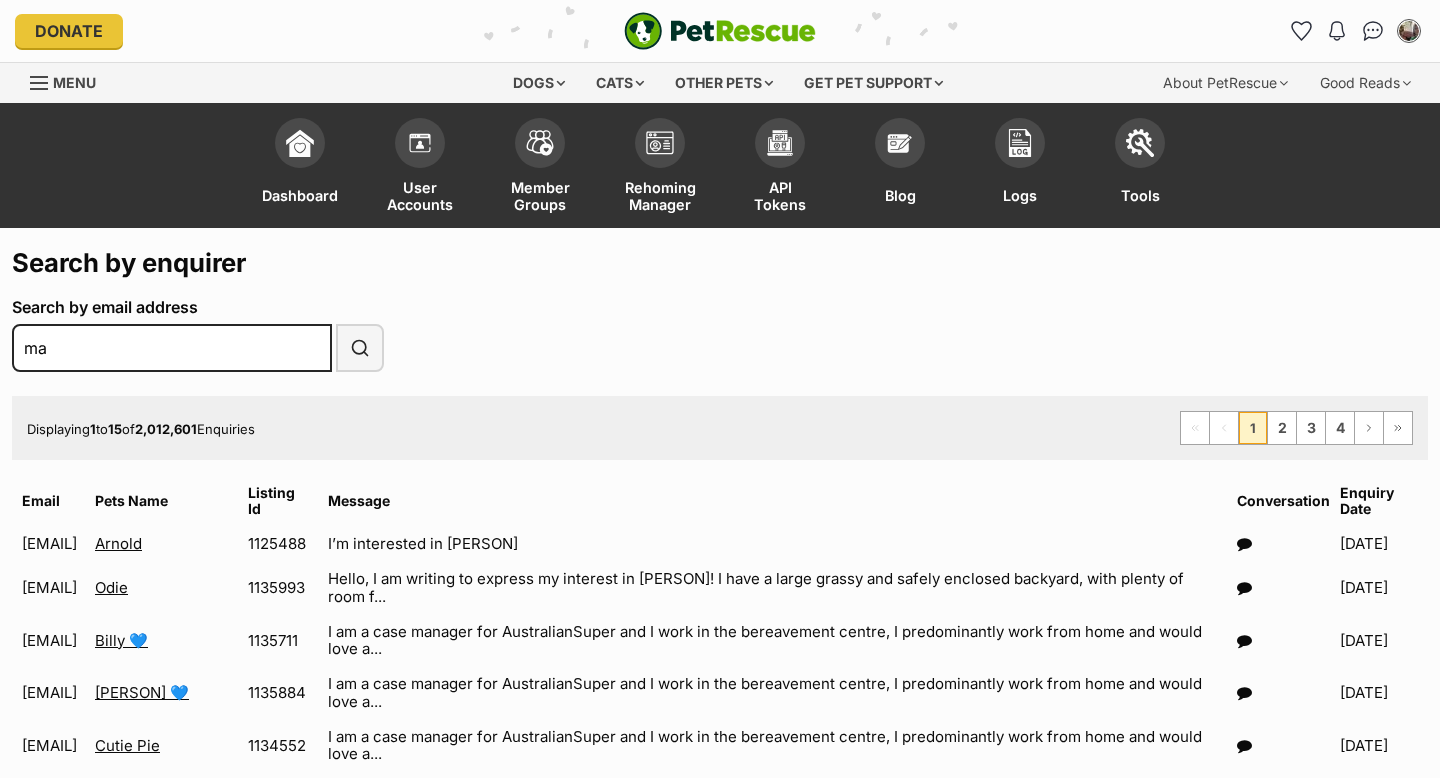 type on "m" 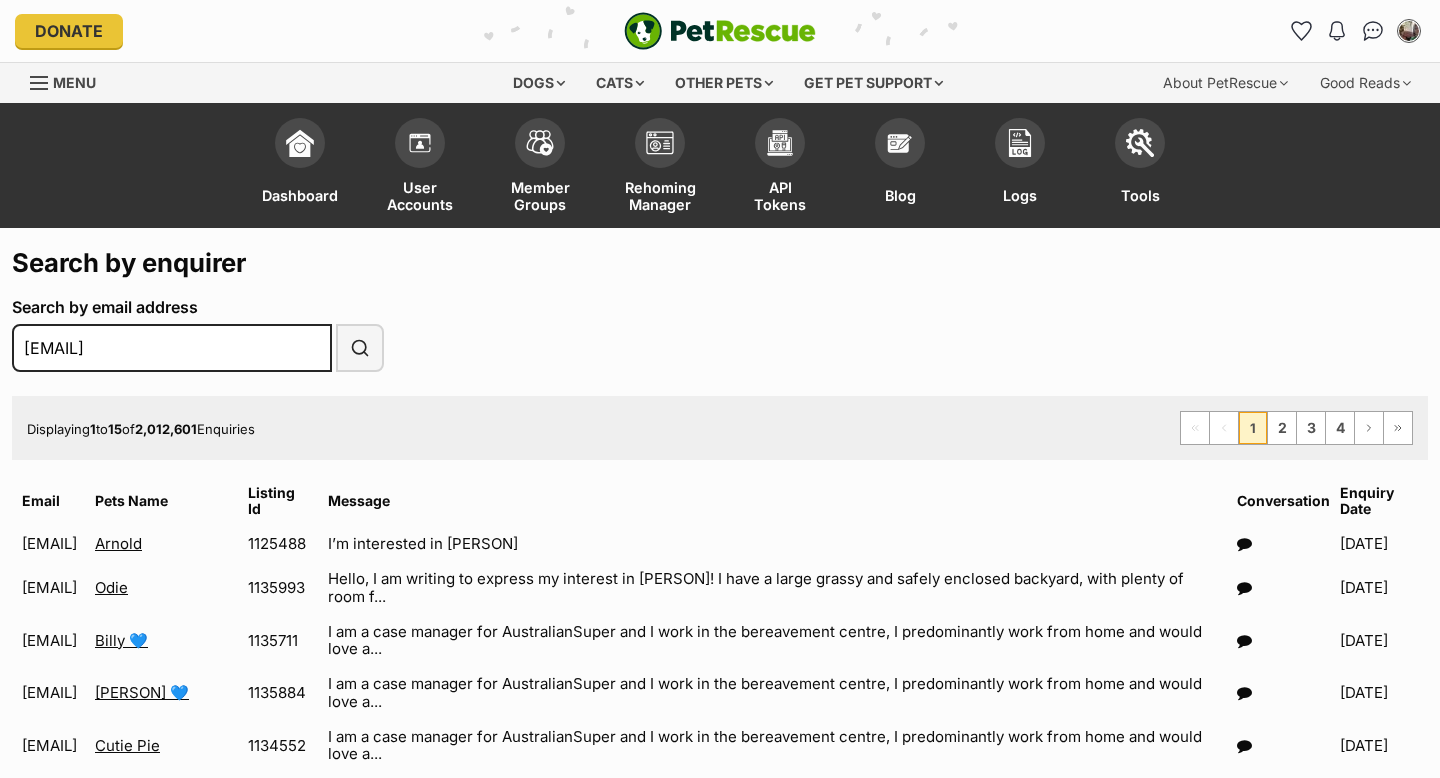 scroll, scrollTop: 0, scrollLeft: 0, axis: both 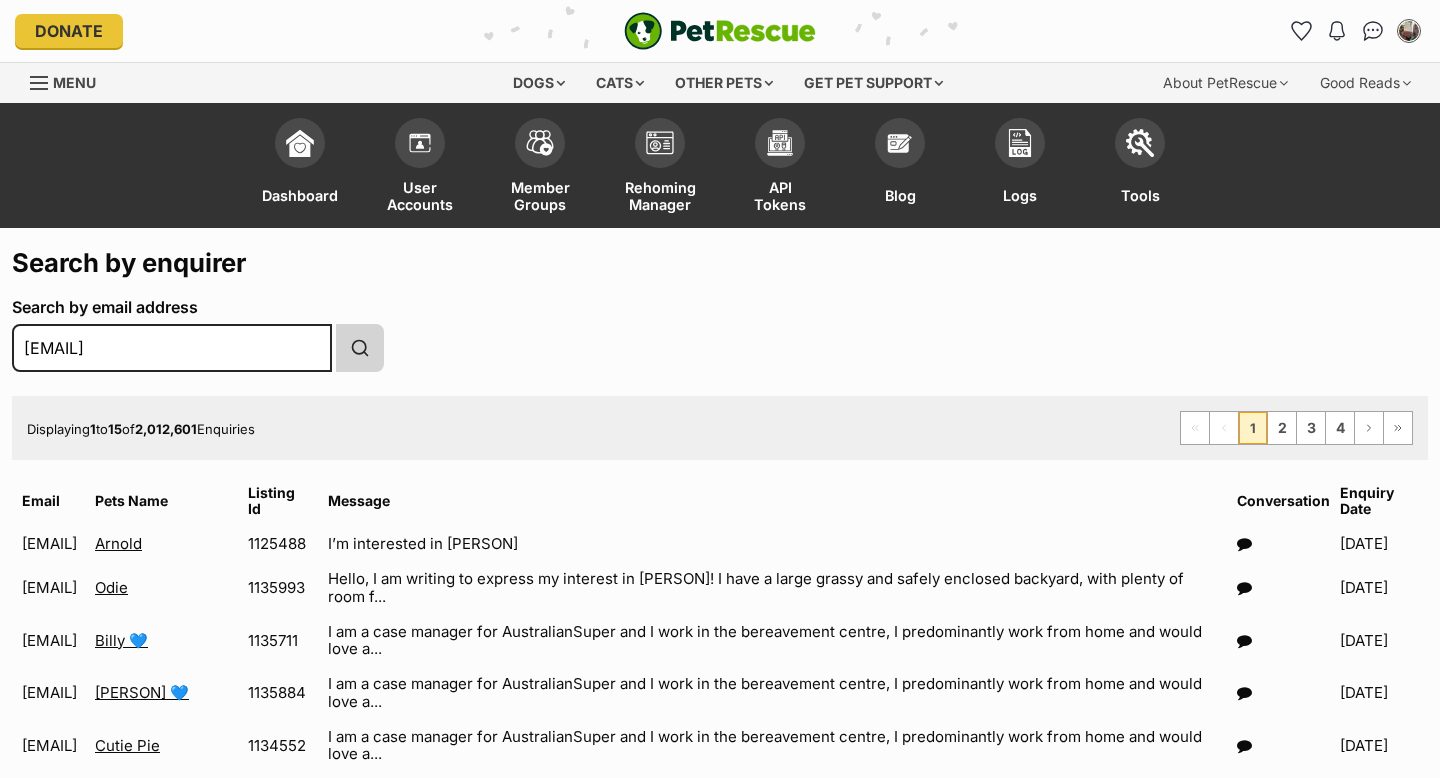 type on "[EMAIL]" 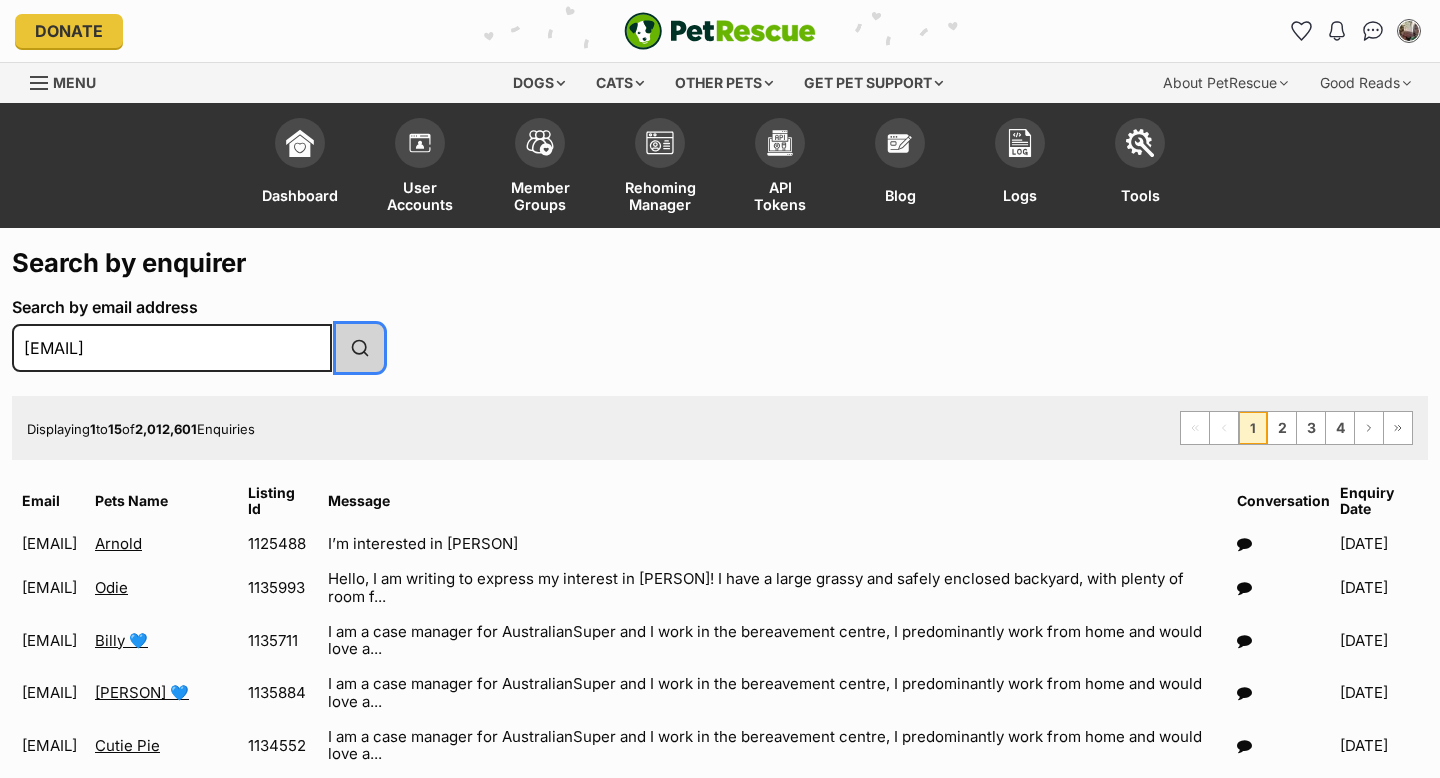 click at bounding box center [360, 348] 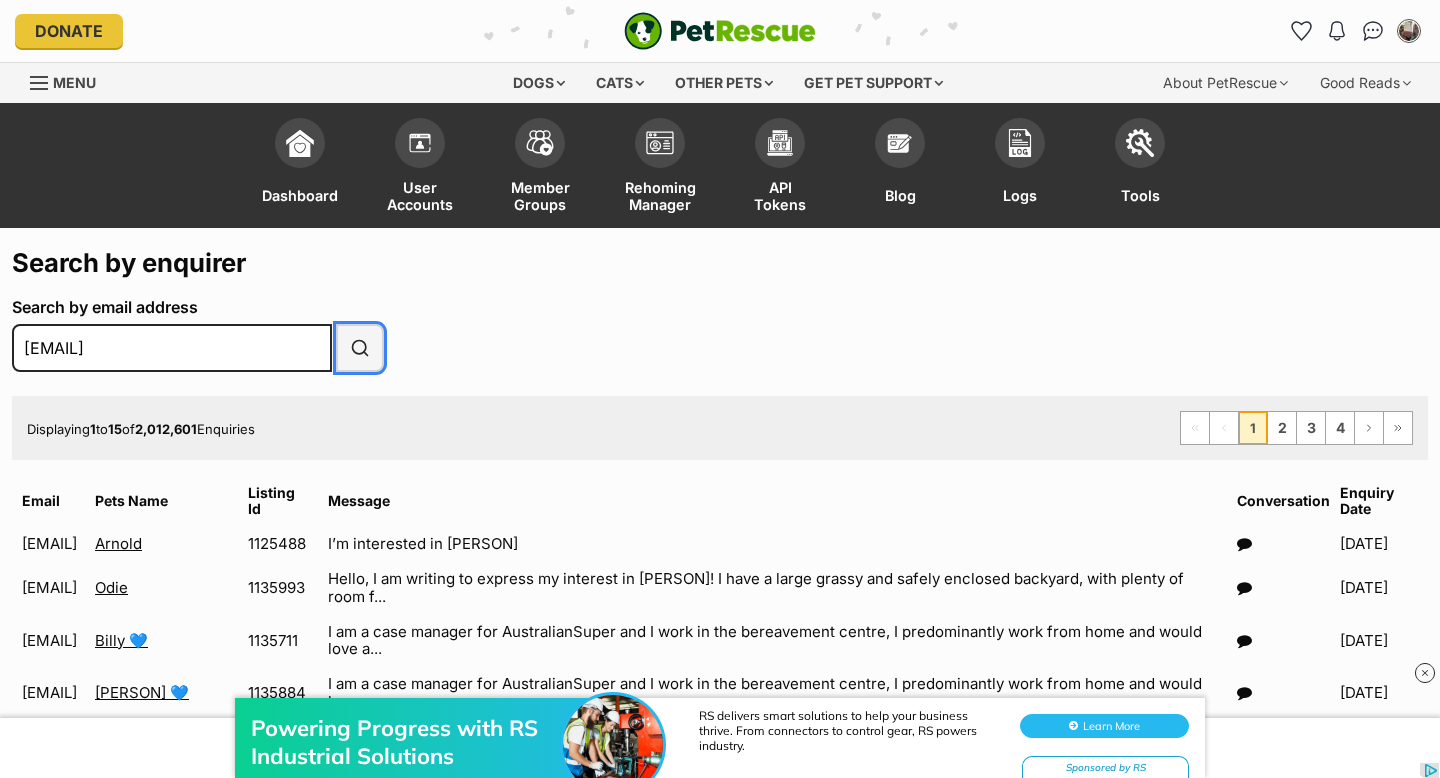 scroll, scrollTop: 0, scrollLeft: 0, axis: both 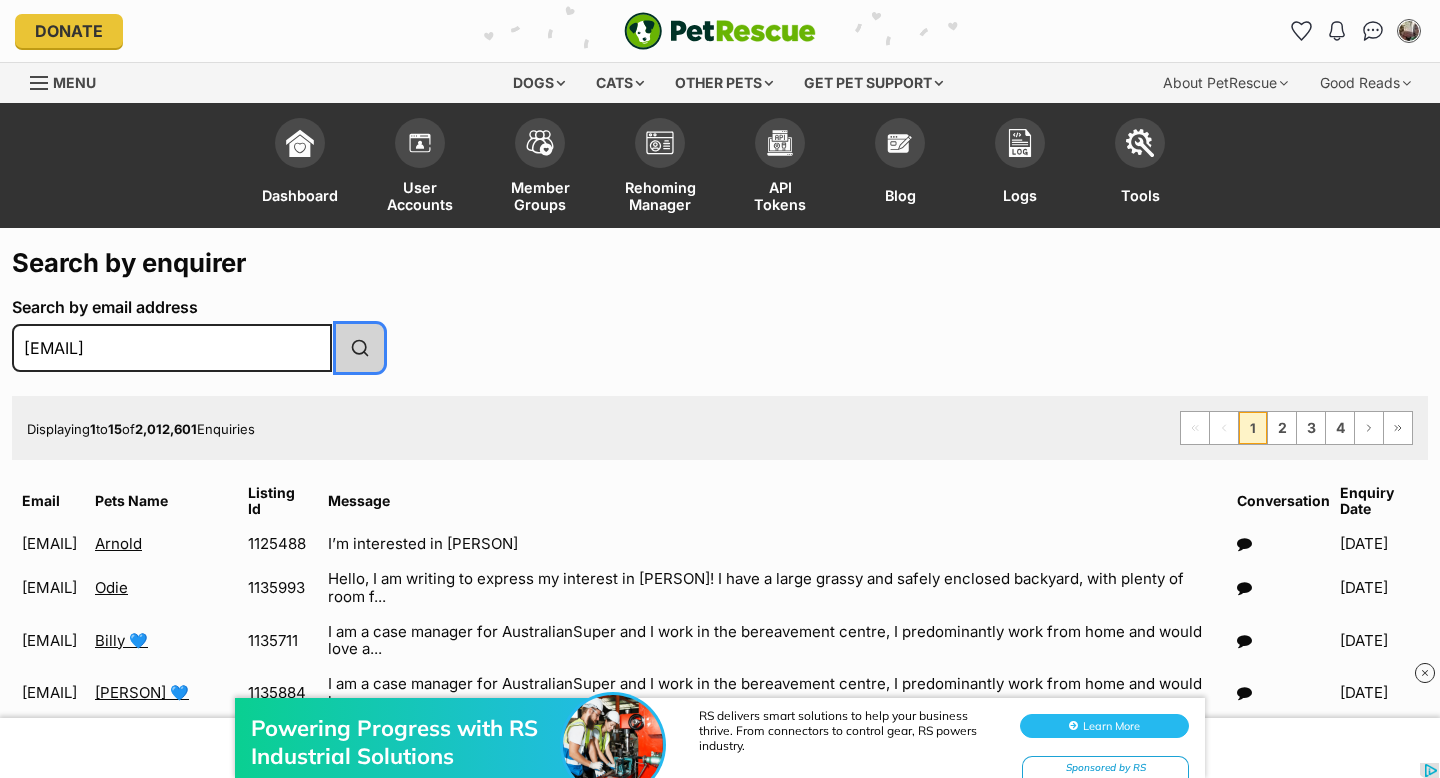 click at bounding box center (360, 348) 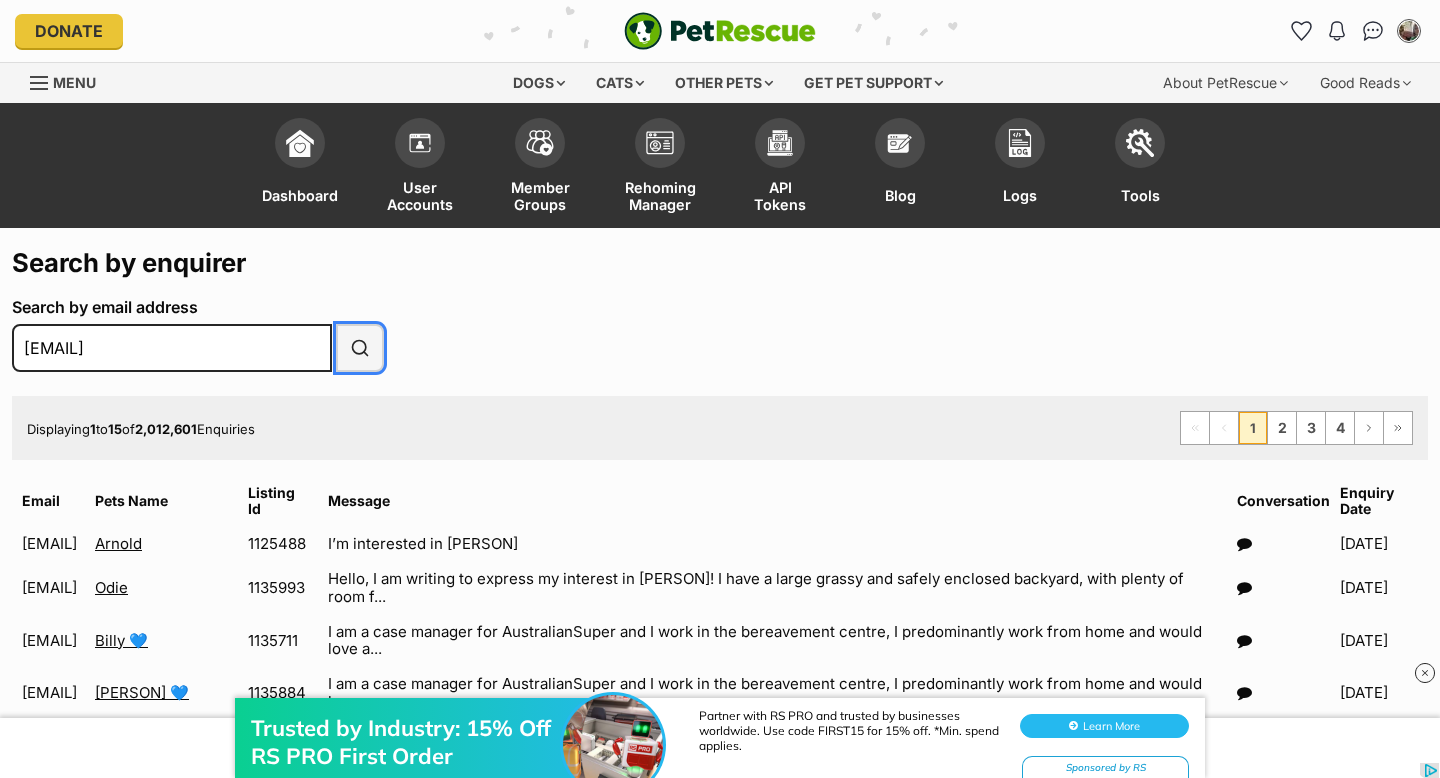 scroll, scrollTop: 0, scrollLeft: 0, axis: both 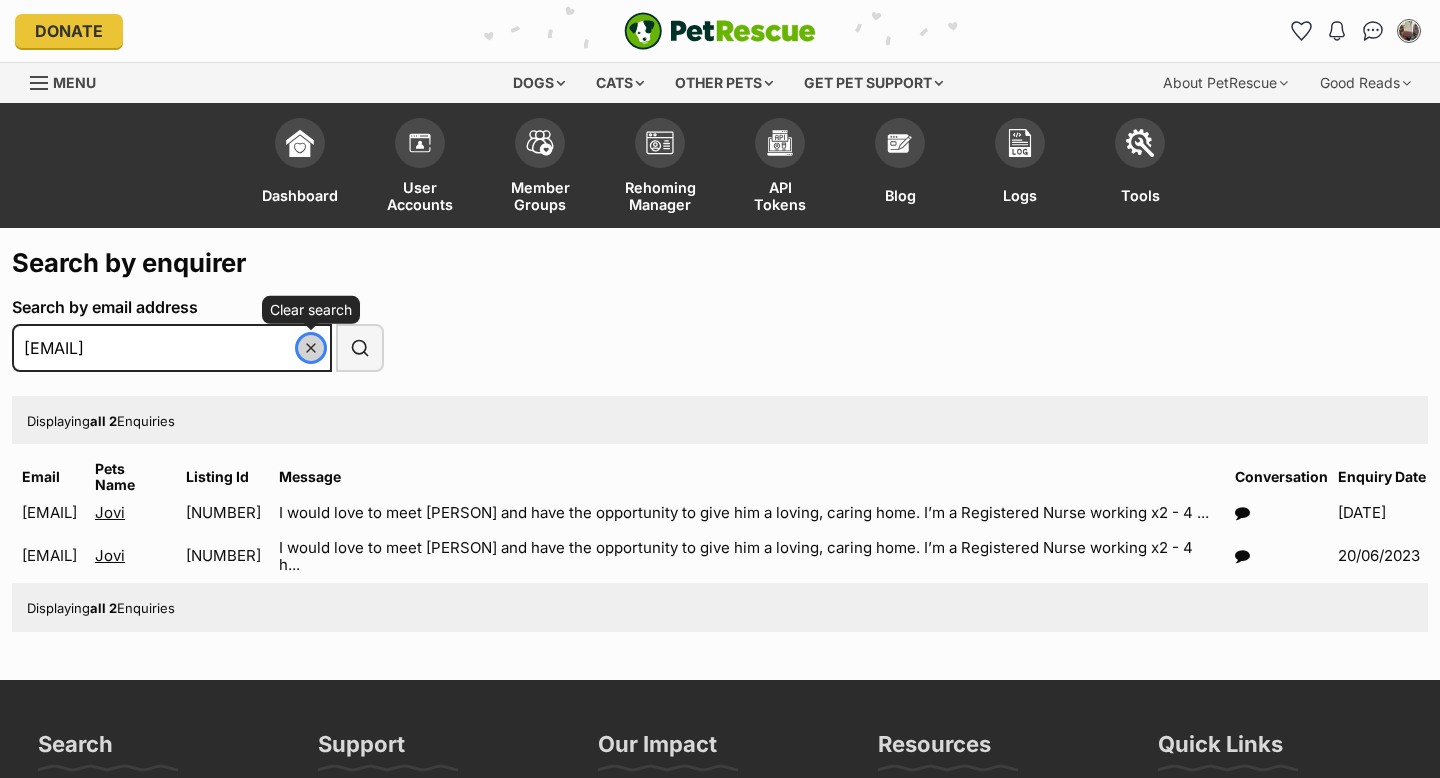 click at bounding box center [311, 348] 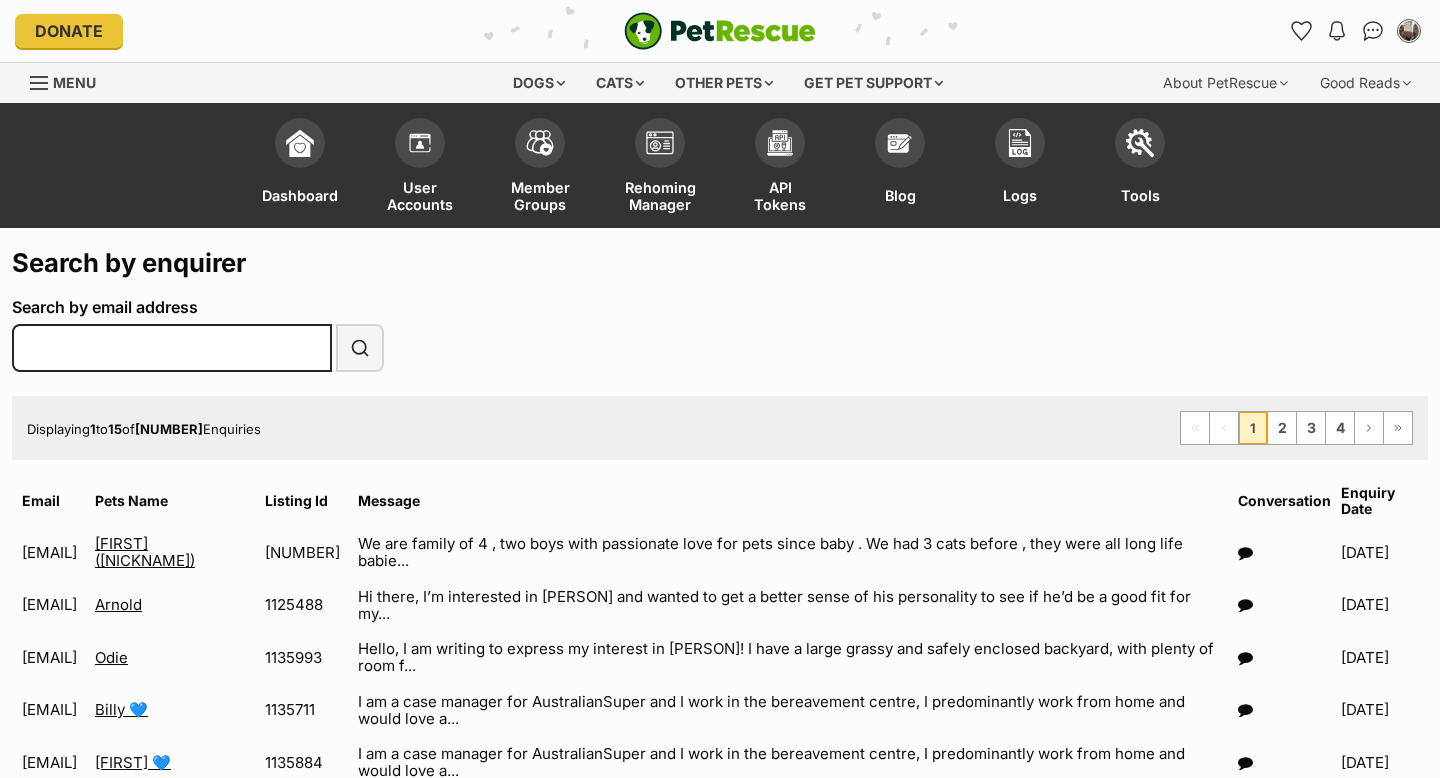scroll, scrollTop: 0, scrollLeft: 0, axis: both 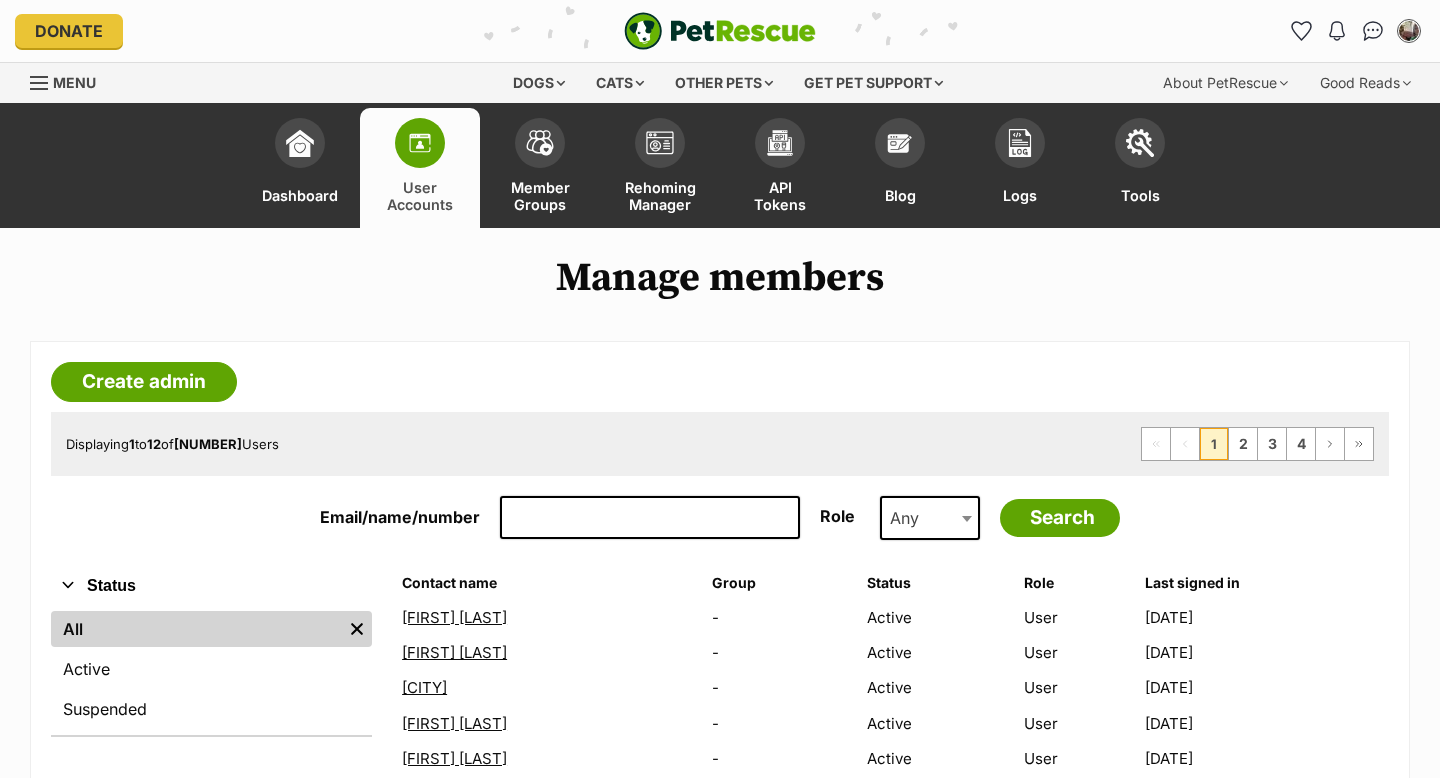 click on "Email/name/number" at bounding box center [650, 518] 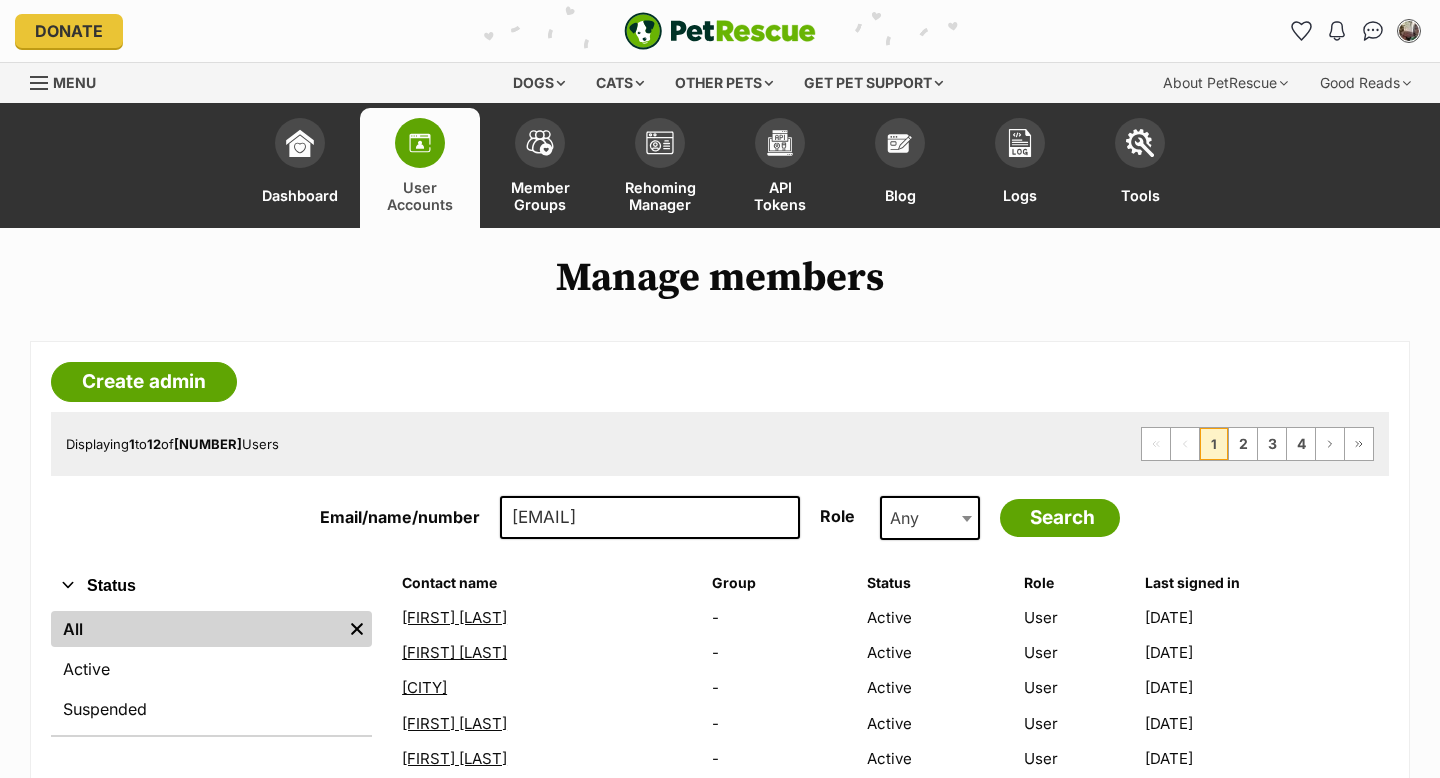 type on "[EMAIL]" 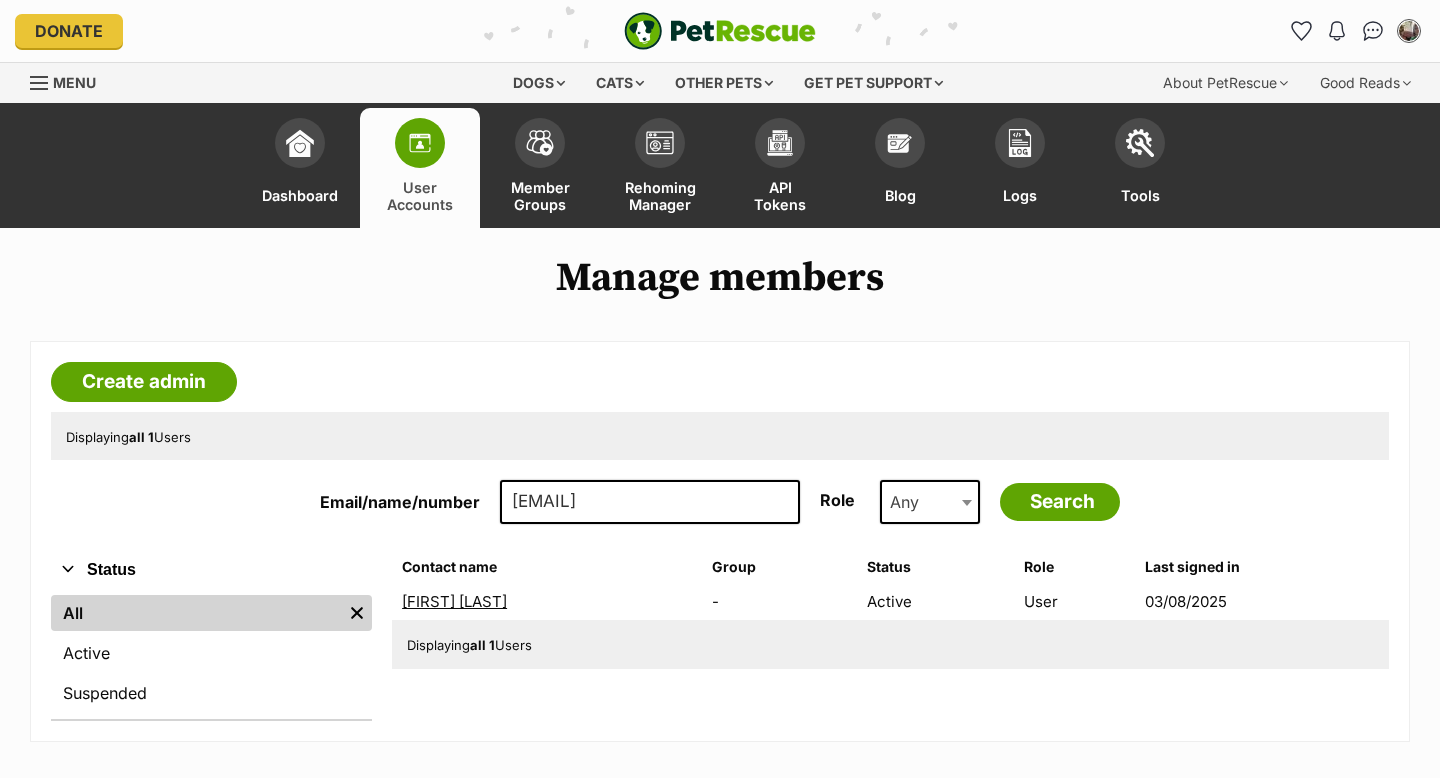 scroll, scrollTop: 0, scrollLeft: 0, axis: both 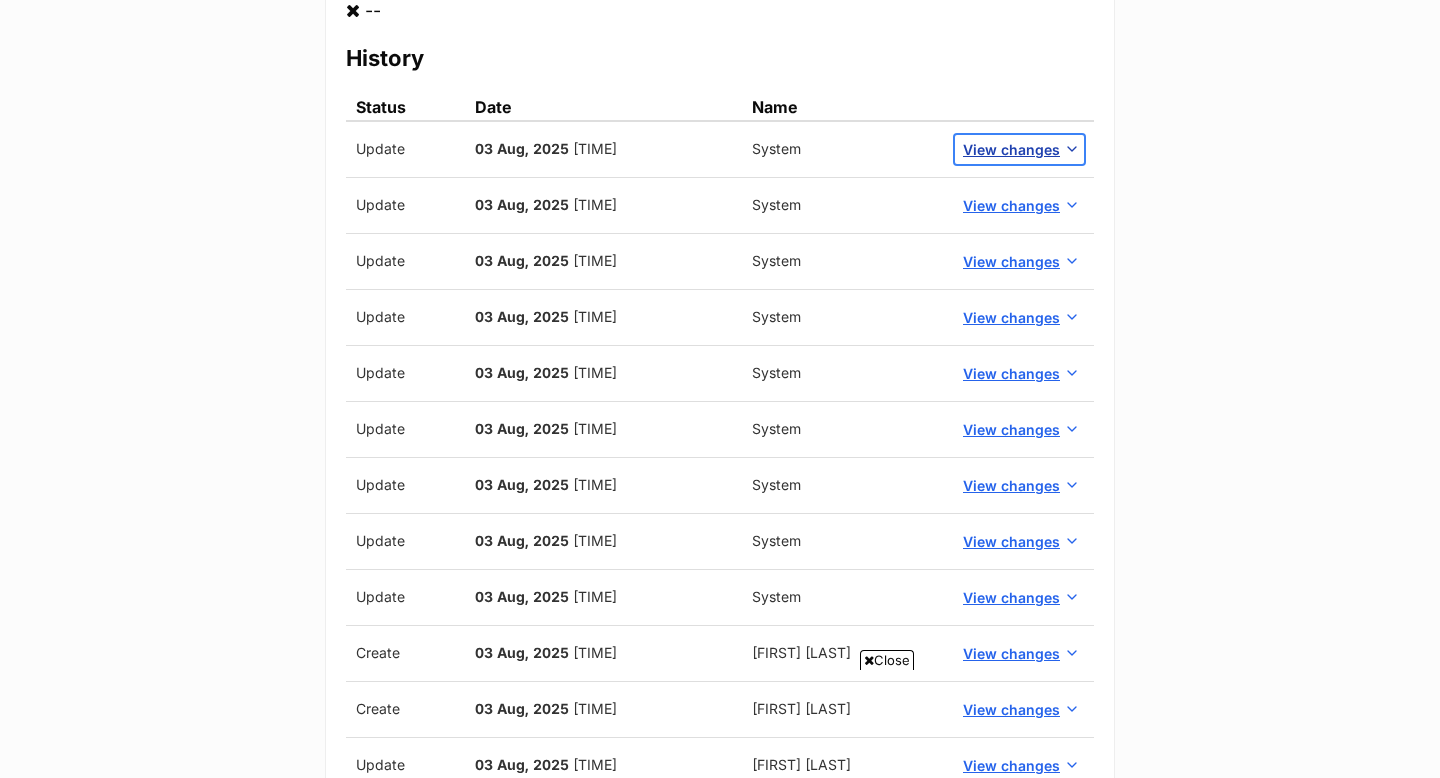 click on "View changes" at bounding box center [1011, 149] 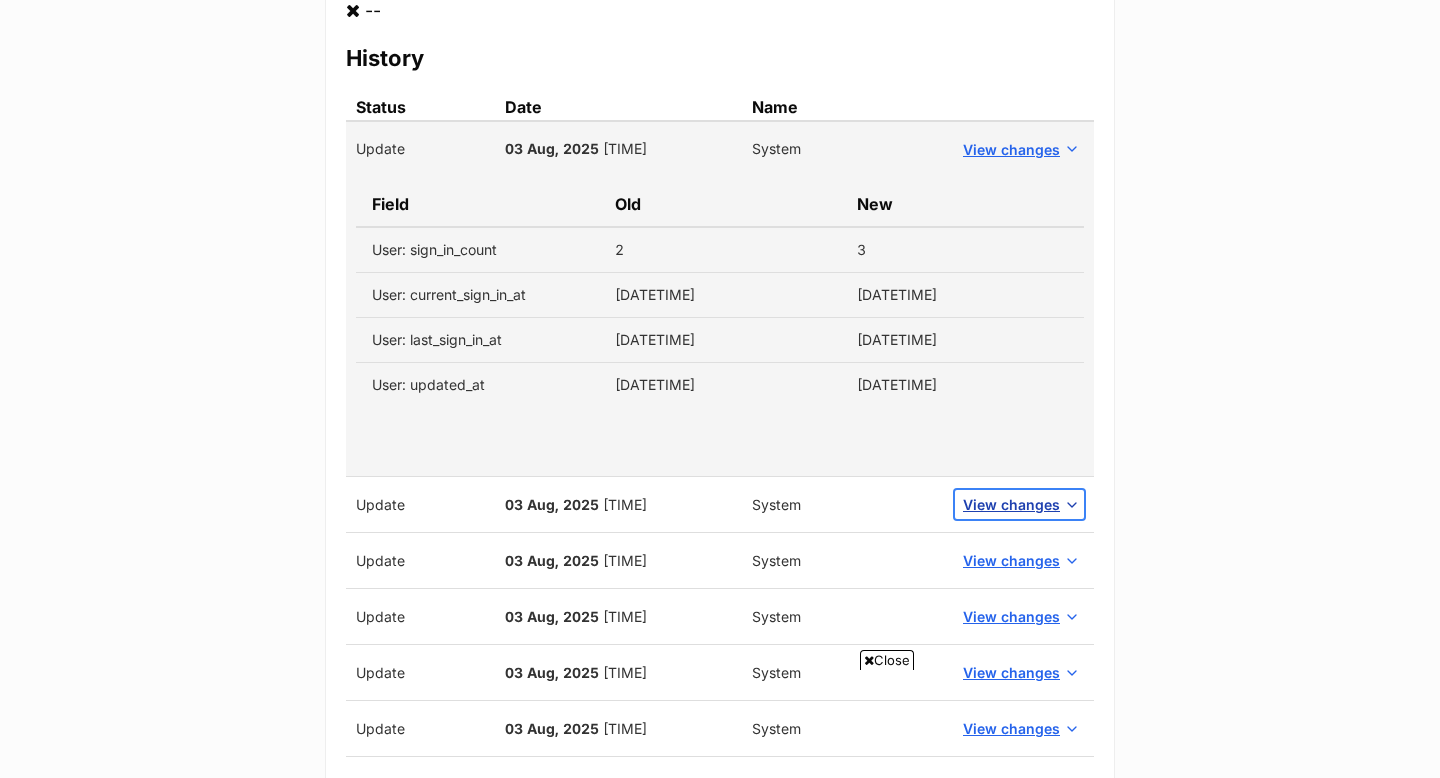 click on "View changes" at bounding box center (1011, 504) 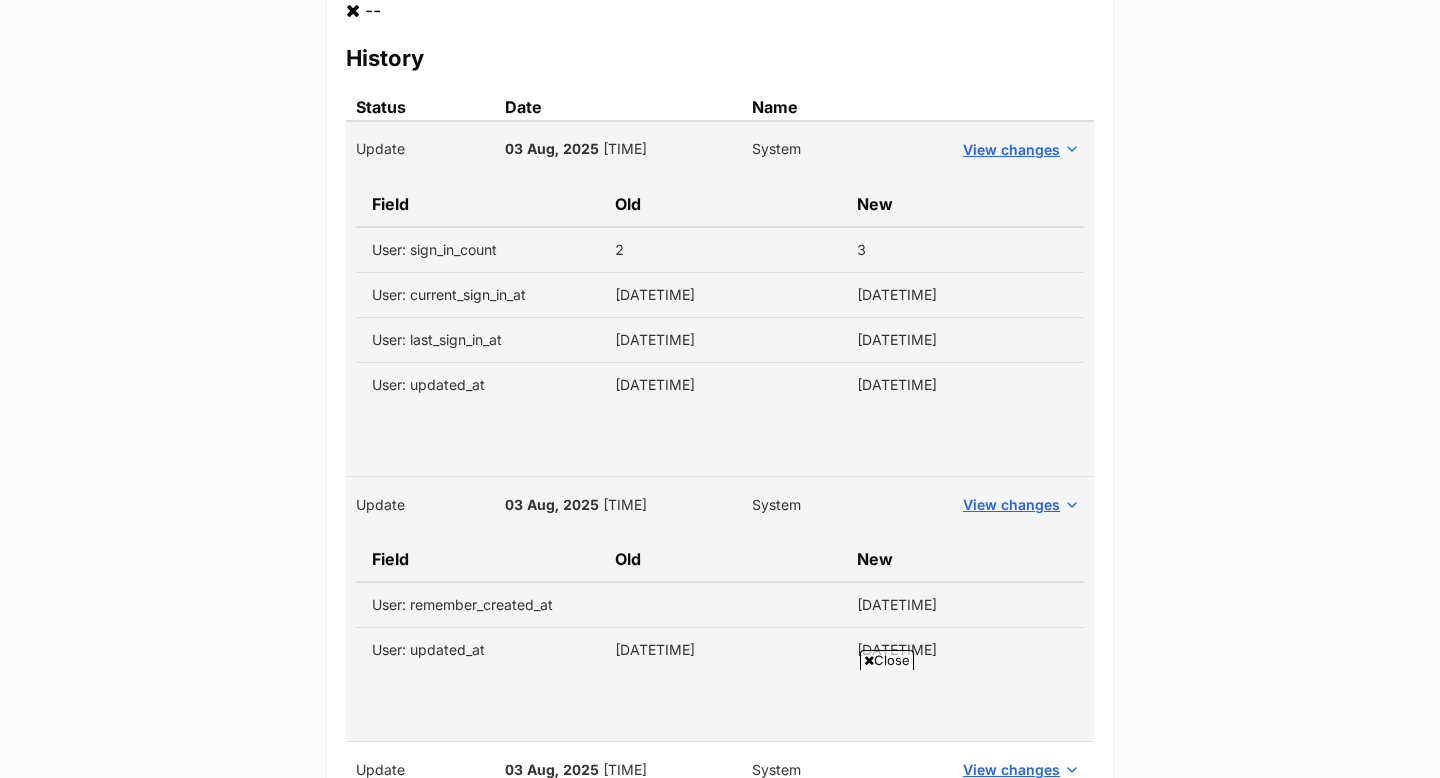 click on "User Details Contact name [FIRST] [LAST]
Email [EMAIL]
Role (optional)
PetRescue Admin
Minion
User User
Phone number (optional) [PHONE]
Last sign in at (optional) [DATETIME]
Sign in count (optional) 3
Two-factor authentication
Enabled
Number
--
History
Status
Date
Name
Update
03 Aug, 2025
[TIME]
System
View changes
Field
Old
New
User: sign_in_count
2
3
User: current_sign_in_at
2025-08-03T[TIME]:34.817+08:00
2025-08-03T[TIME]:48.943+08:00
User: last_sign_in_at
2025-08-03T[TIME]:17.377+08:00
2025-08-03T[TIME]:34.817+08:00
User: updated_at" at bounding box center [720, 353] 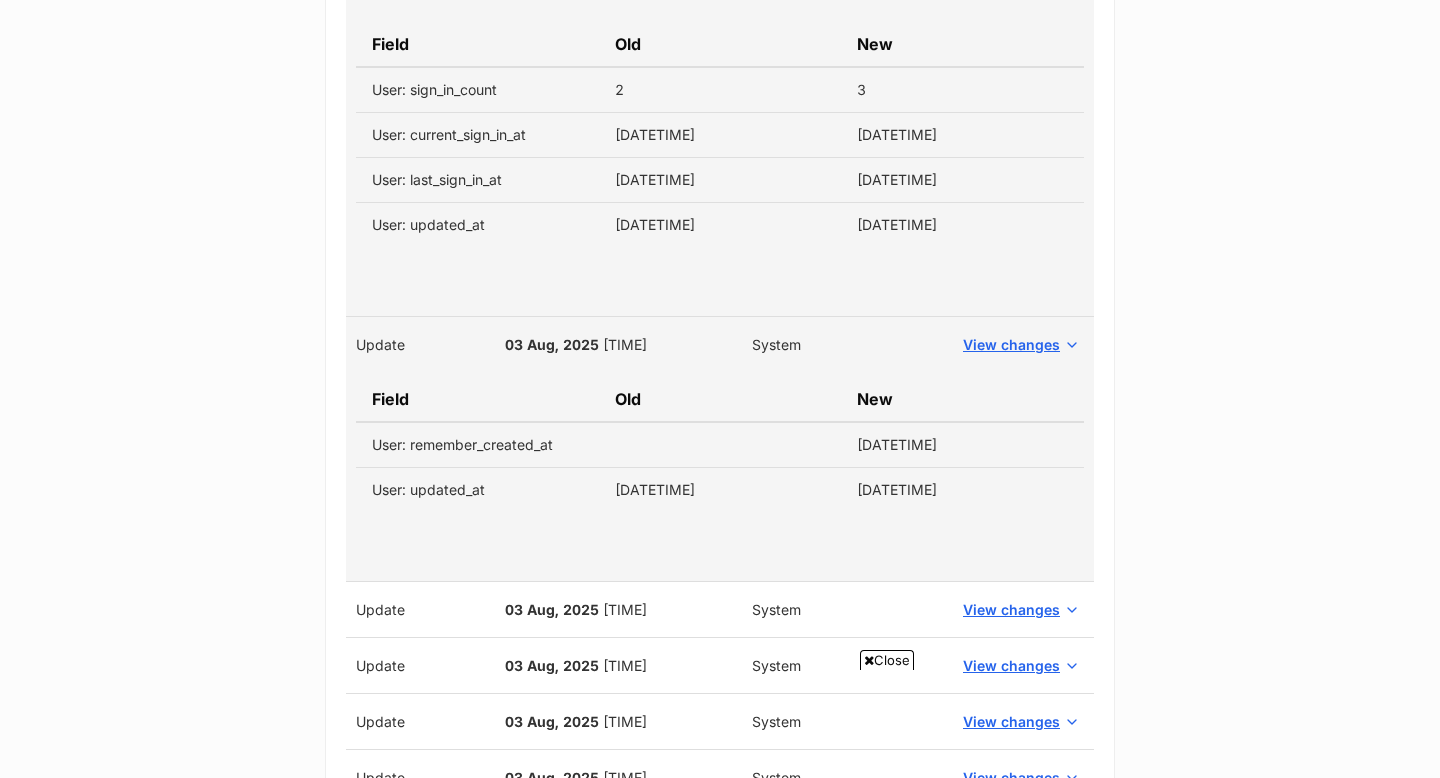 scroll, scrollTop: 1359, scrollLeft: 0, axis: vertical 